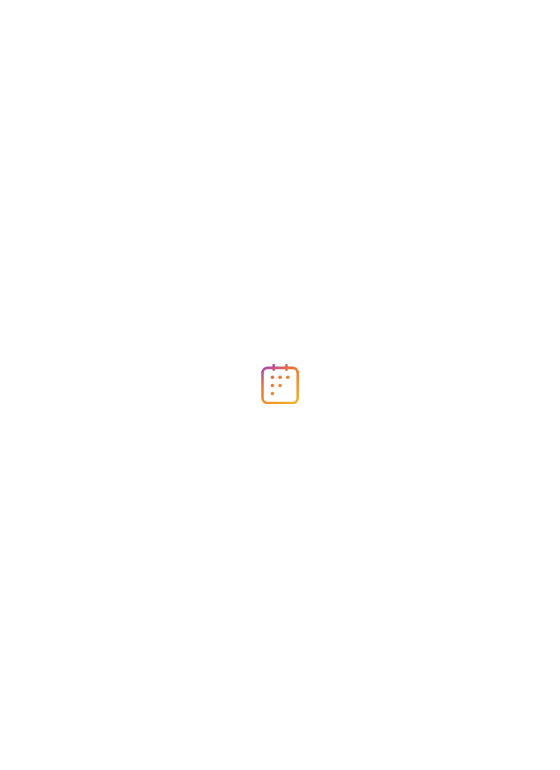 scroll, scrollTop: 0, scrollLeft: 0, axis: both 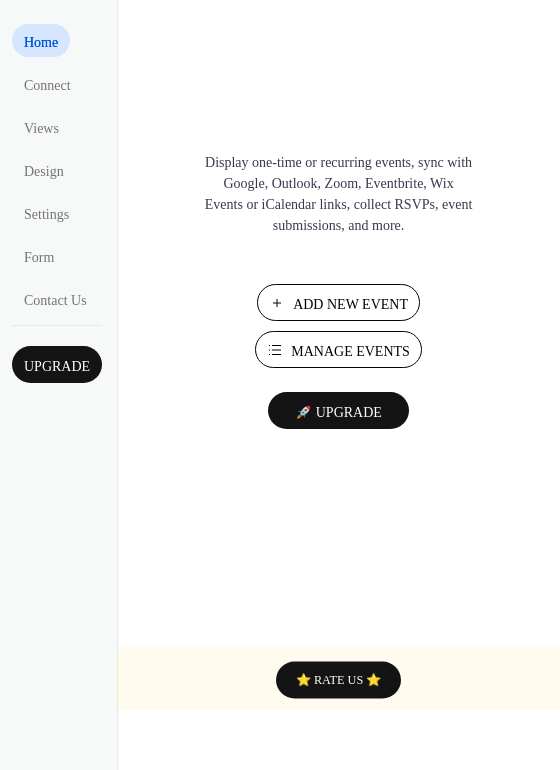click on "Add New Event" at bounding box center [350, 304] 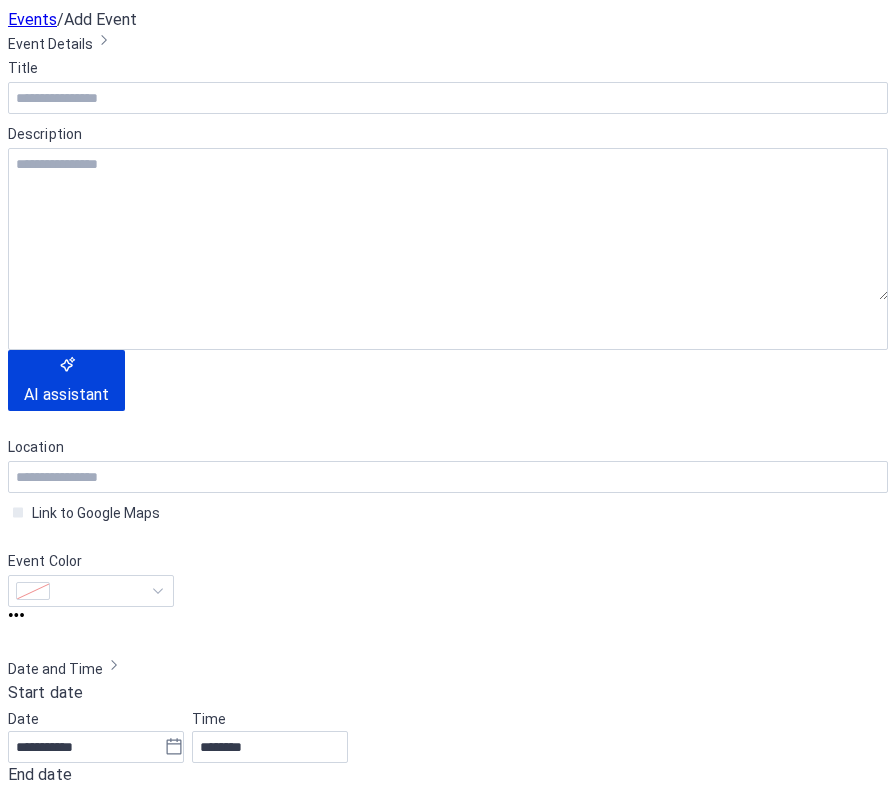 scroll, scrollTop: 0, scrollLeft: 0, axis: both 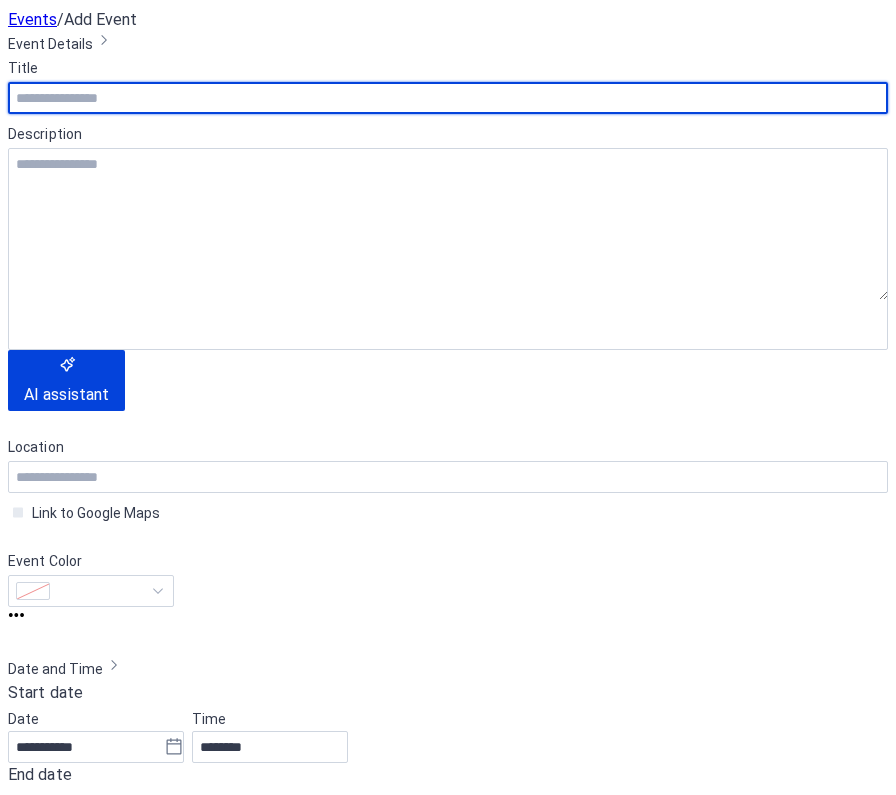 click at bounding box center (448, 98) 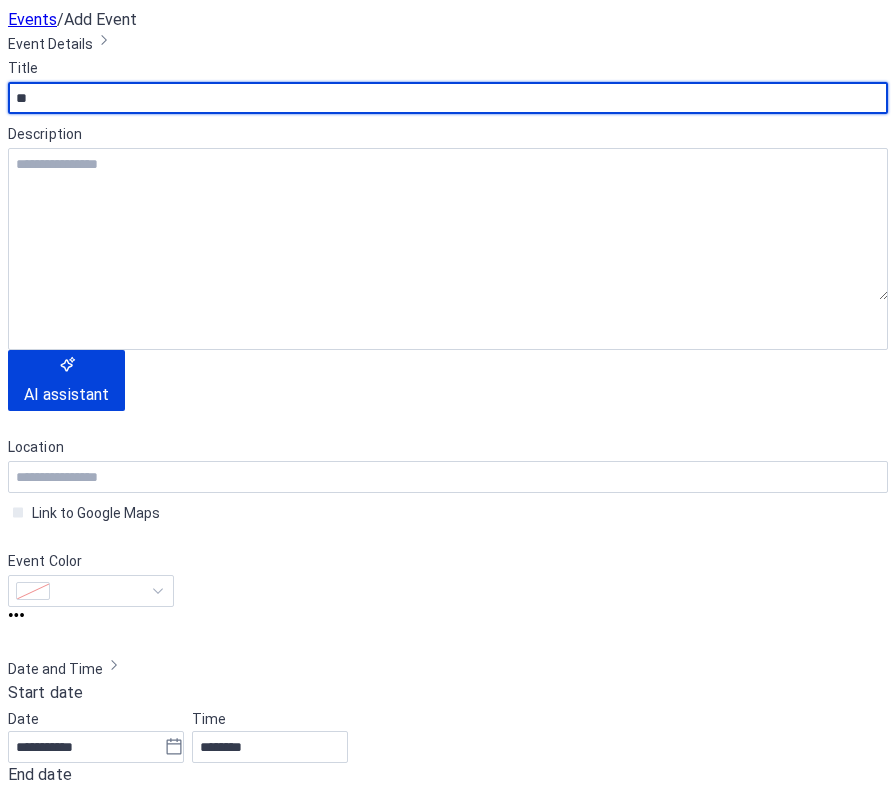type on "*" 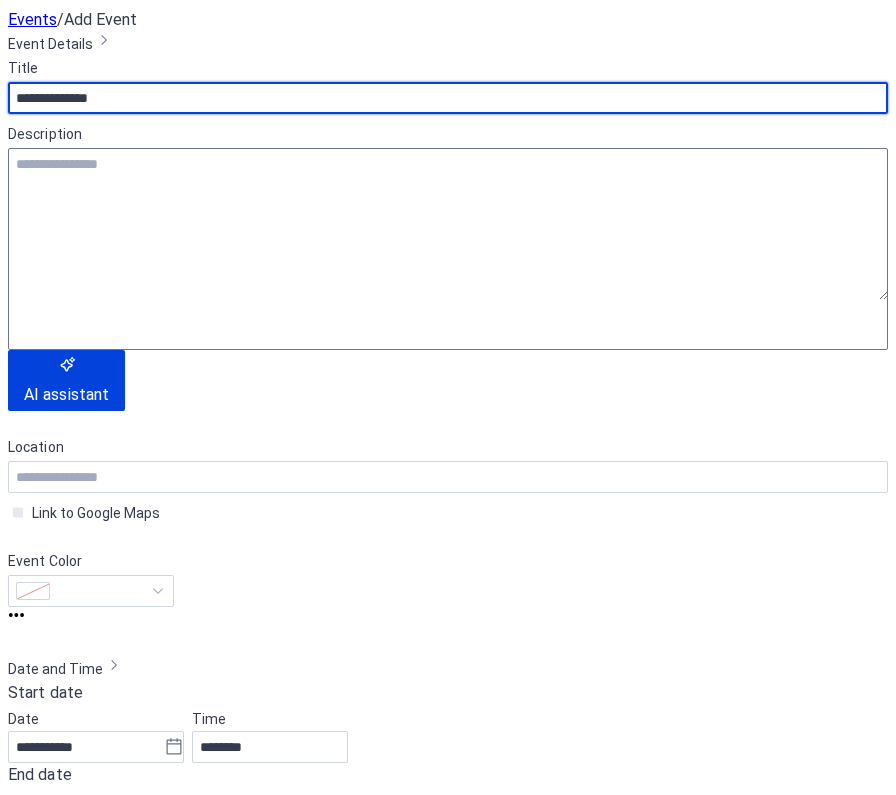 type on "**********" 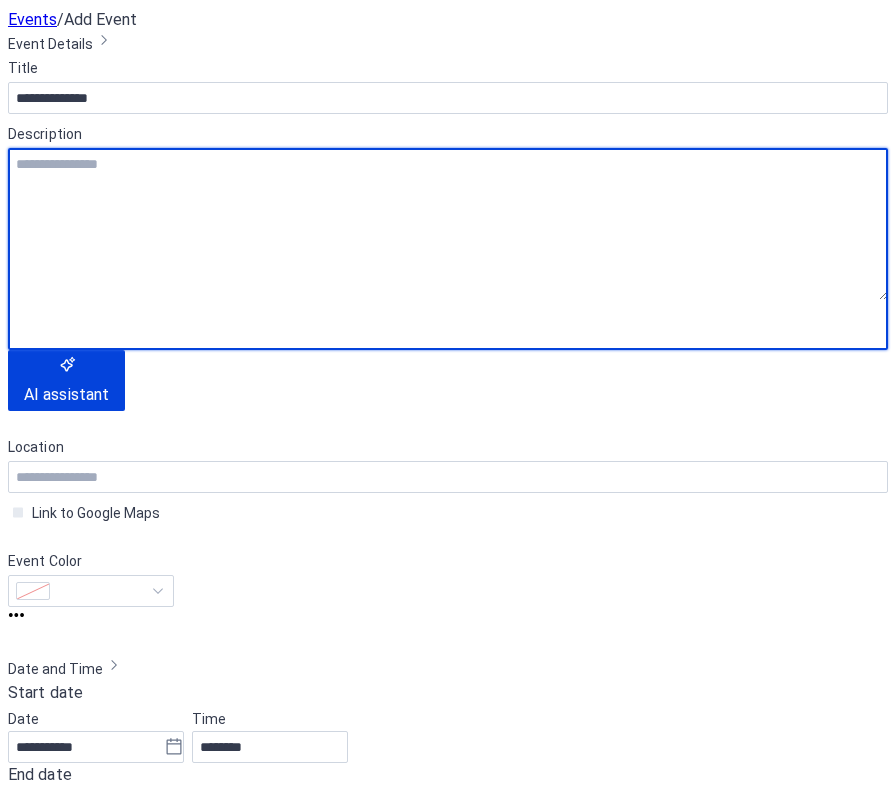 click at bounding box center (448, 224) 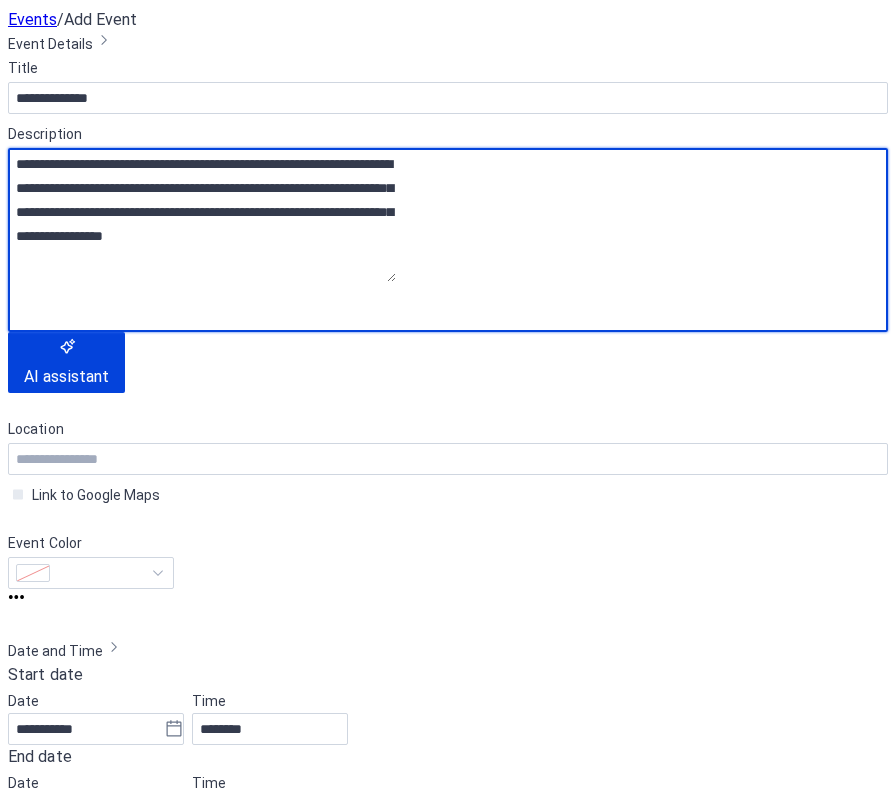 drag, startPoint x: 303, startPoint y: 305, endPoint x: 47, endPoint y: 233, distance: 265.9323 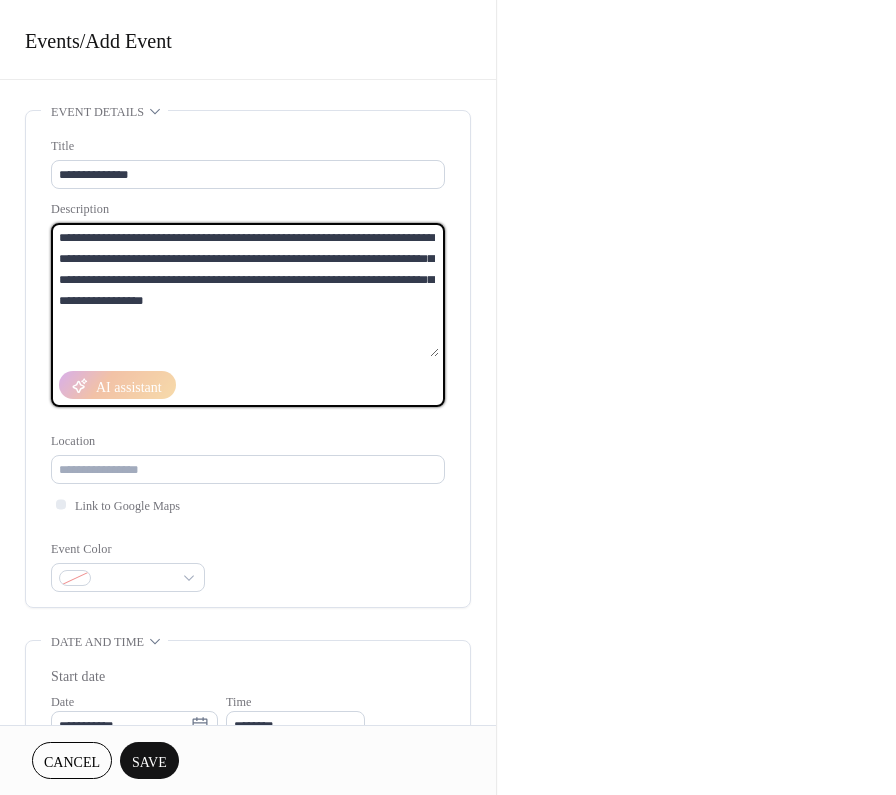 click on "**********" at bounding box center (248, 359) 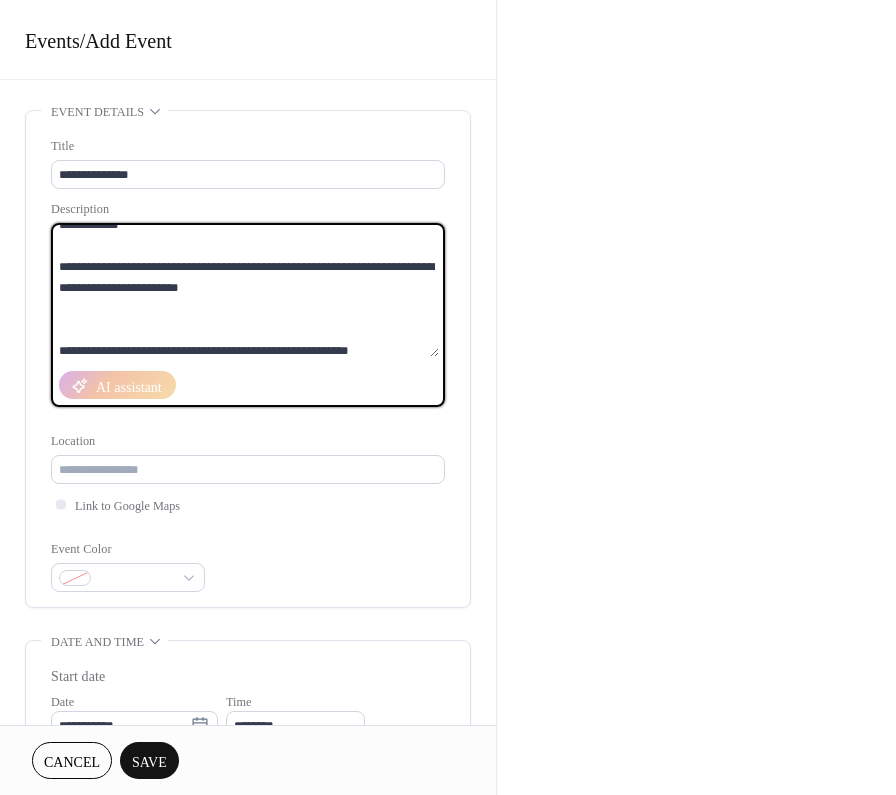scroll, scrollTop: 169, scrollLeft: 0, axis: vertical 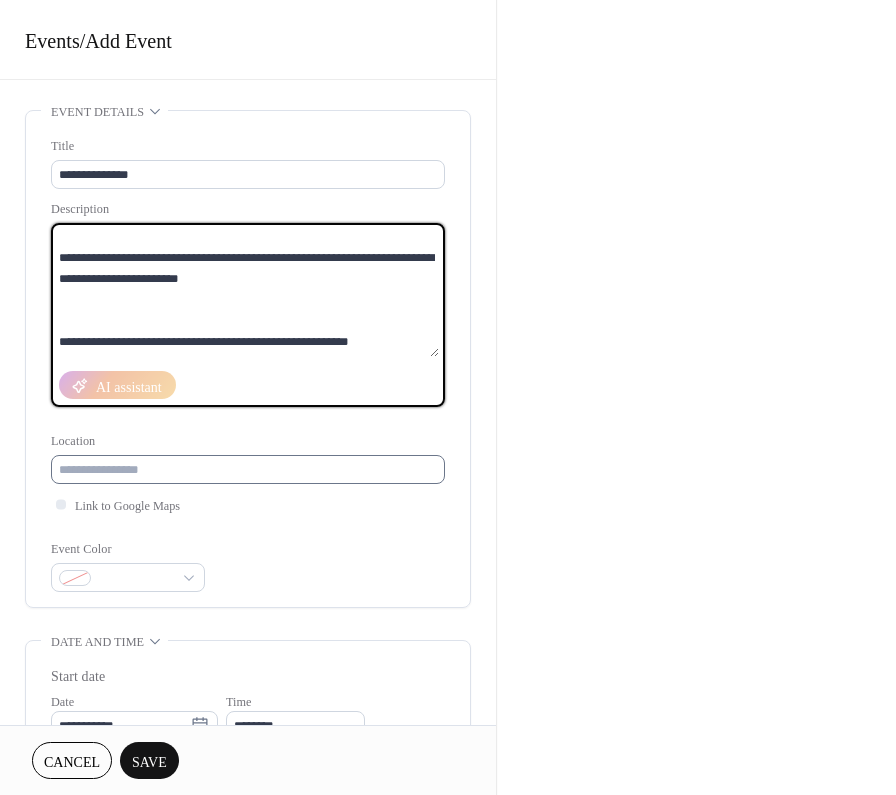 type on "**********" 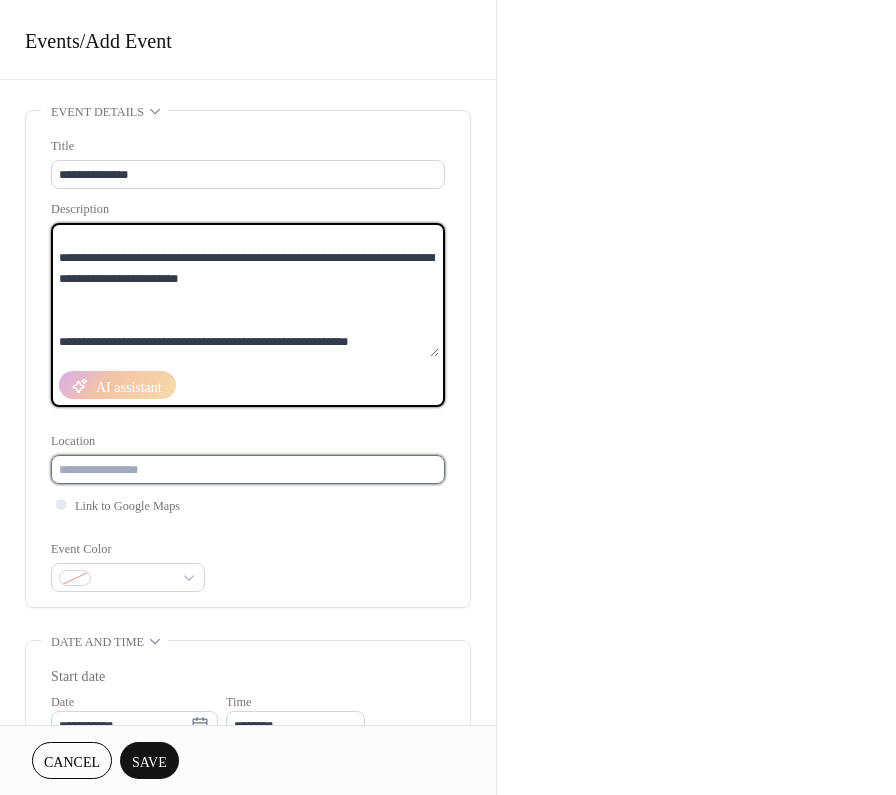 click at bounding box center (248, 469) 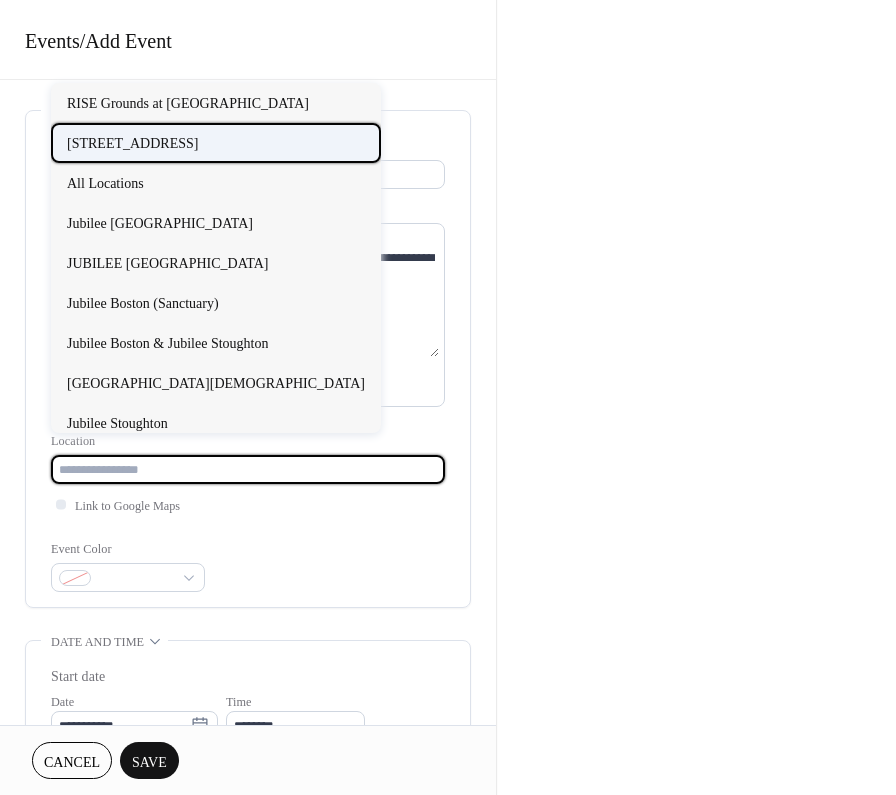 click on "1500 Blue Hill Avenue, Mattapan MA" at bounding box center [132, 143] 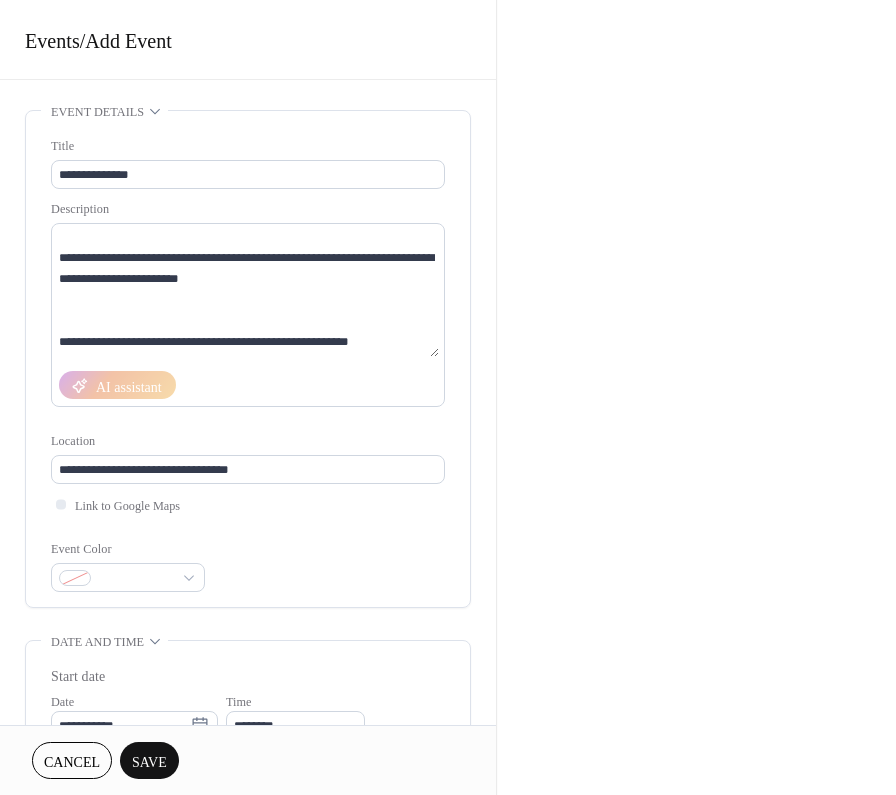 type on "**********" 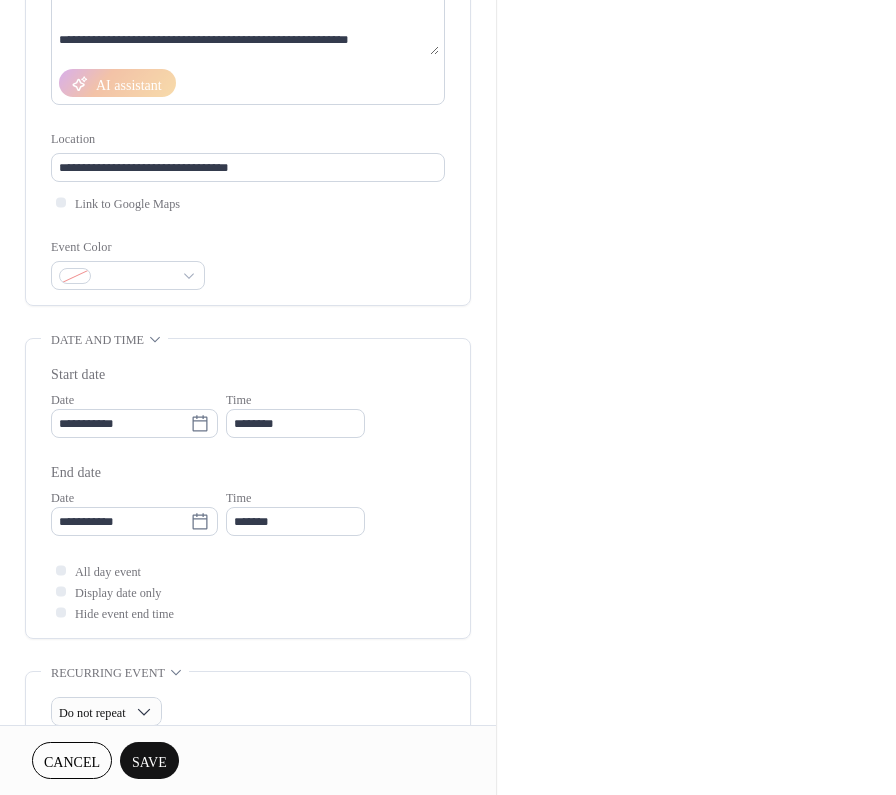 scroll, scrollTop: 309, scrollLeft: 0, axis: vertical 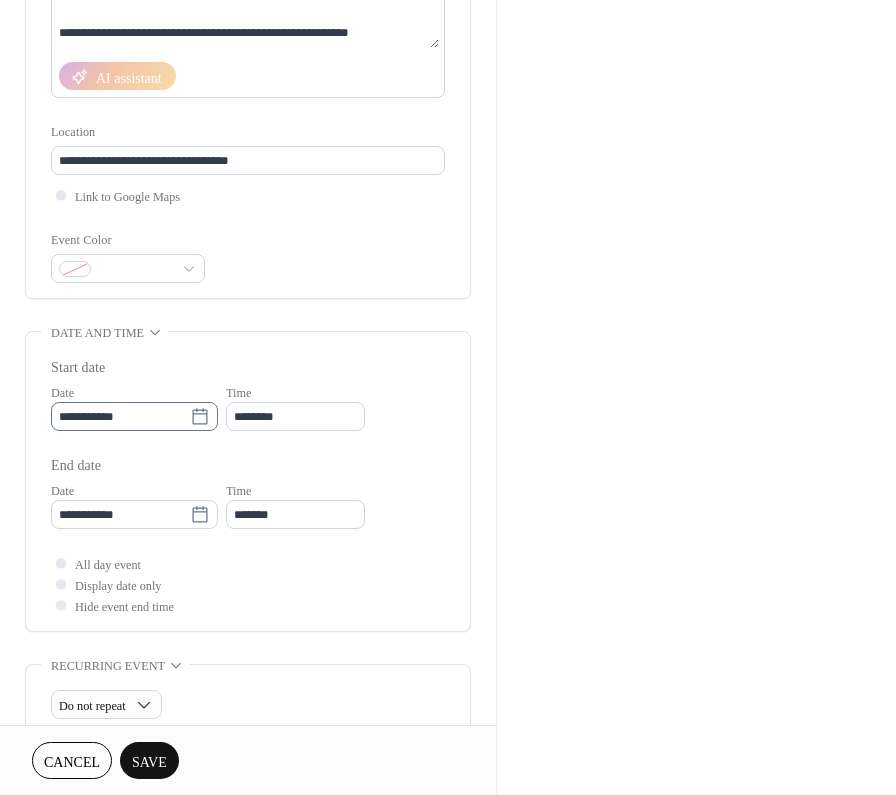 click 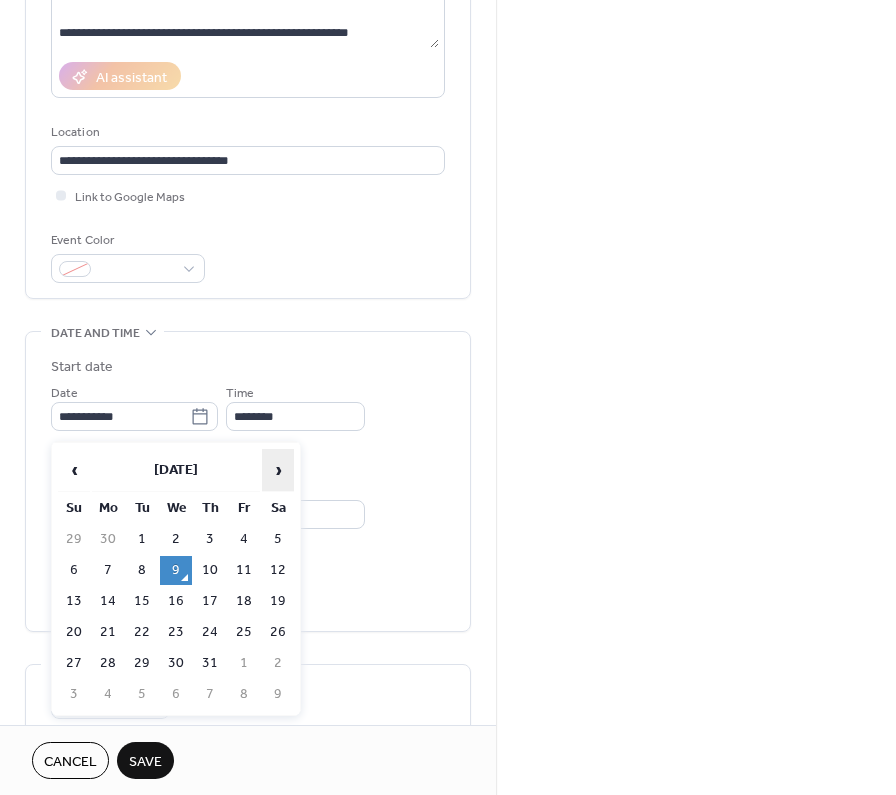 click on "›" at bounding box center (278, 470) 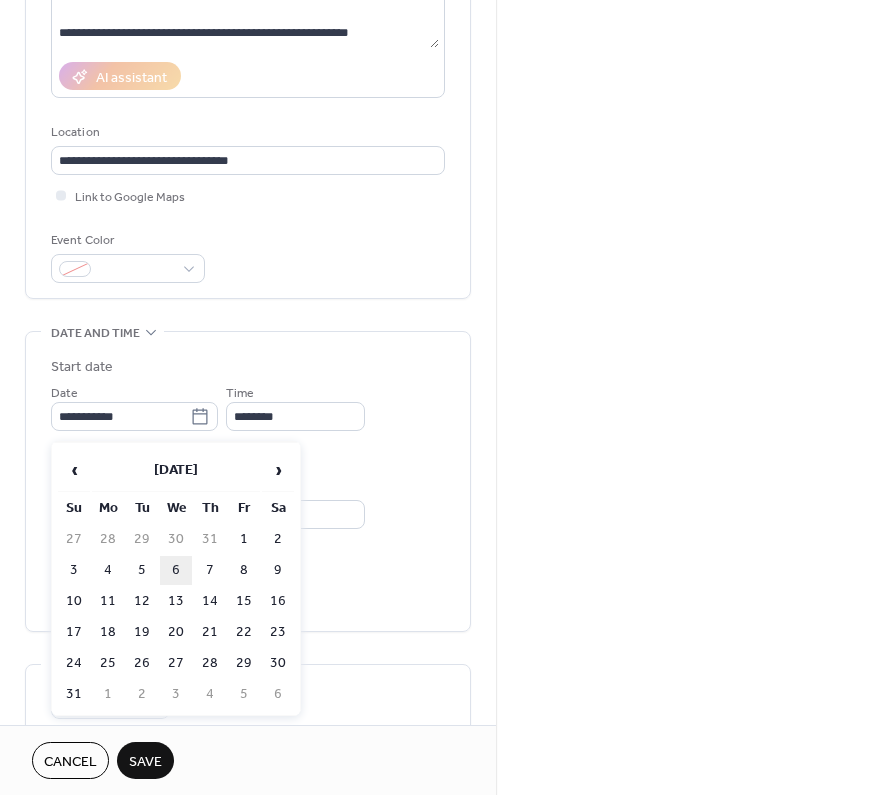 click on "6" at bounding box center (176, 570) 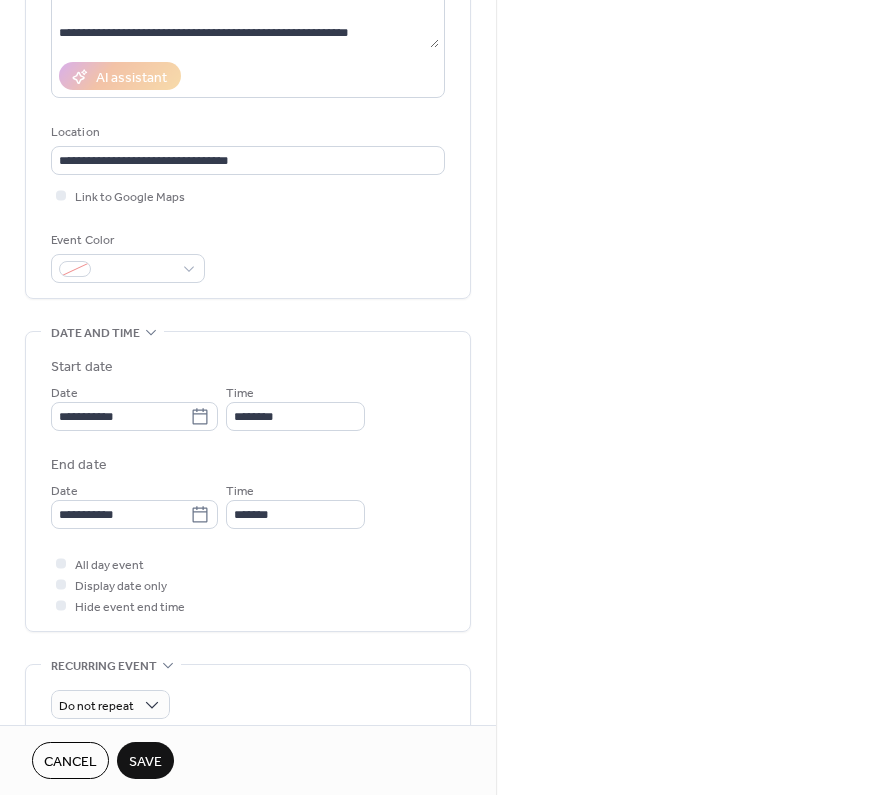 type on "**********" 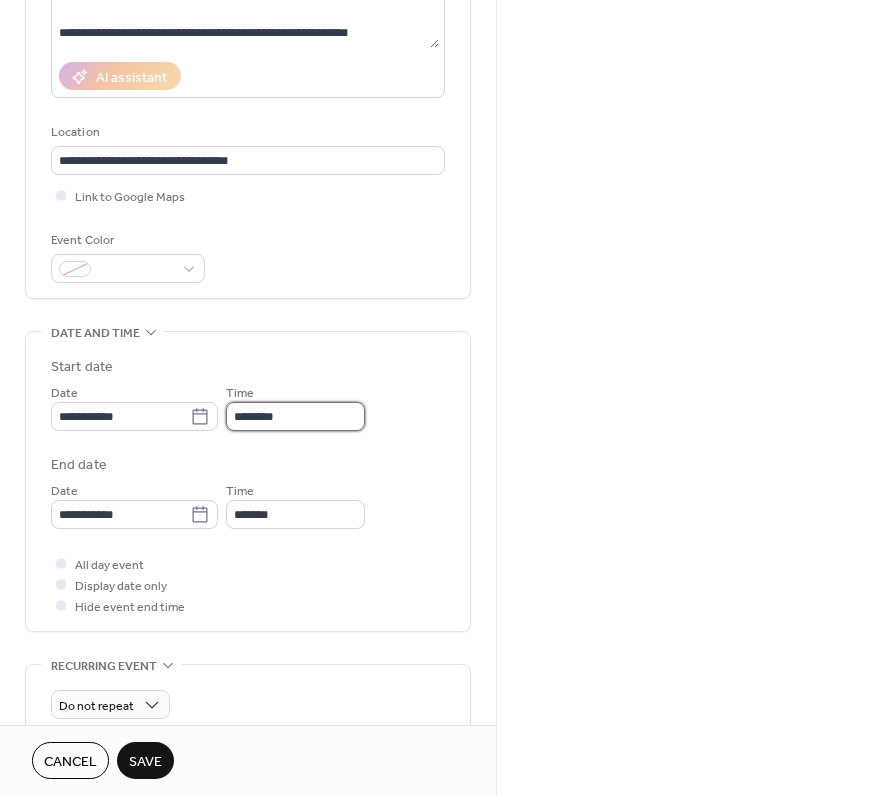 click on "********" at bounding box center [295, 416] 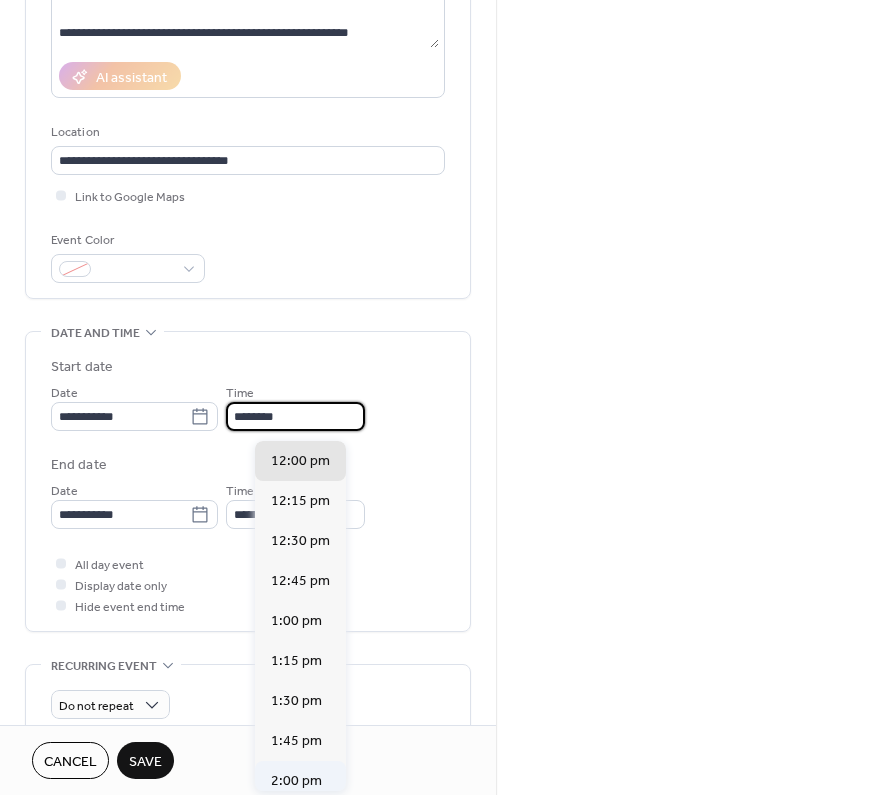 scroll, scrollTop: 2007, scrollLeft: 0, axis: vertical 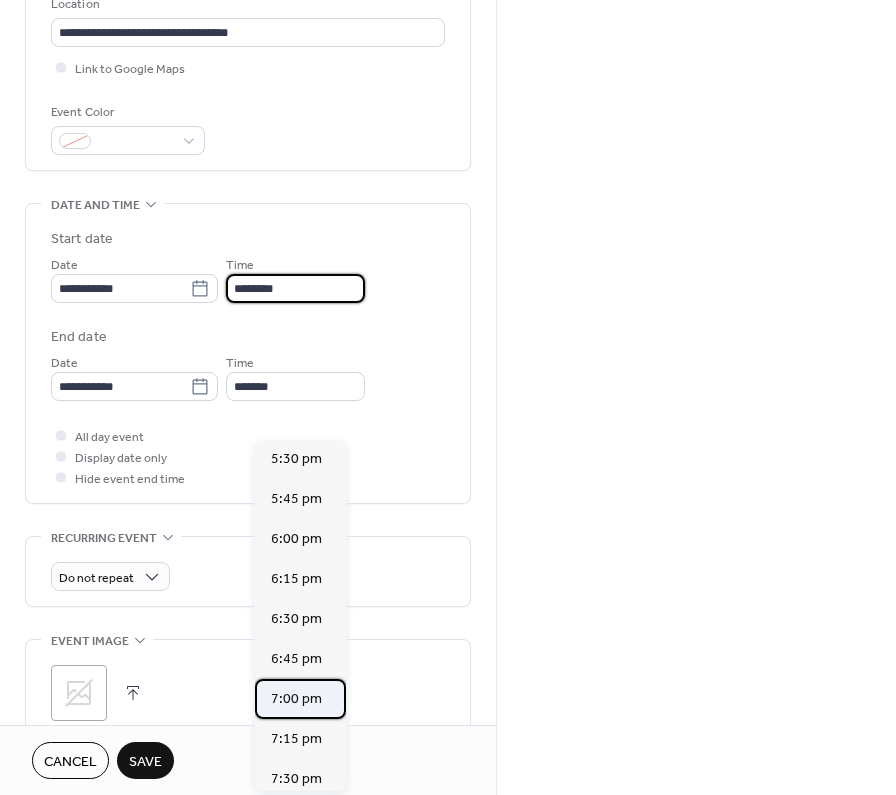 click on "7:00 pm" at bounding box center [296, 699] 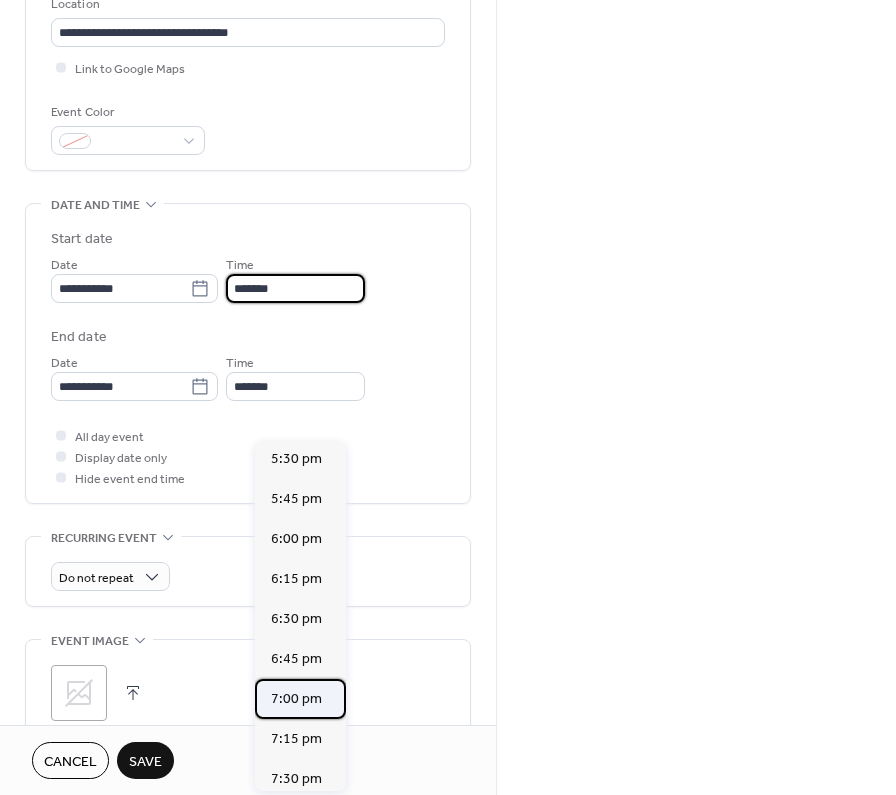 type on "*******" 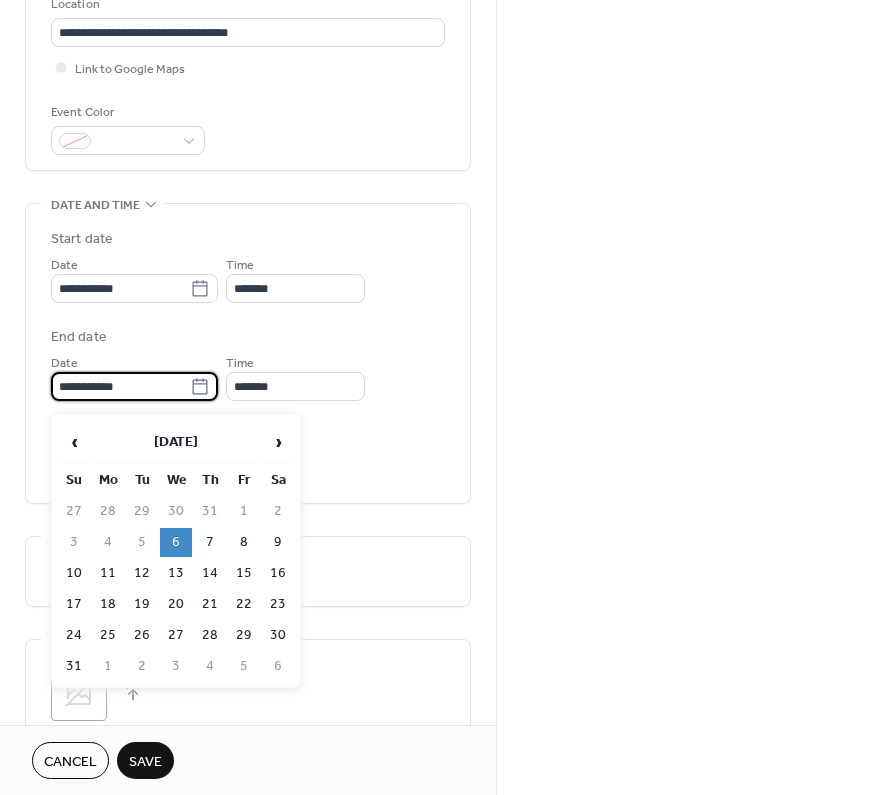 click on "**********" at bounding box center [120, 386] 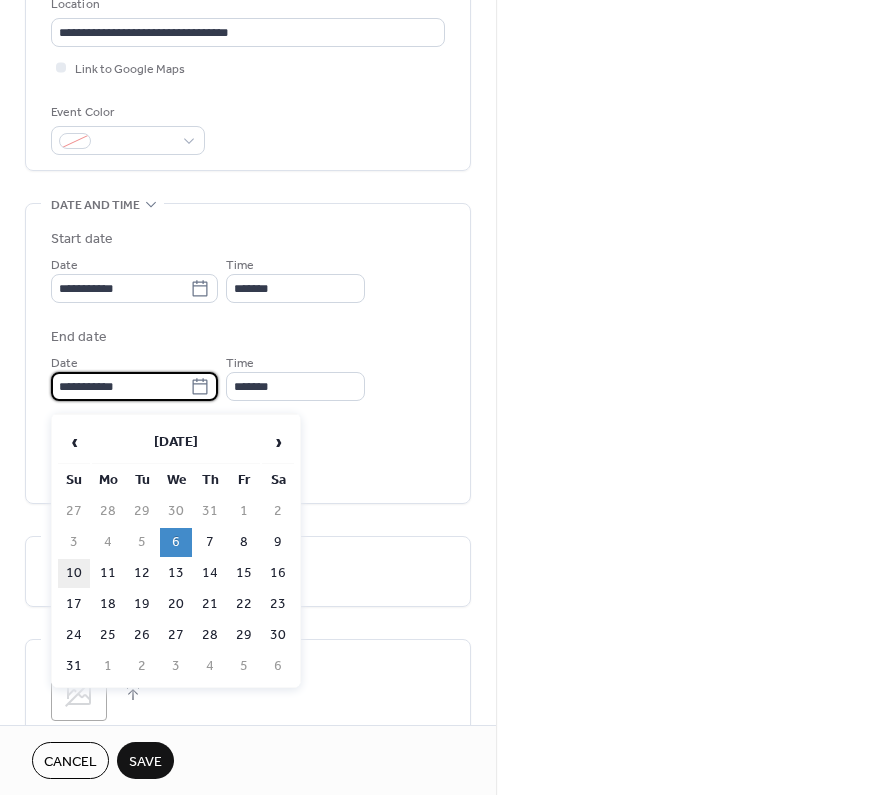 click on "10" at bounding box center [74, 573] 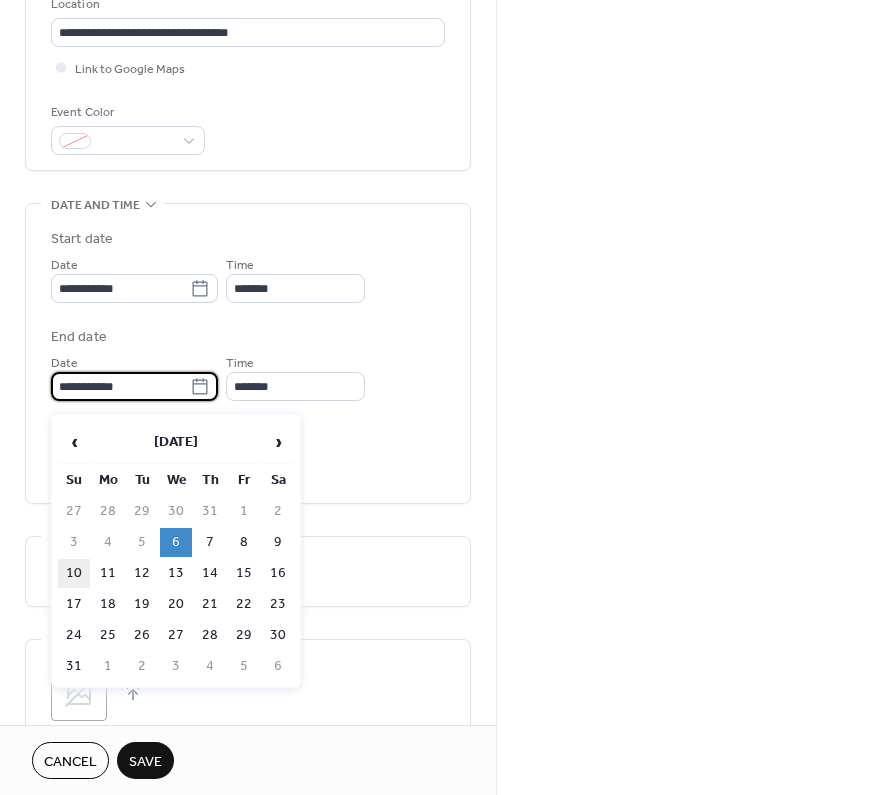 type on "**********" 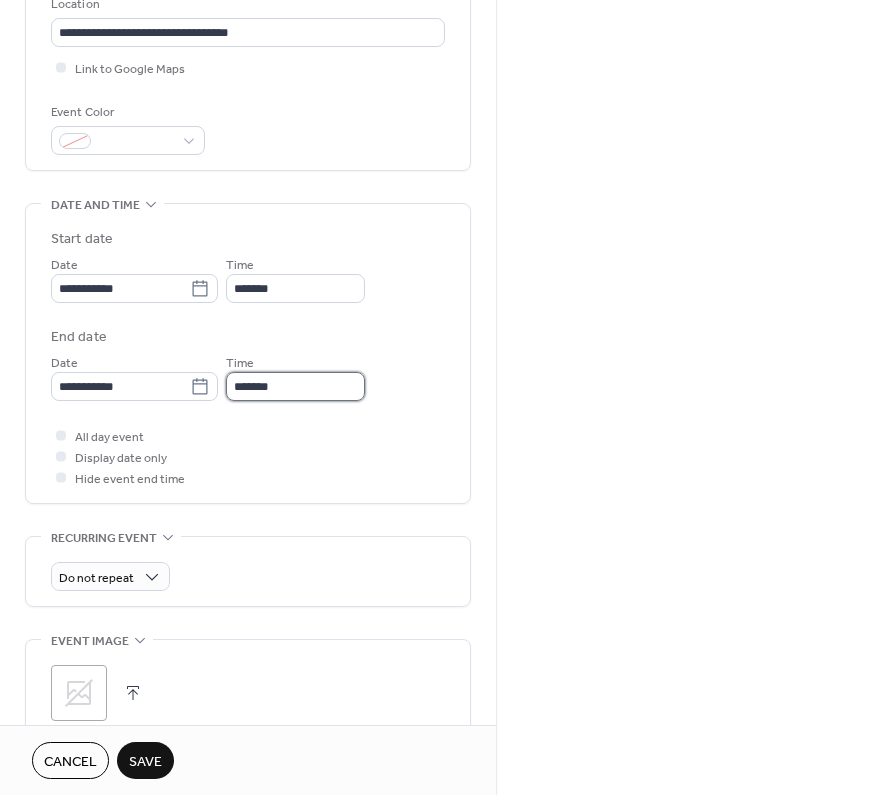 click on "*******" at bounding box center [295, 386] 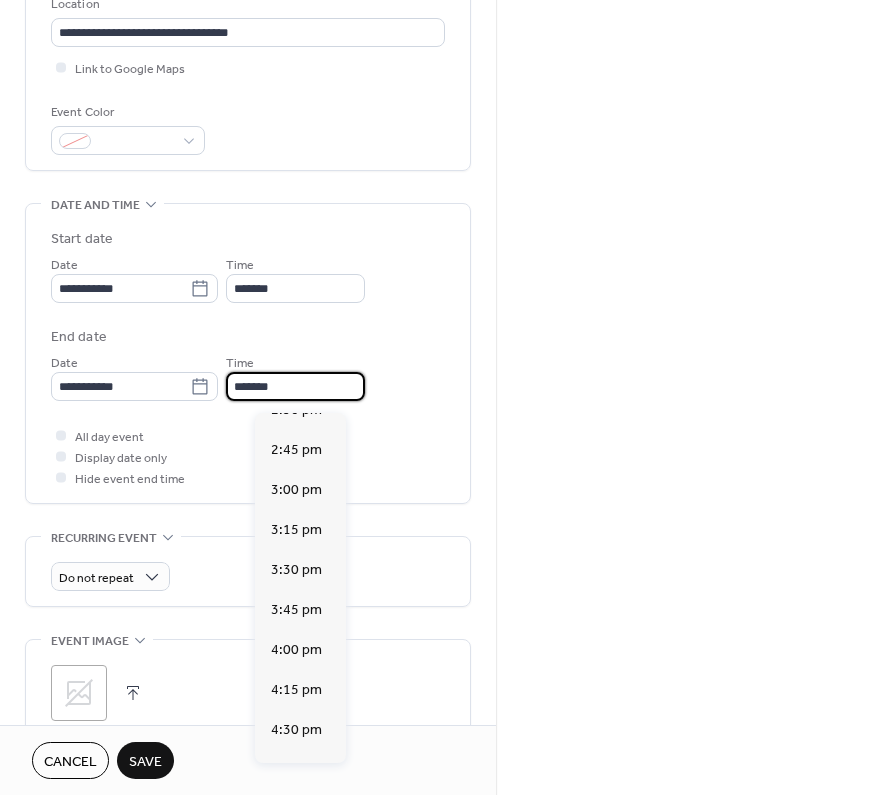 scroll, scrollTop: 2338, scrollLeft: 0, axis: vertical 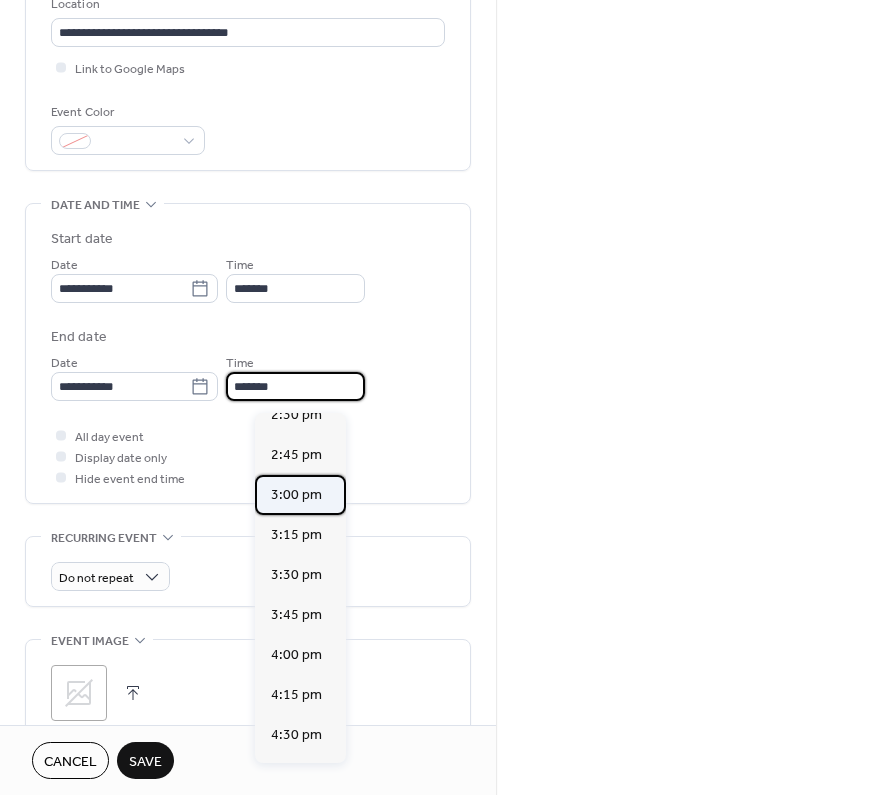 click on "3:00 pm" at bounding box center [296, 495] 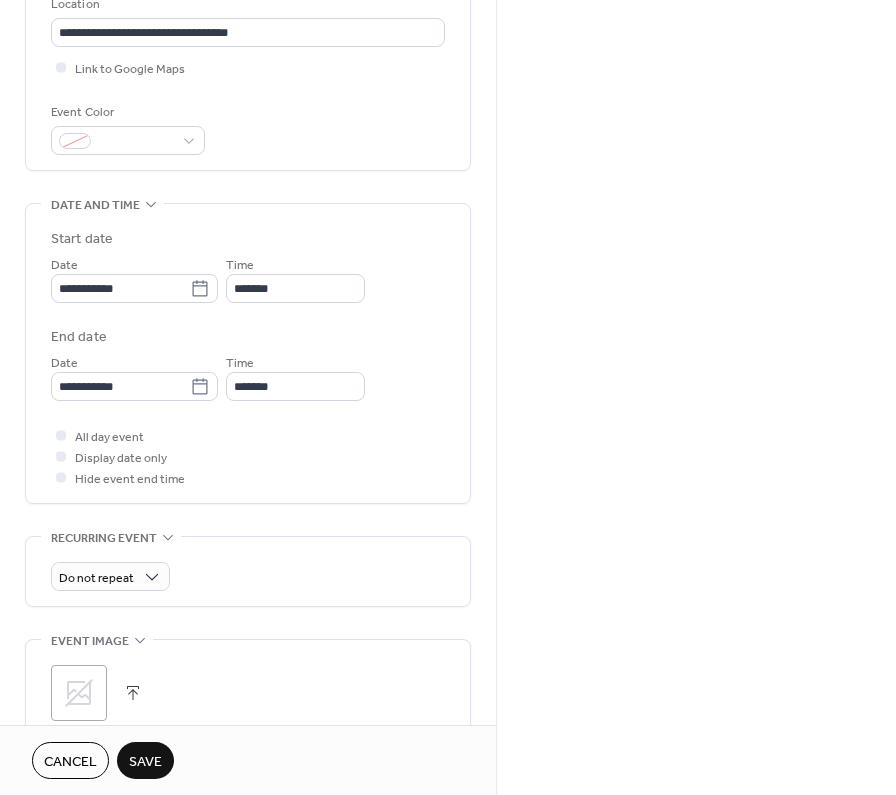 type on "*******" 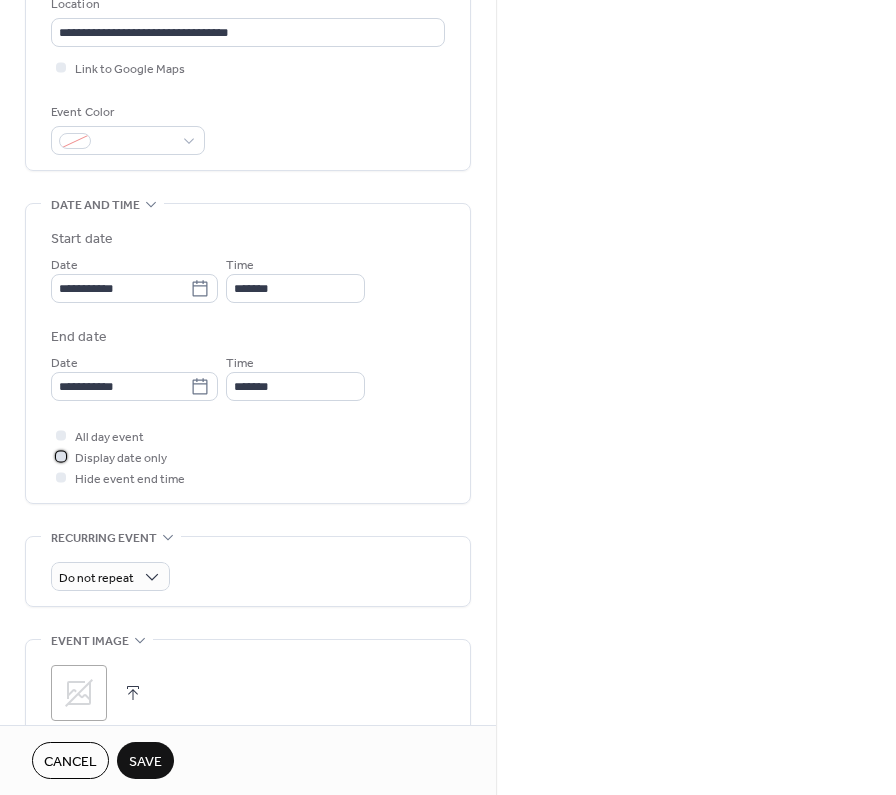 click at bounding box center (61, 456) 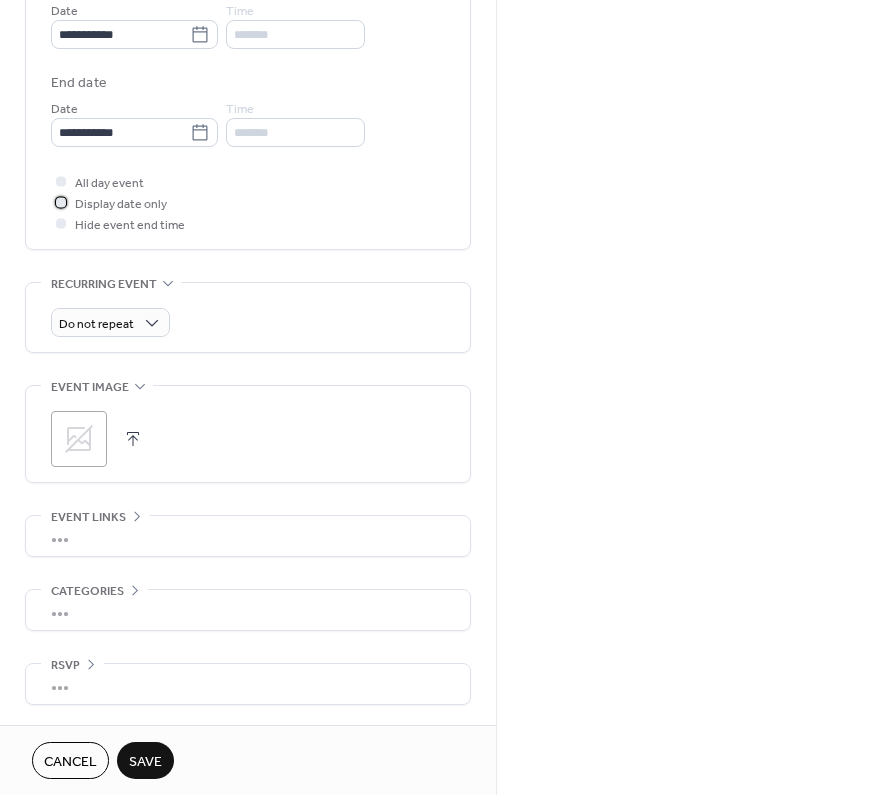 scroll, scrollTop: 699, scrollLeft: 0, axis: vertical 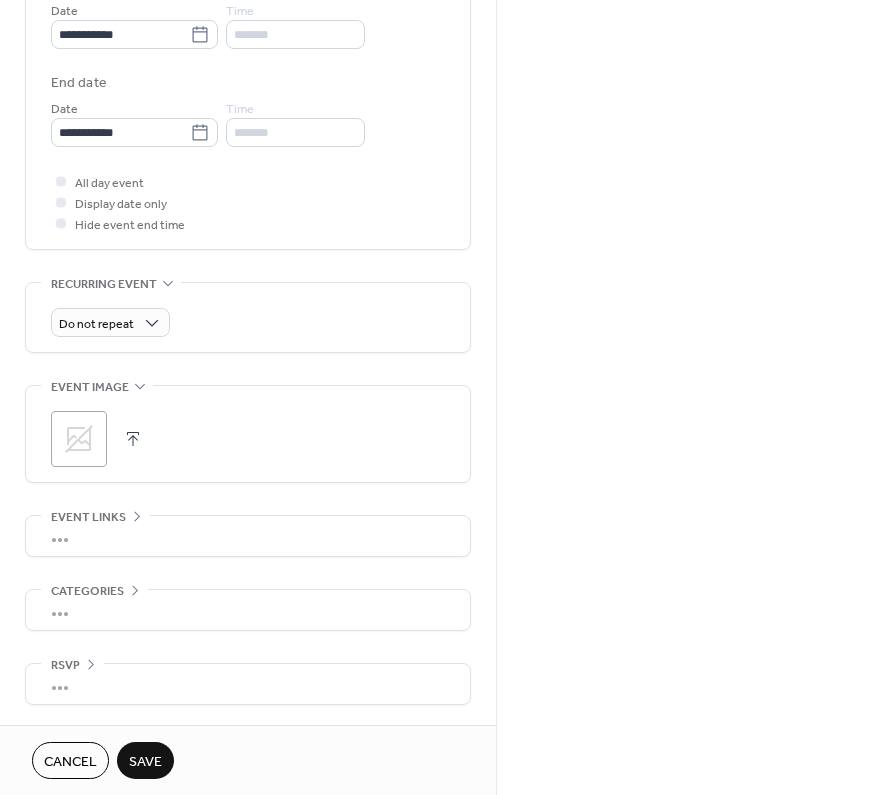 click on "•••" at bounding box center (248, 536) 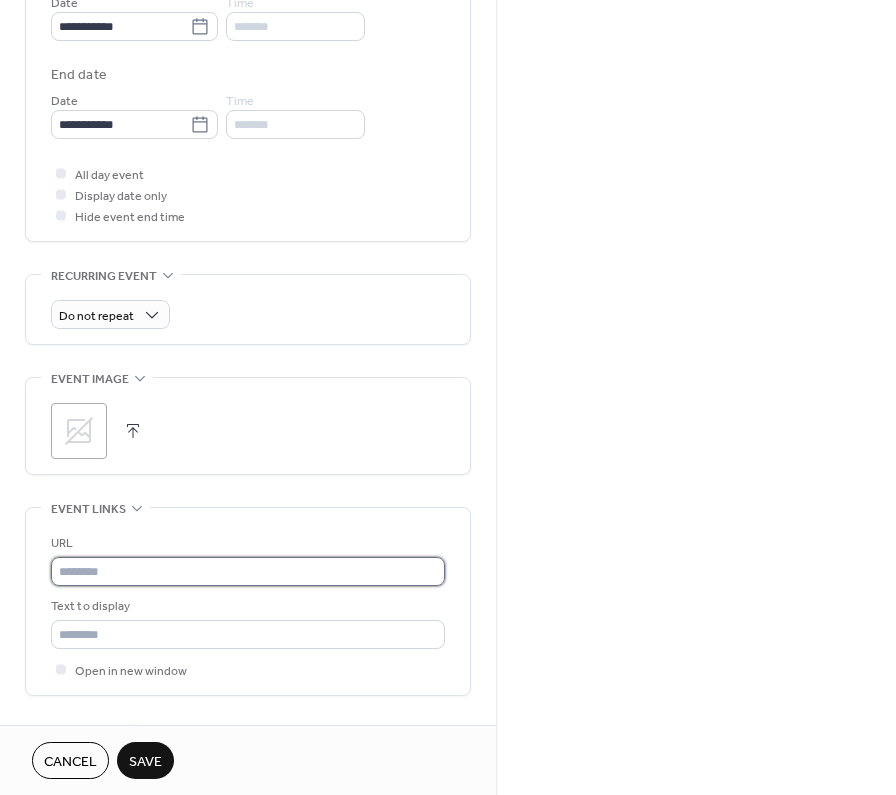 click at bounding box center (248, 571) 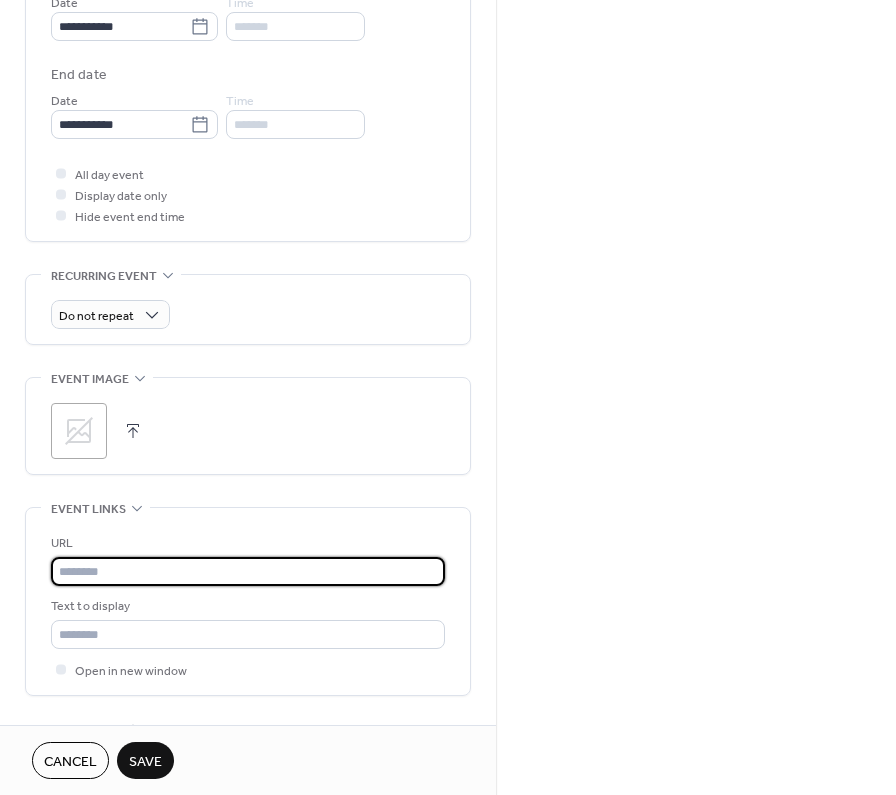 paste on "**********" 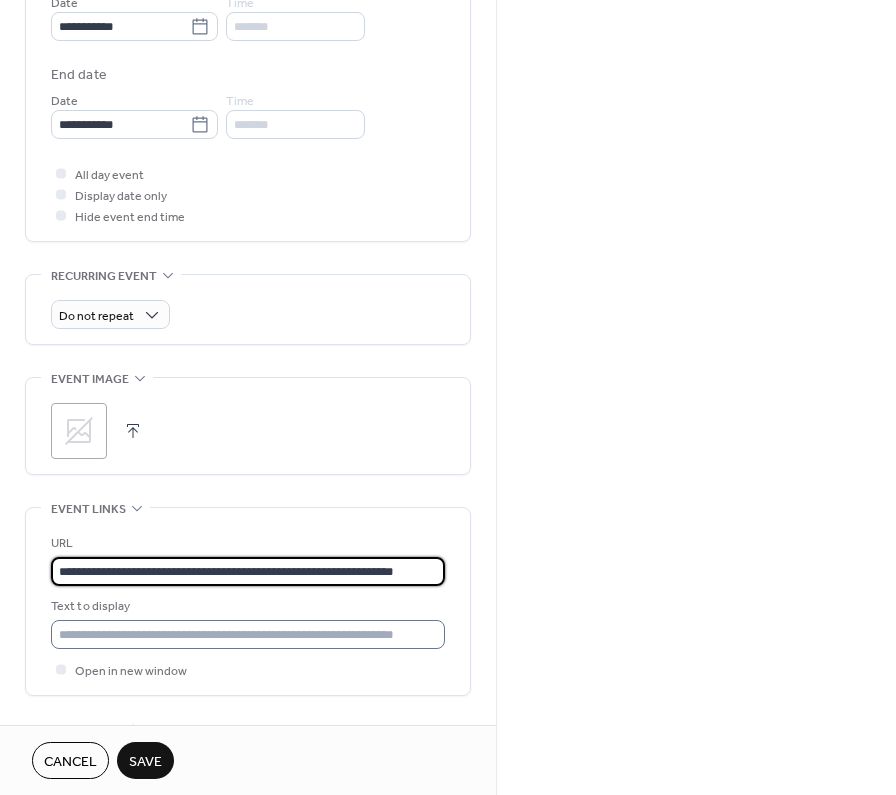 type on "**********" 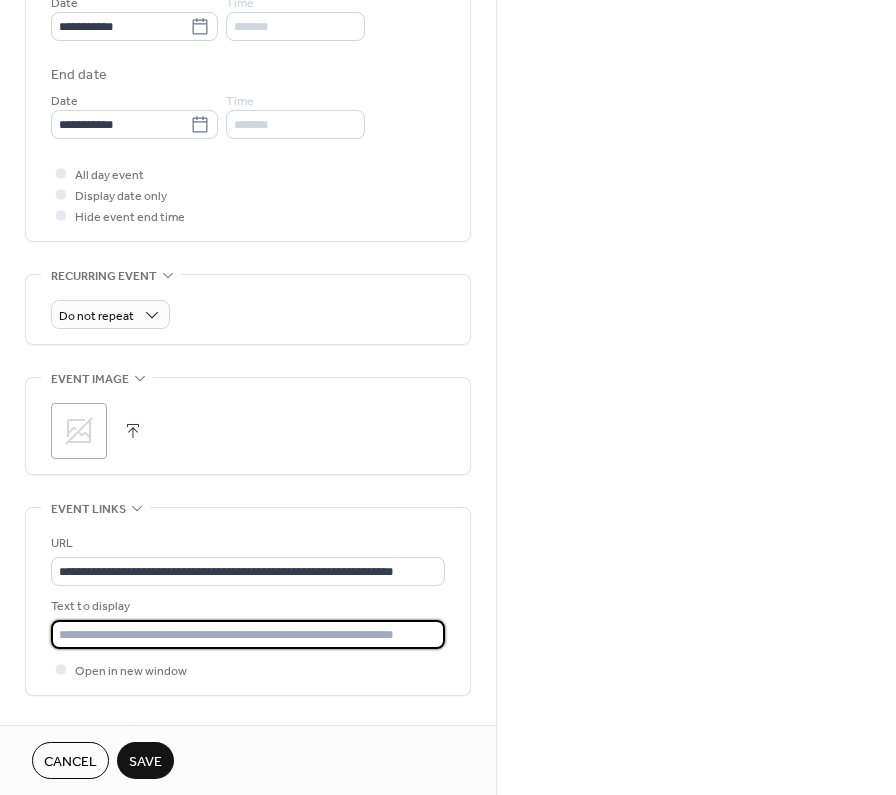 drag, startPoint x: 57, startPoint y: 646, endPoint x: 268, endPoint y: 650, distance: 211.03792 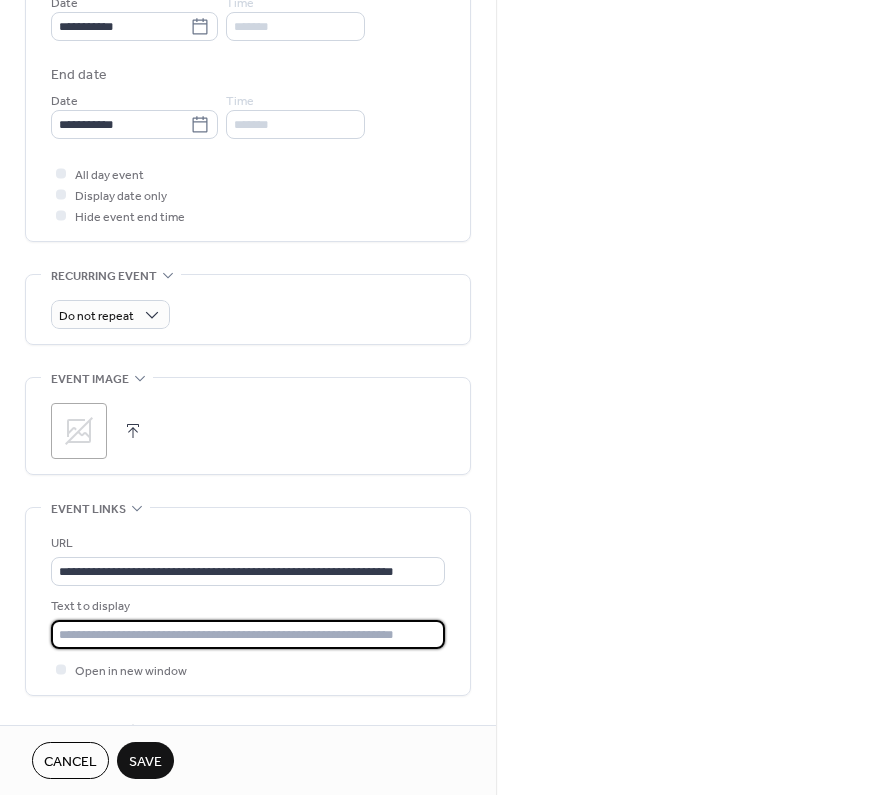click at bounding box center [248, 634] 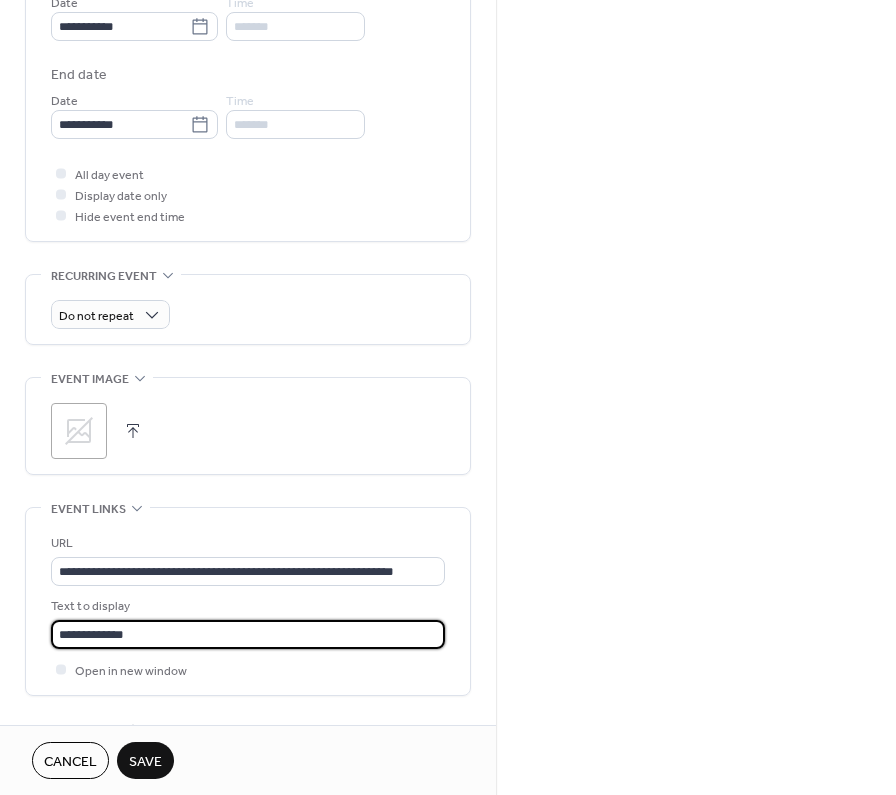type on "**********" 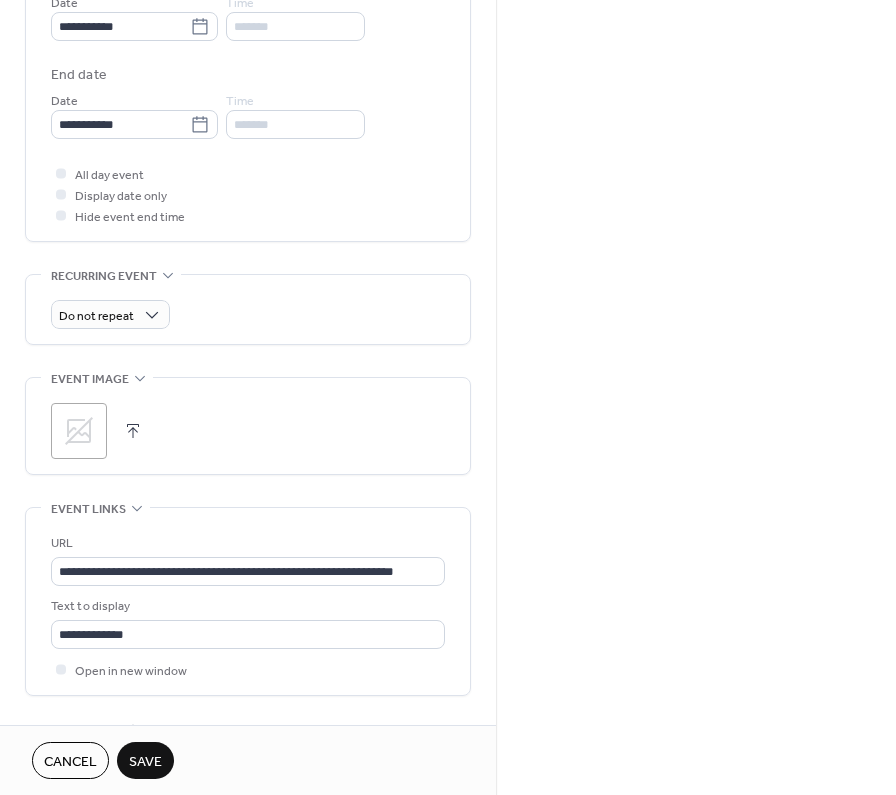 click on "**********" at bounding box center [448, 397] 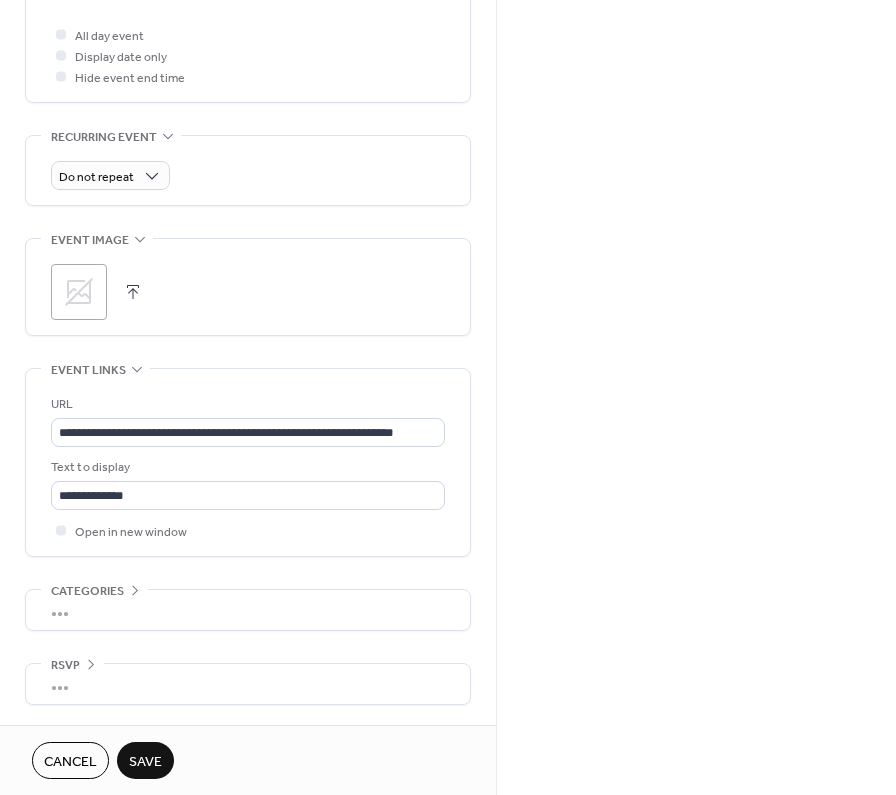 scroll, scrollTop: 850, scrollLeft: 0, axis: vertical 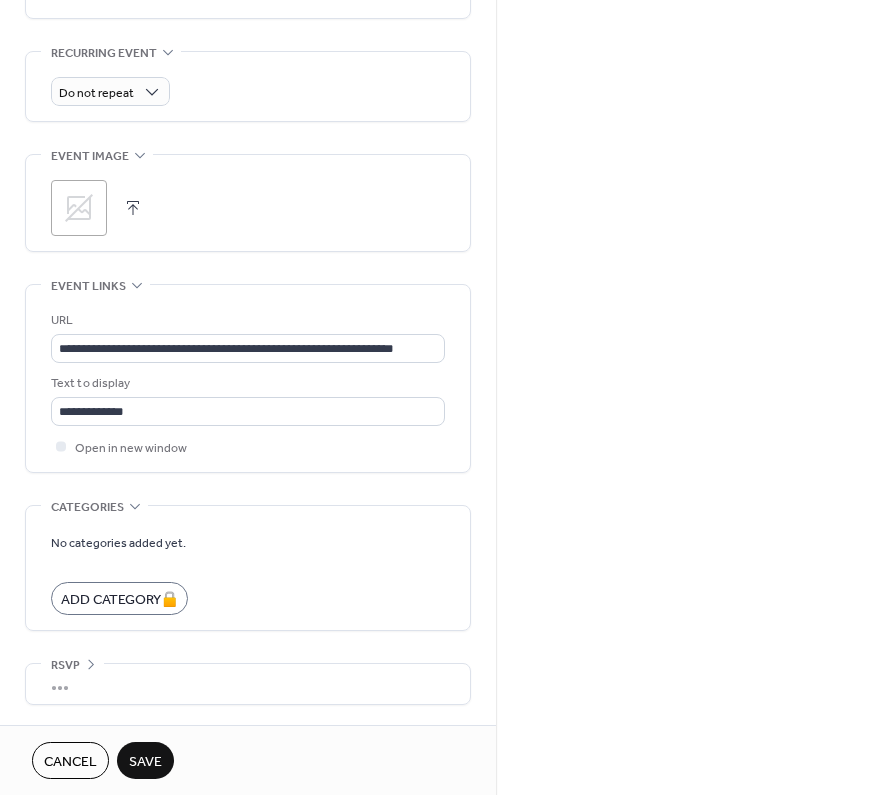 click 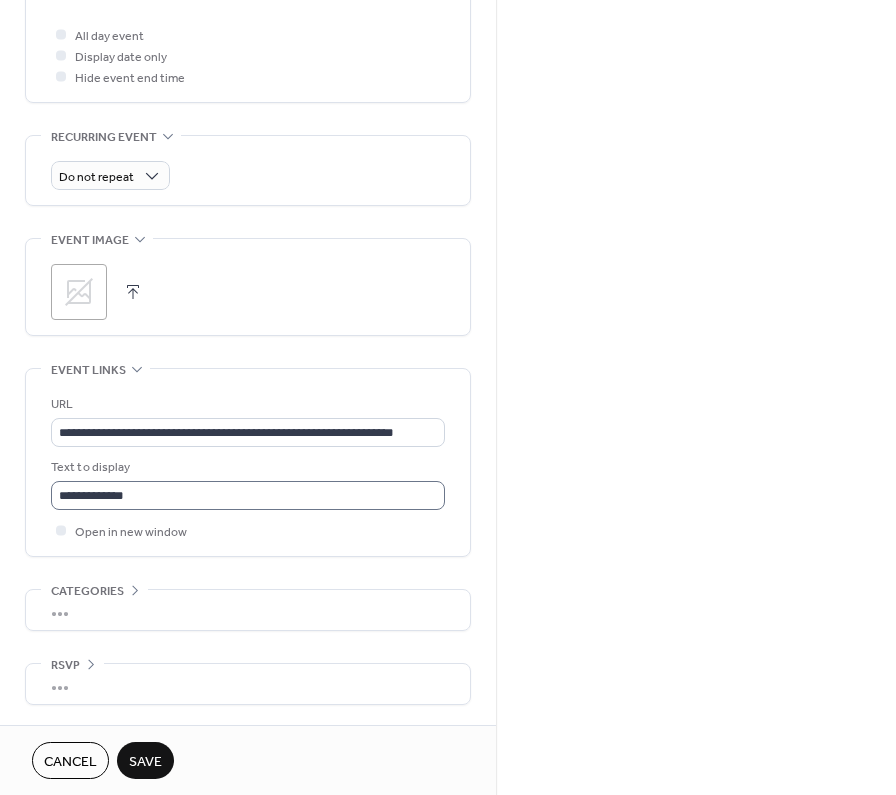 scroll, scrollTop: 846, scrollLeft: 0, axis: vertical 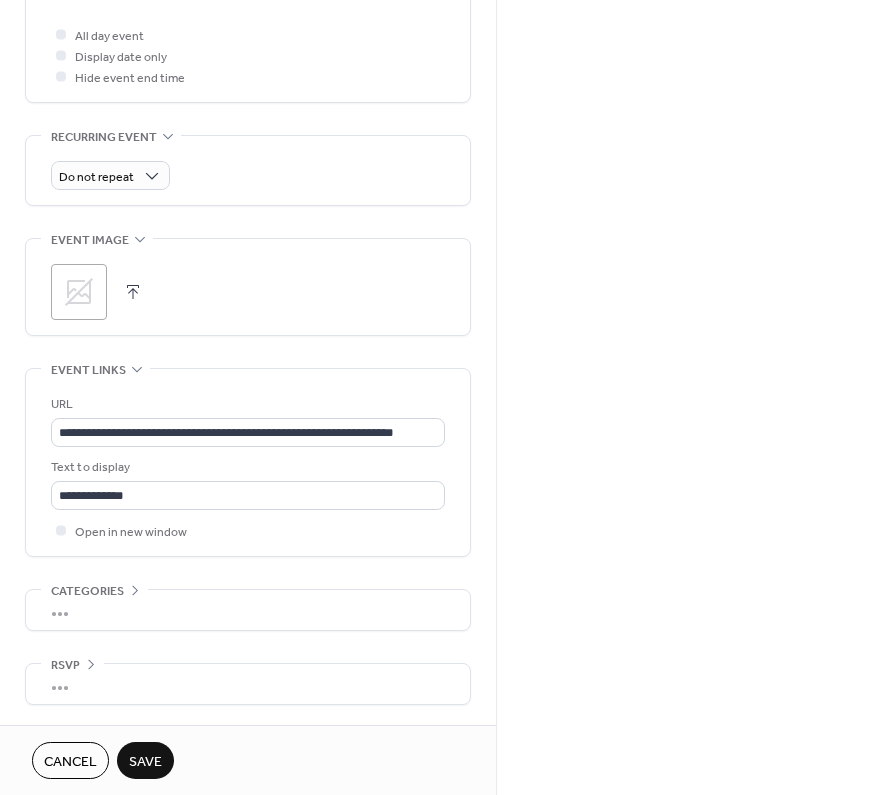 click on "•••" at bounding box center (248, 684) 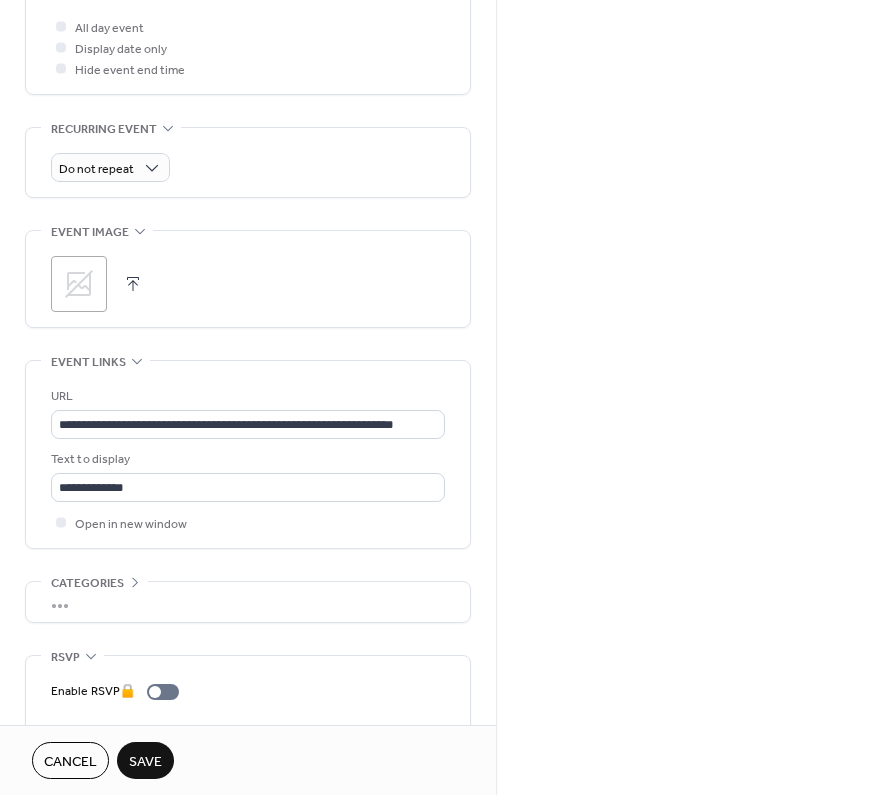 click 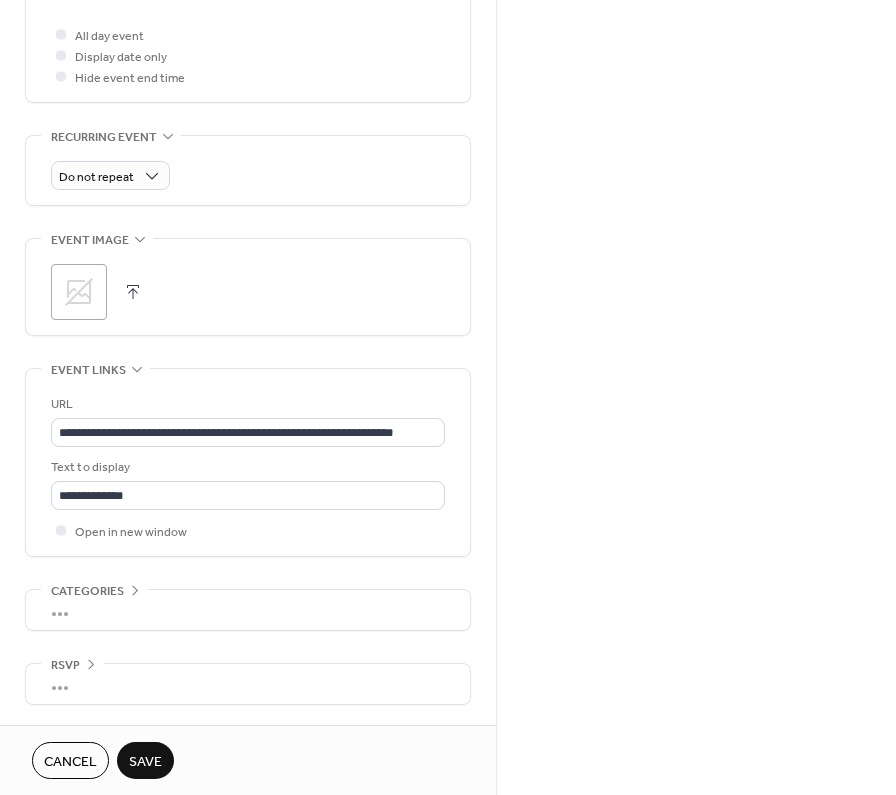 scroll, scrollTop: 850, scrollLeft: 0, axis: vertical 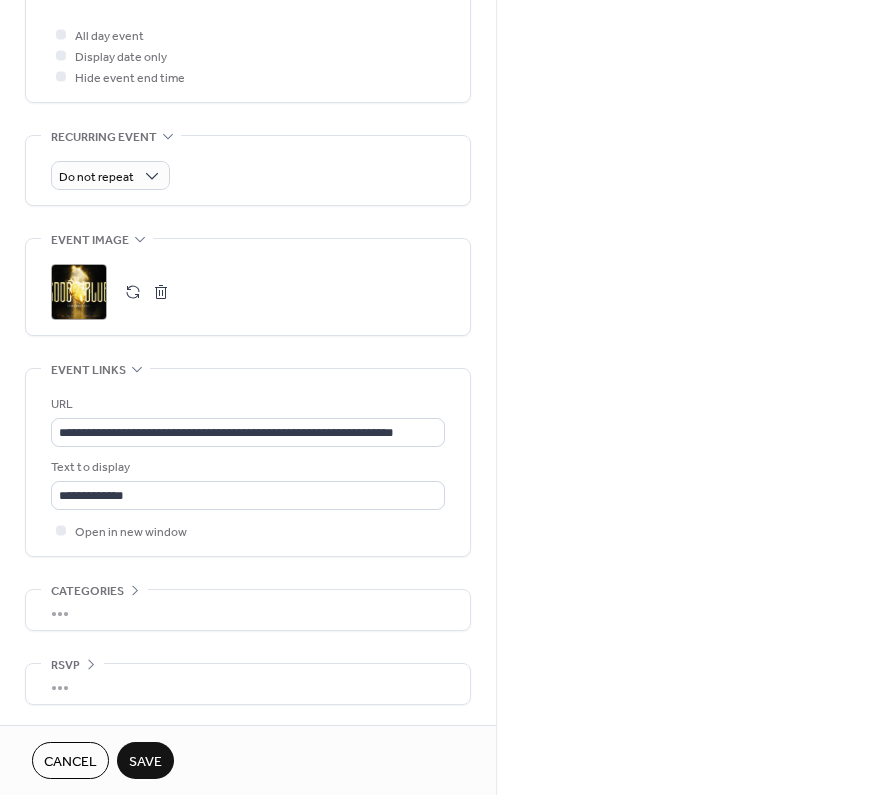 click on "Save" at bounding box center (145, 762) 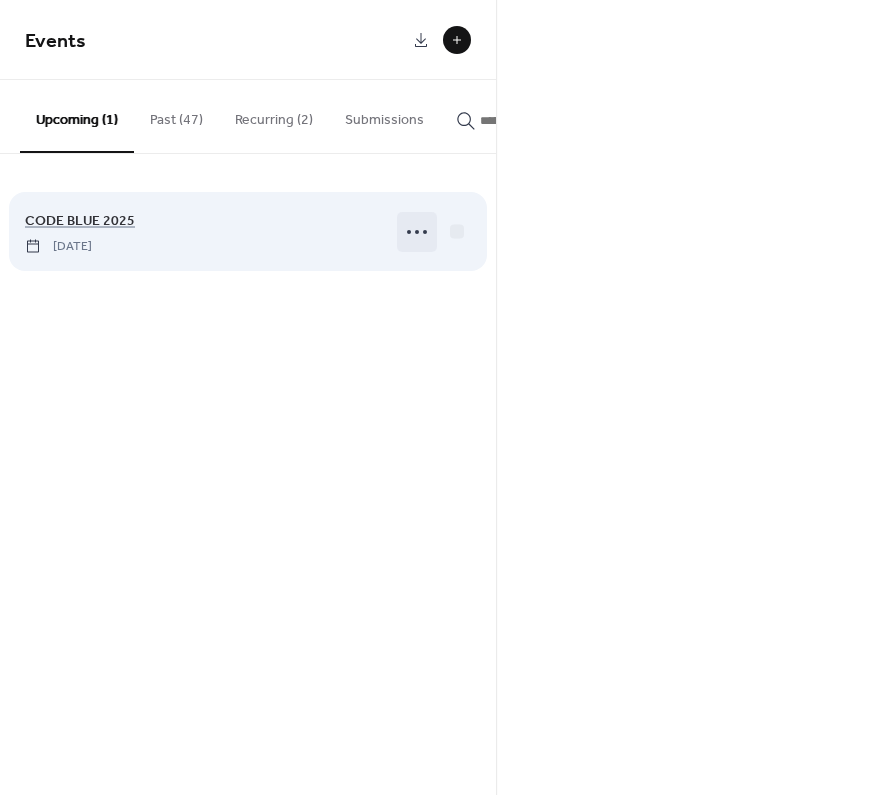 click 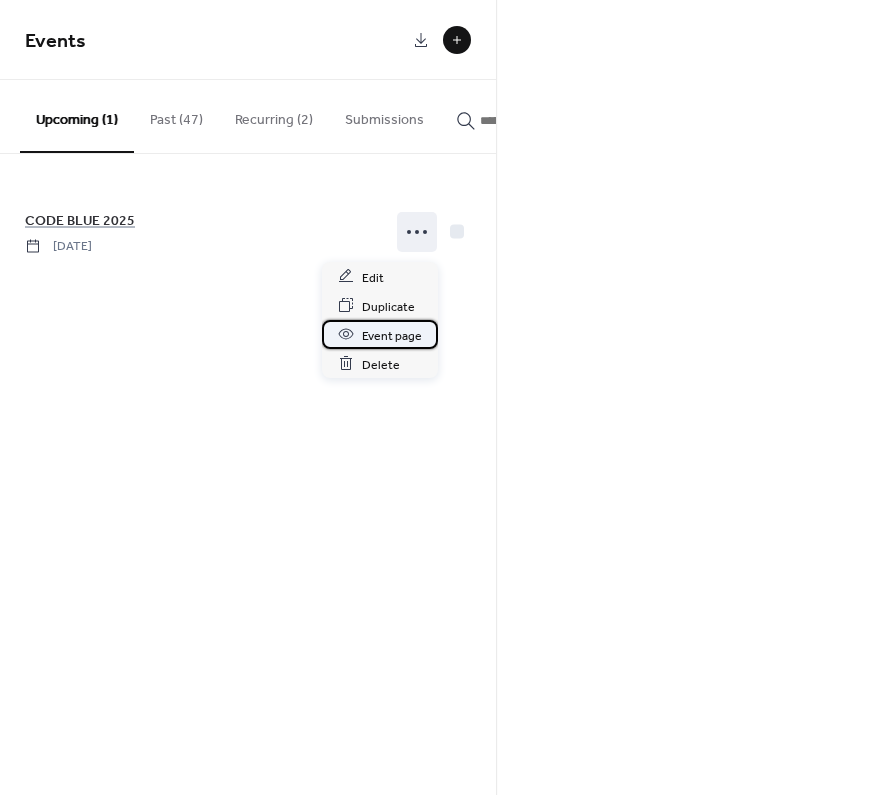 click on "Event page" at bounding box center (392, 335) 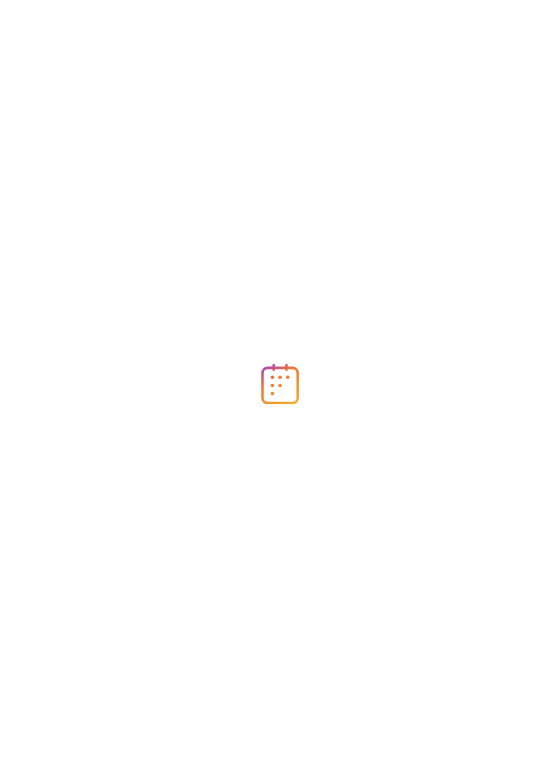 scroll, scrollTop: 0, scrollLeft: 0, axis: both 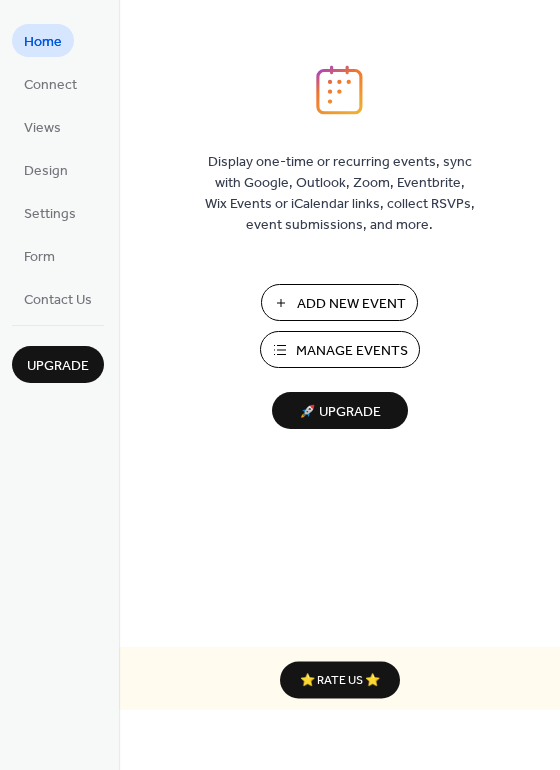 click on "Manage Events" at bounding box center [340, 349] 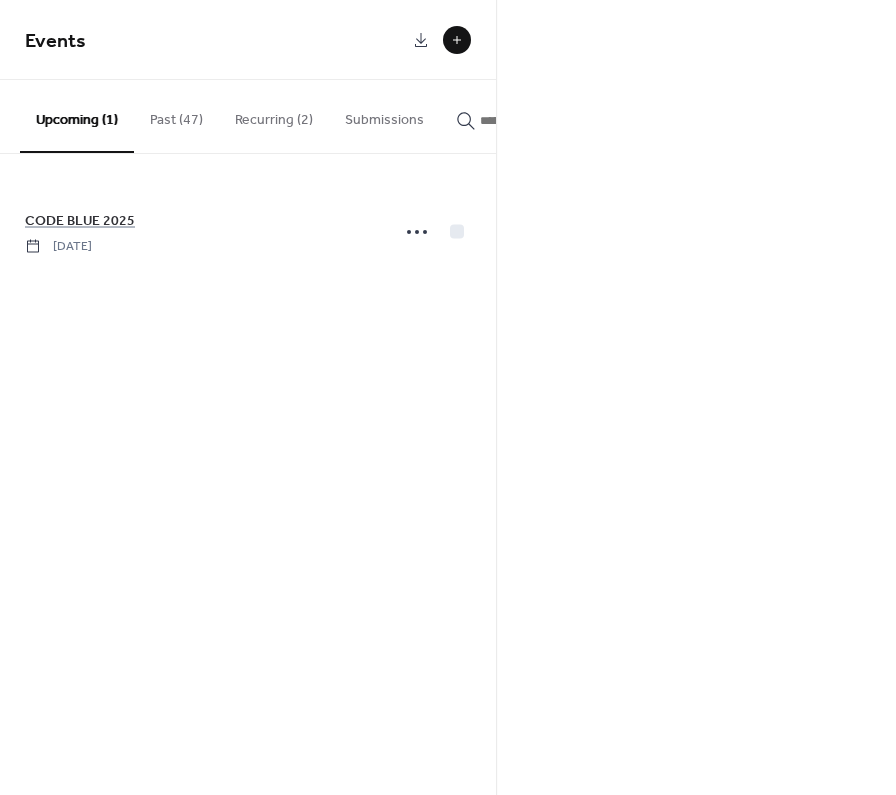 scroll, scrollTop: 0, scrollLeft: 0, axis: both 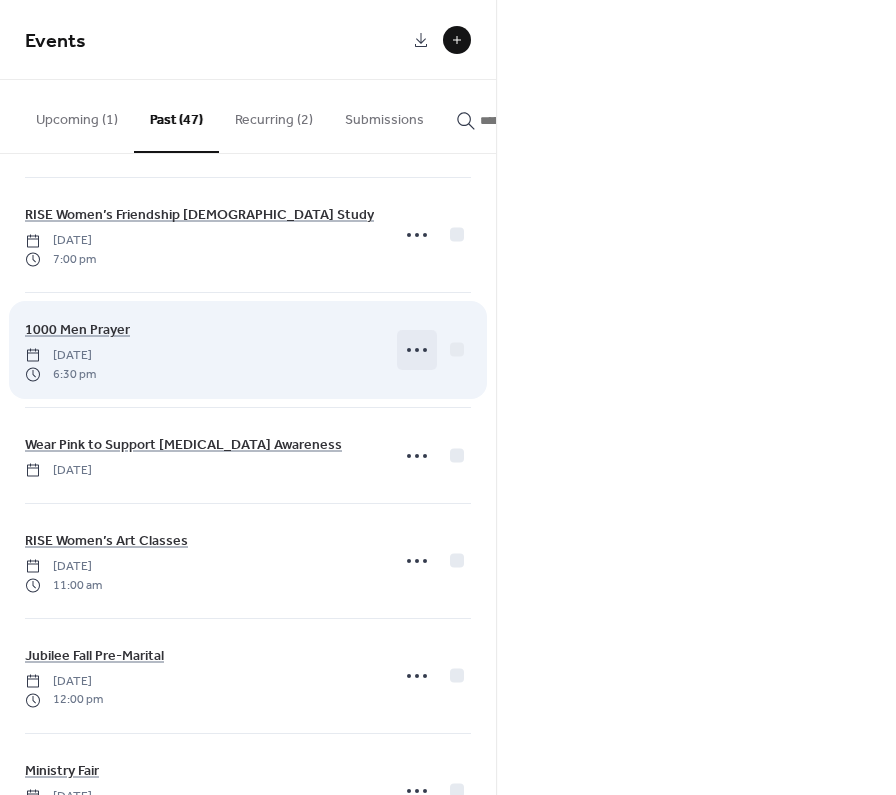 click 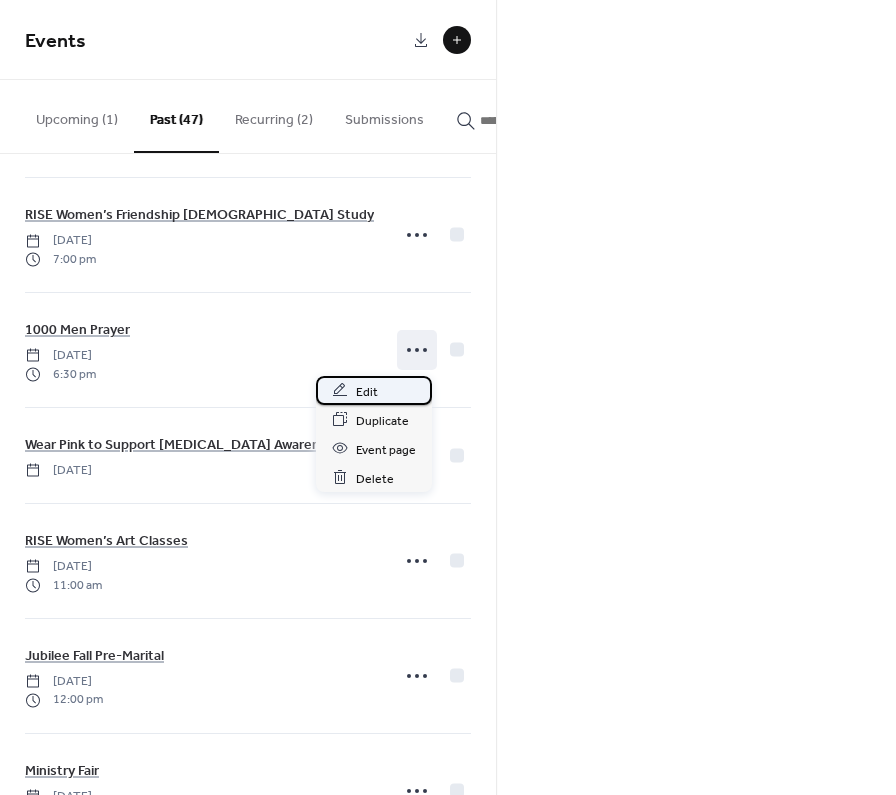 click on "Edit" at bounding box center (367, 391) 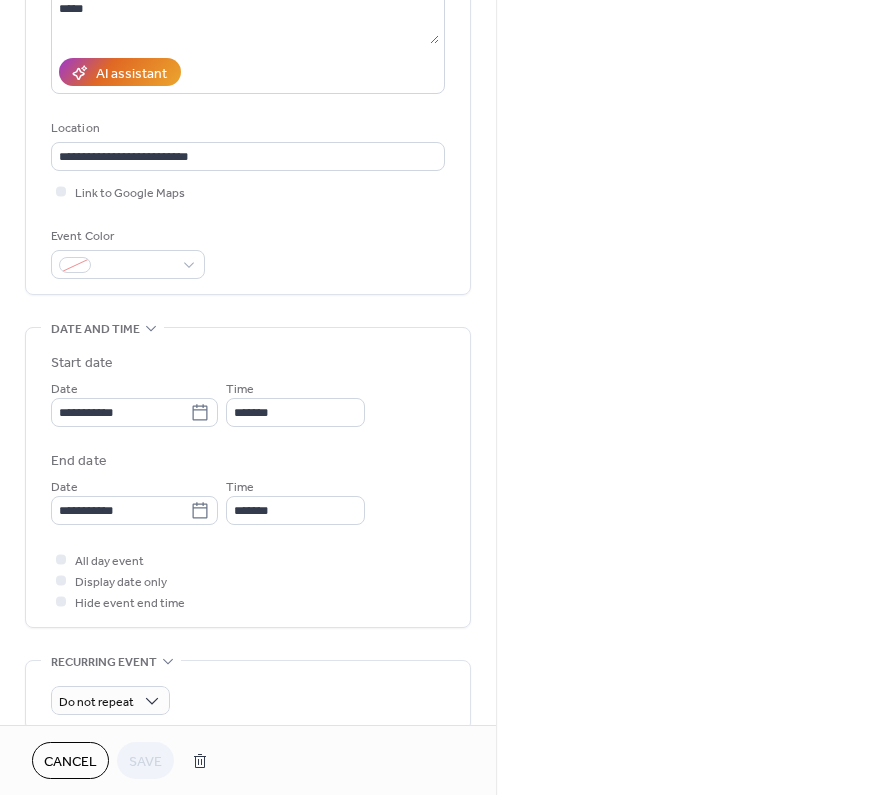 scroll, scrollTop: 316, scrollLeft: 0, axis: vertical 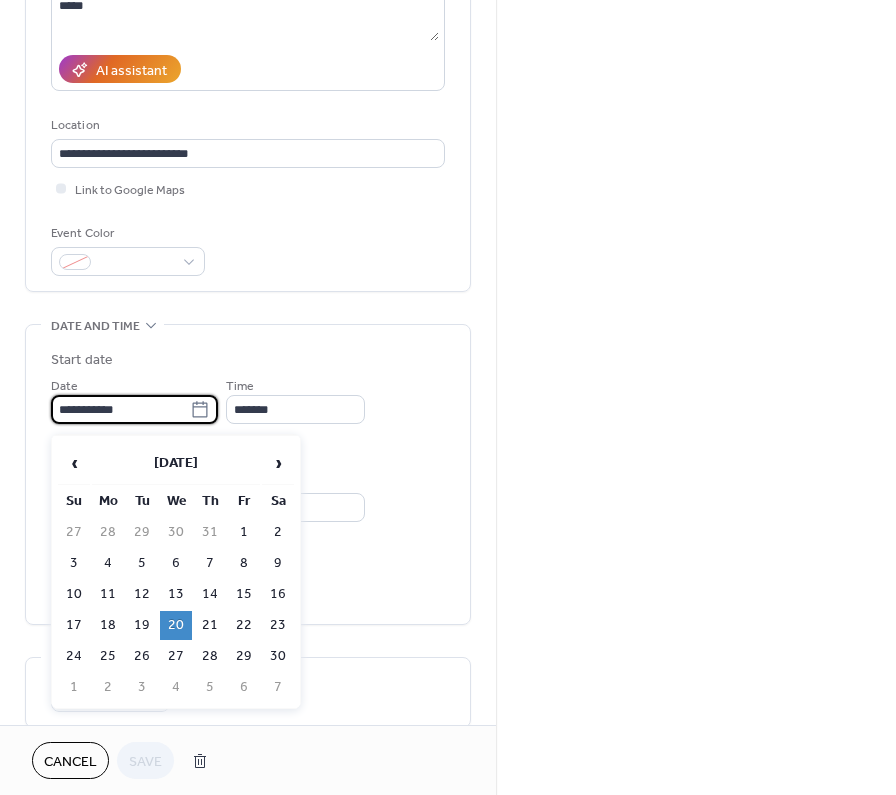 click on "**********" at bounding box center [120, 409] 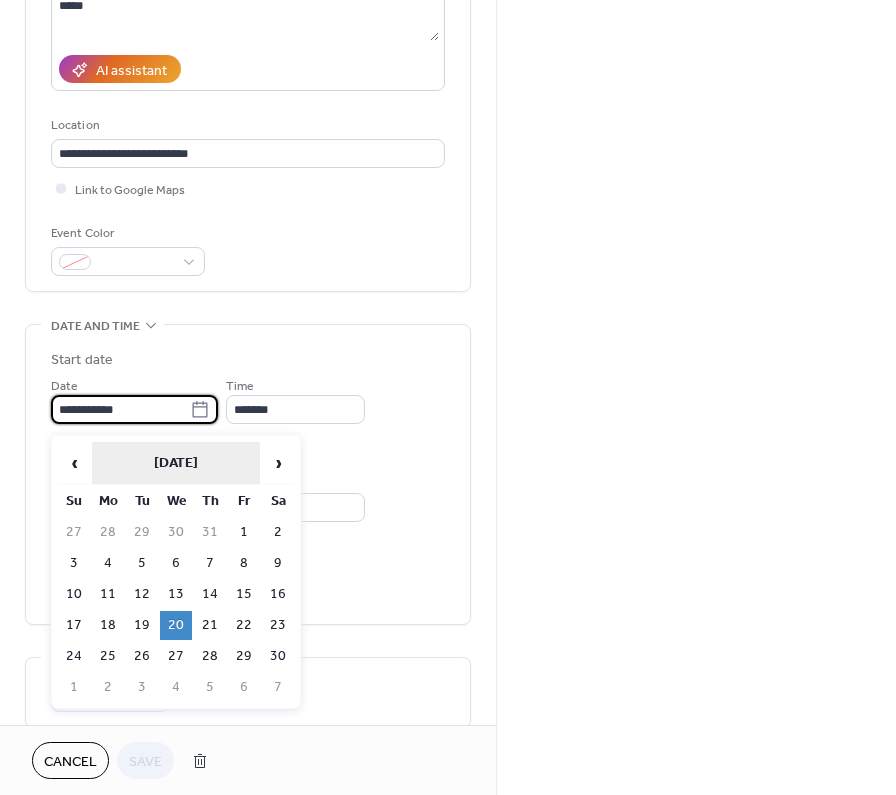 click on "November 2024" at bounding box center [176, 463] 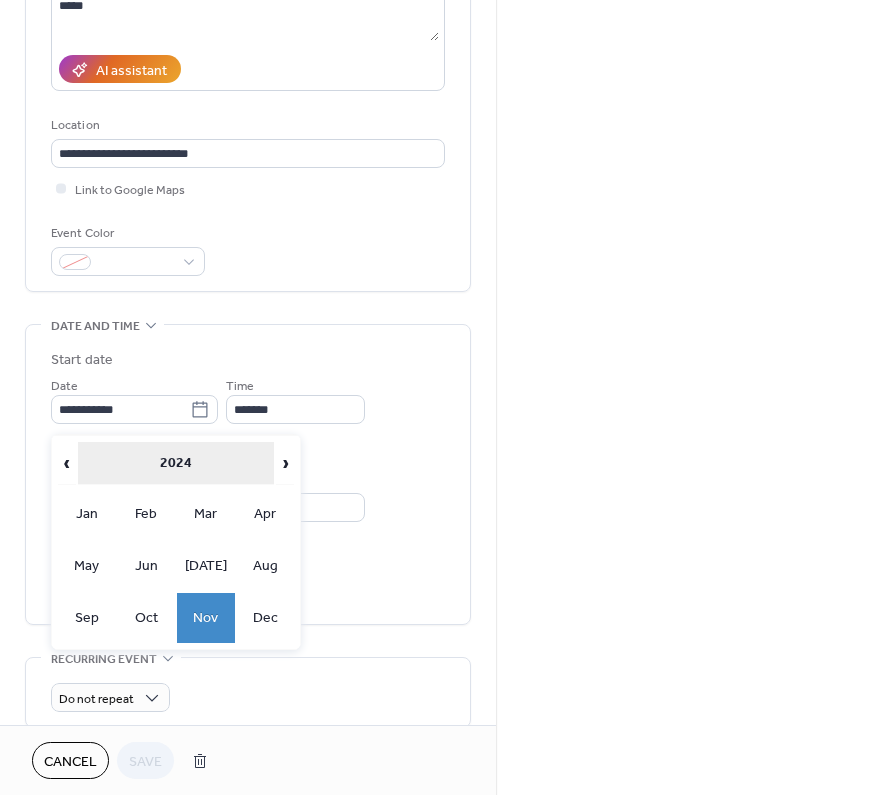 click on "2024" at bounding box center (176, 463) 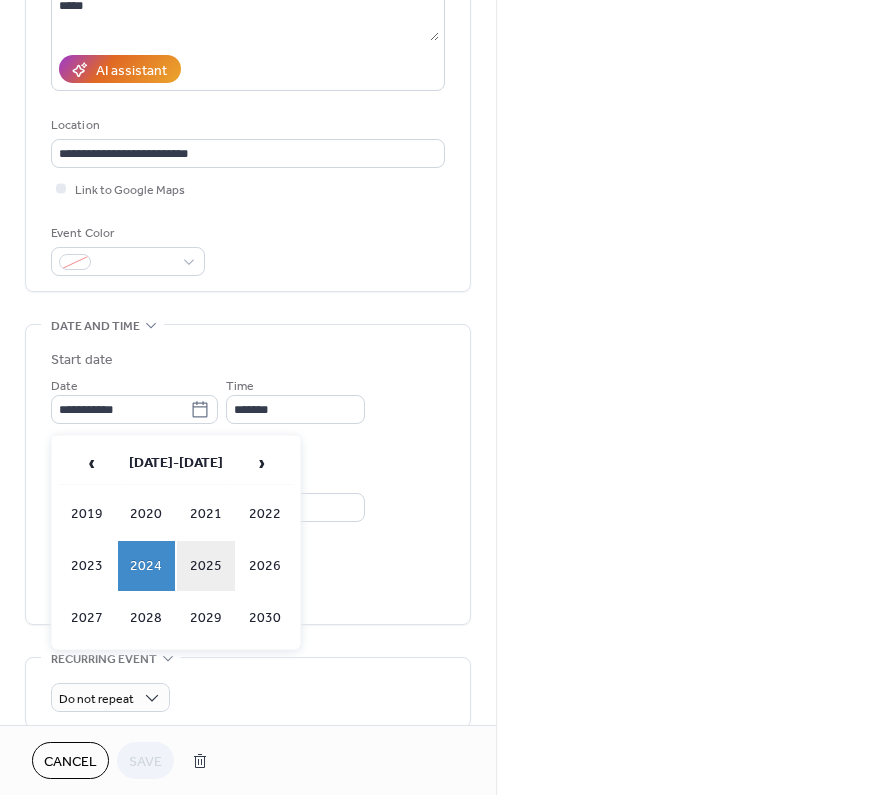 click on "2025" at bounding box center [206, 566] 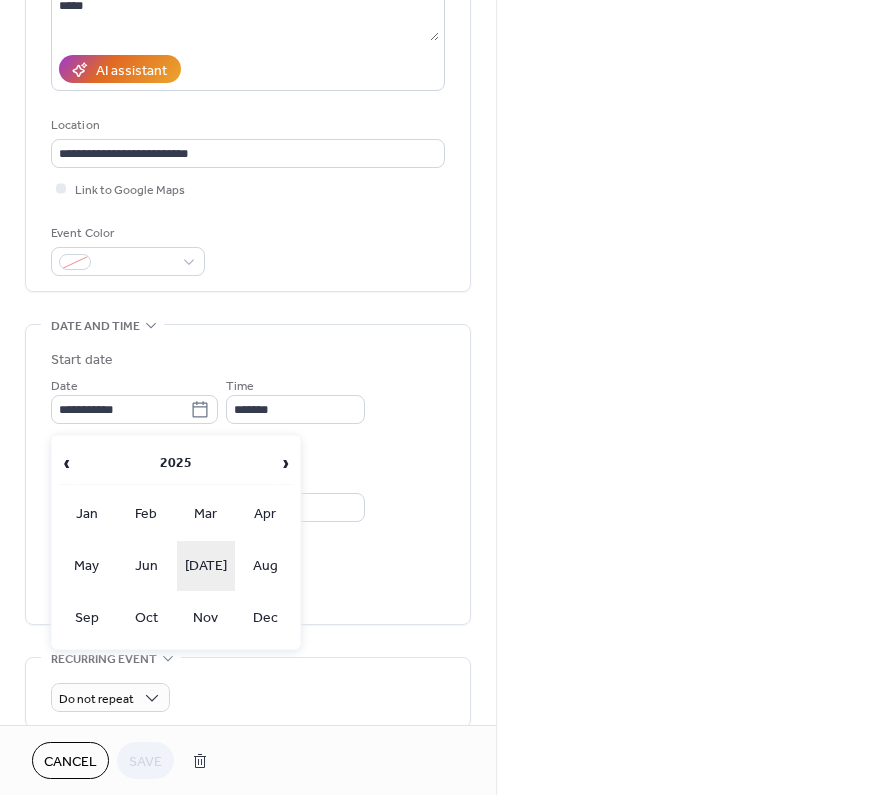 click on "Jul" at bounding box center (206, 566) 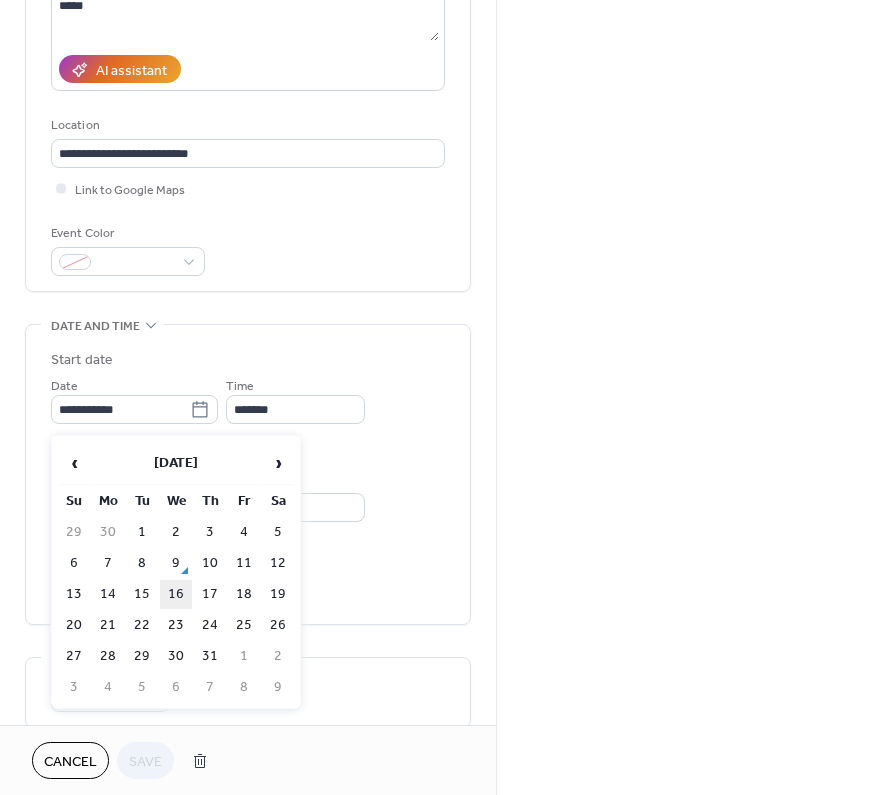 click on "16" at bounding box center (176, 594) 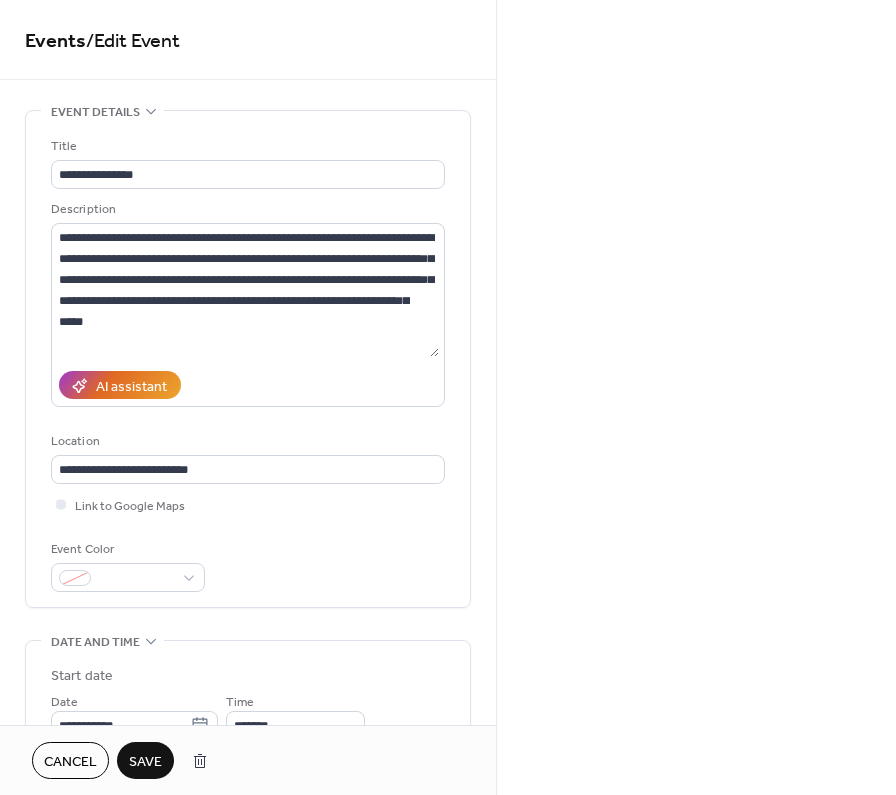 scroll, scrollTop: 0, scrollLeft: 0, axis: both 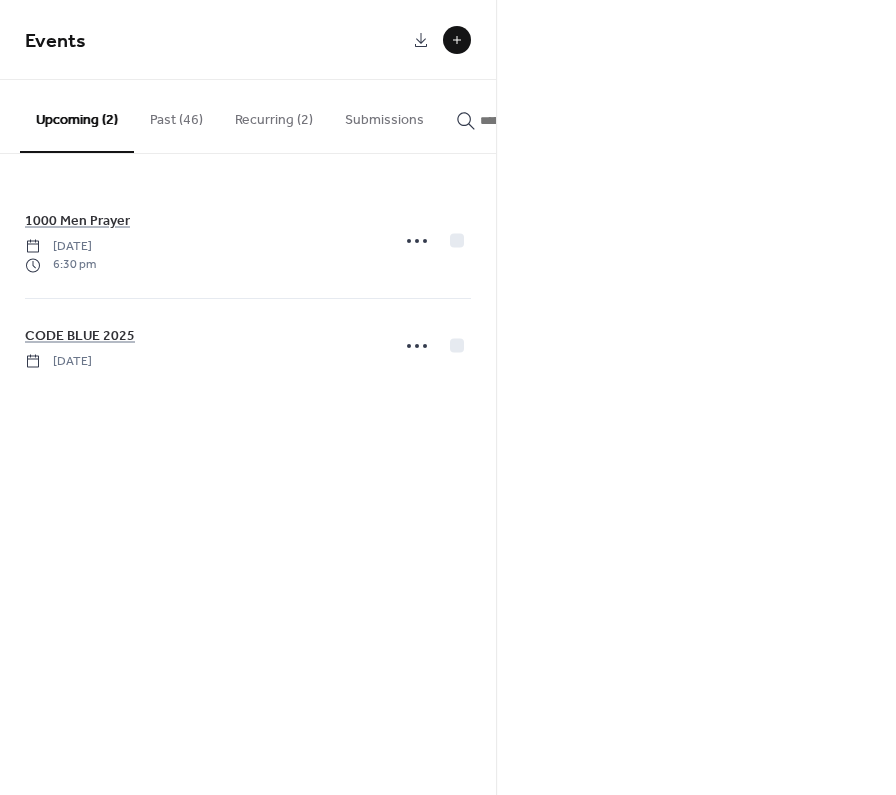 click on "Past  (46)" at bounding box center [176, 115] 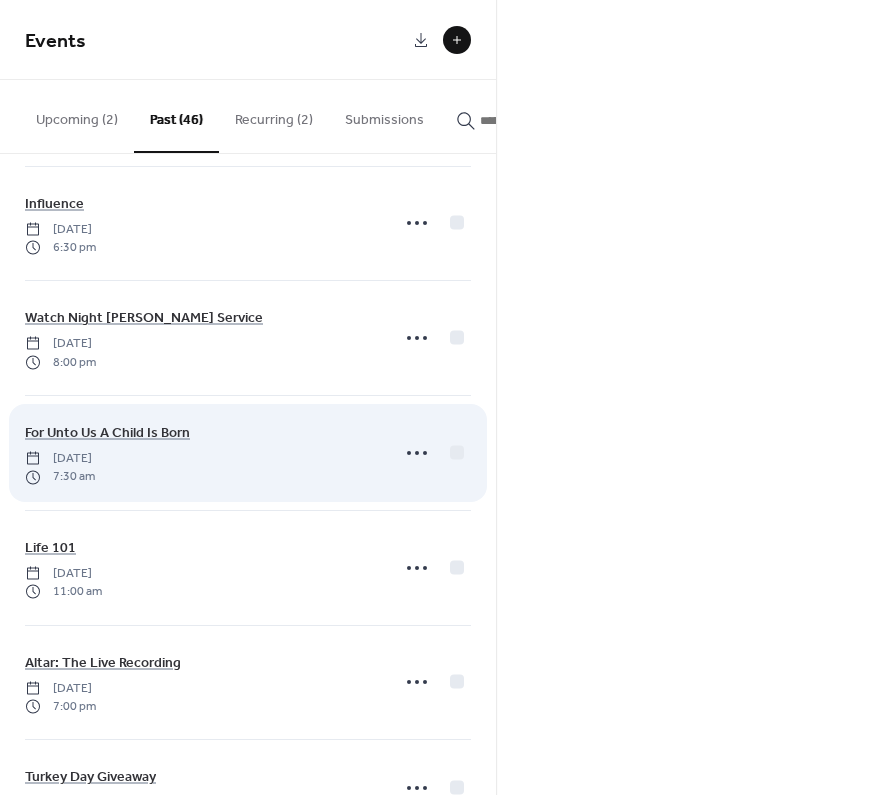 scroll, scrollTop: 4137, scrollLeft: 0, axis: vertical 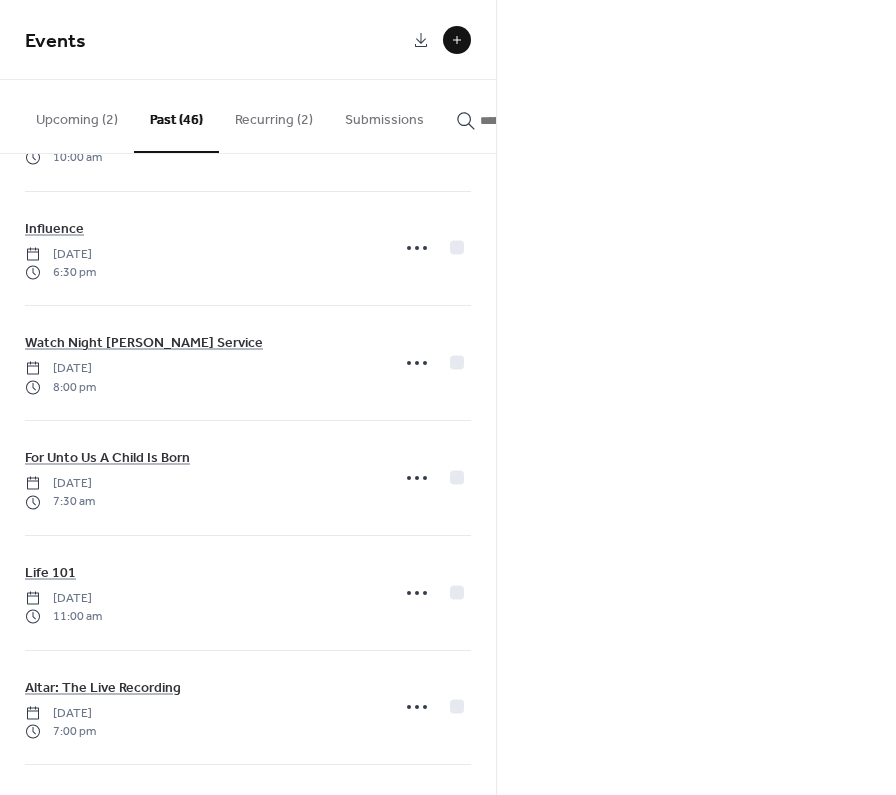 click on "Recurring  (2)" at bounding box center (274, 115) 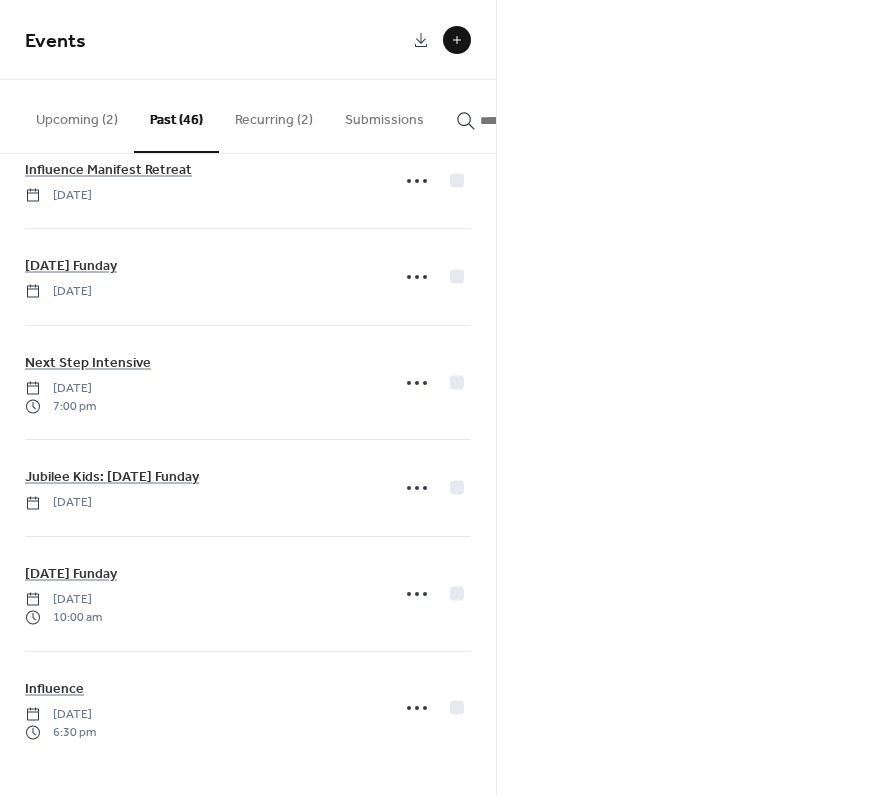 scroll, scrollTop: 0, scrollLeft: 0, axis: both 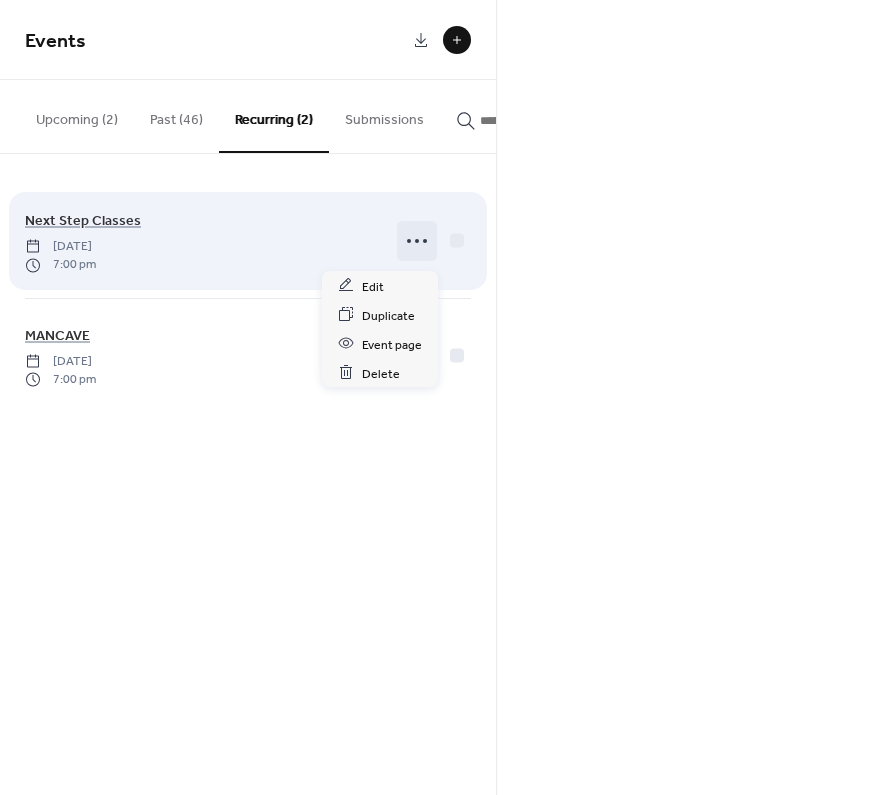click 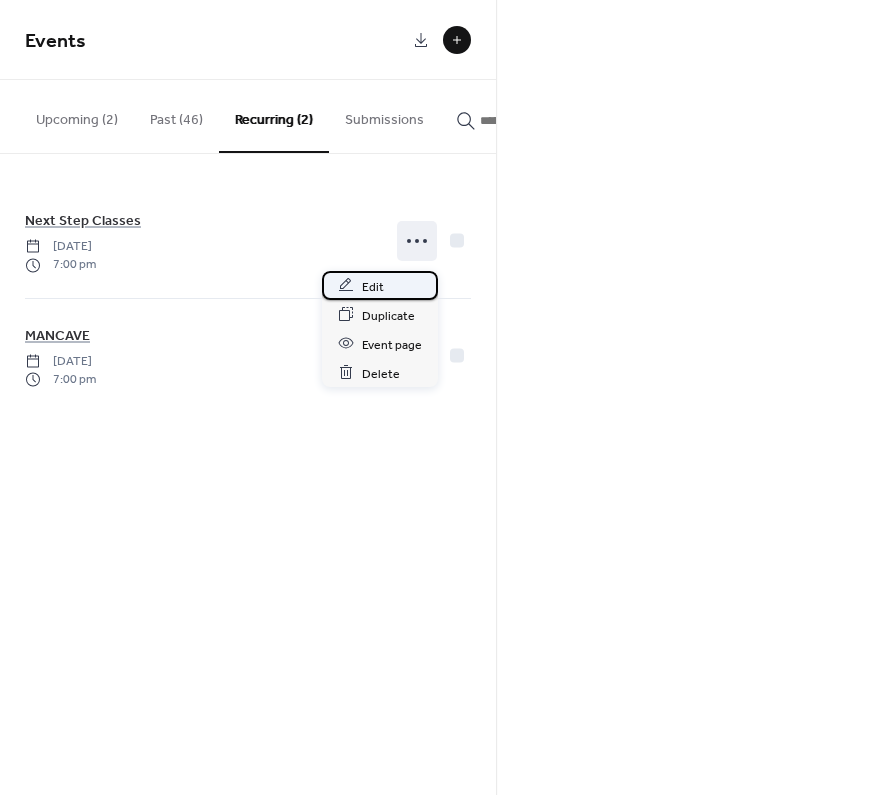 click on "Edit" at bounding box center [380, 285] 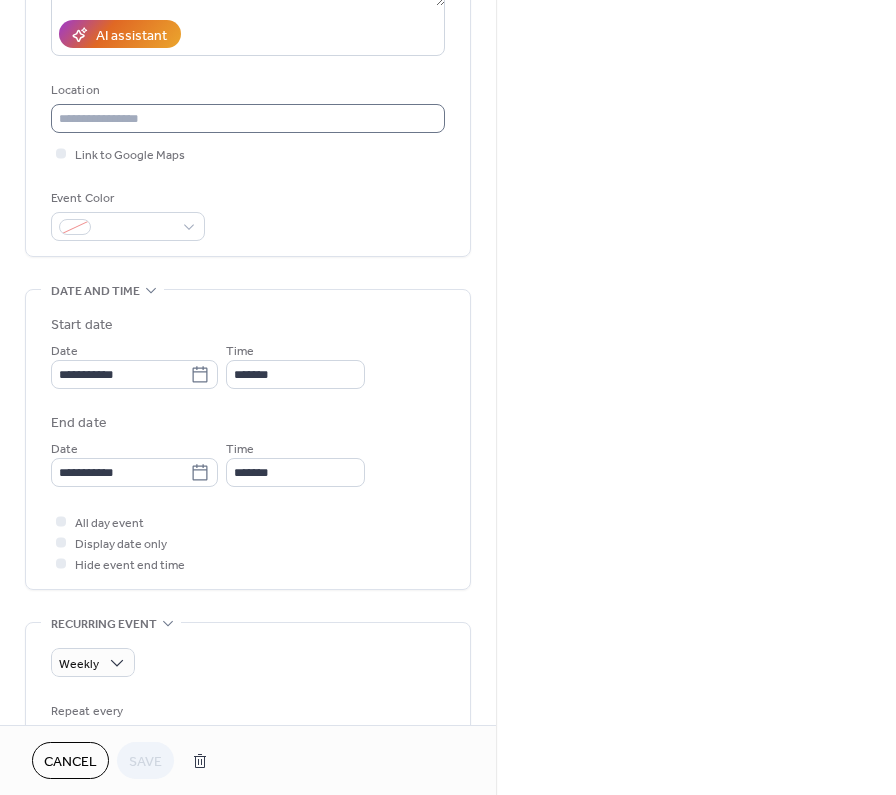 scroll, scrollTop: 362, scrollLeft: 0, axis: vertical 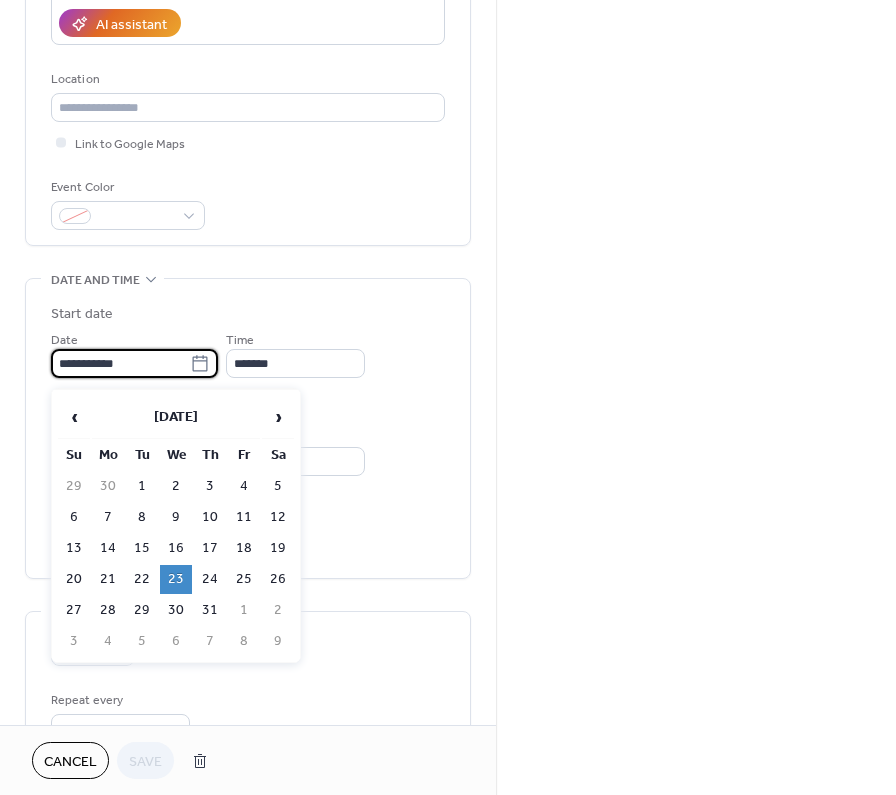 click on "**********" at bounding box center [120, 363] 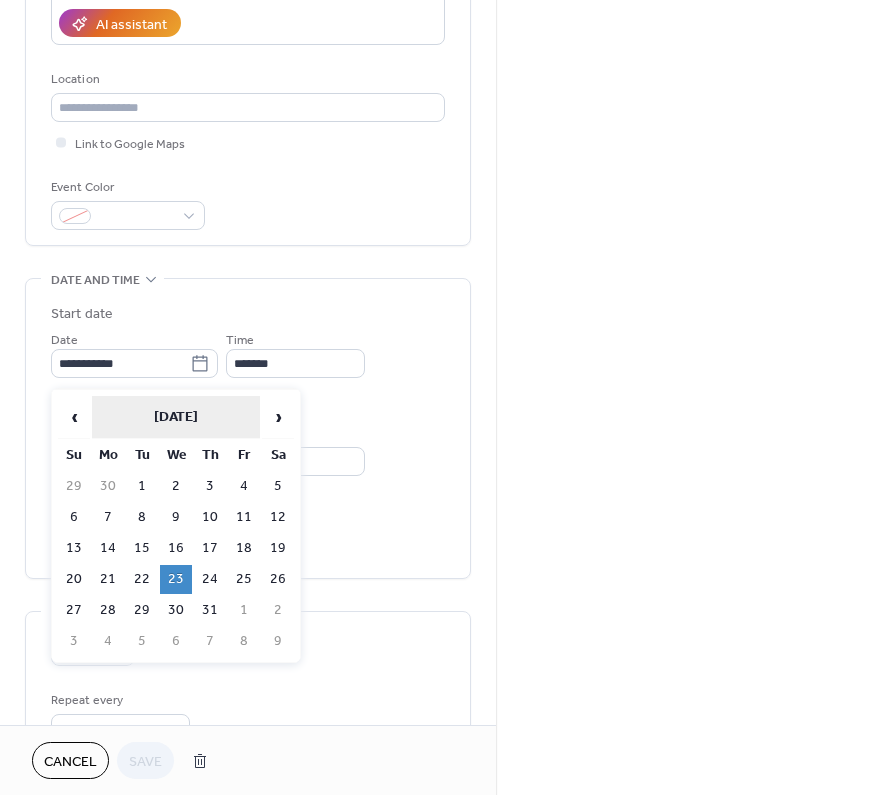 click on "October 2024" at bounding box center [176, 417] 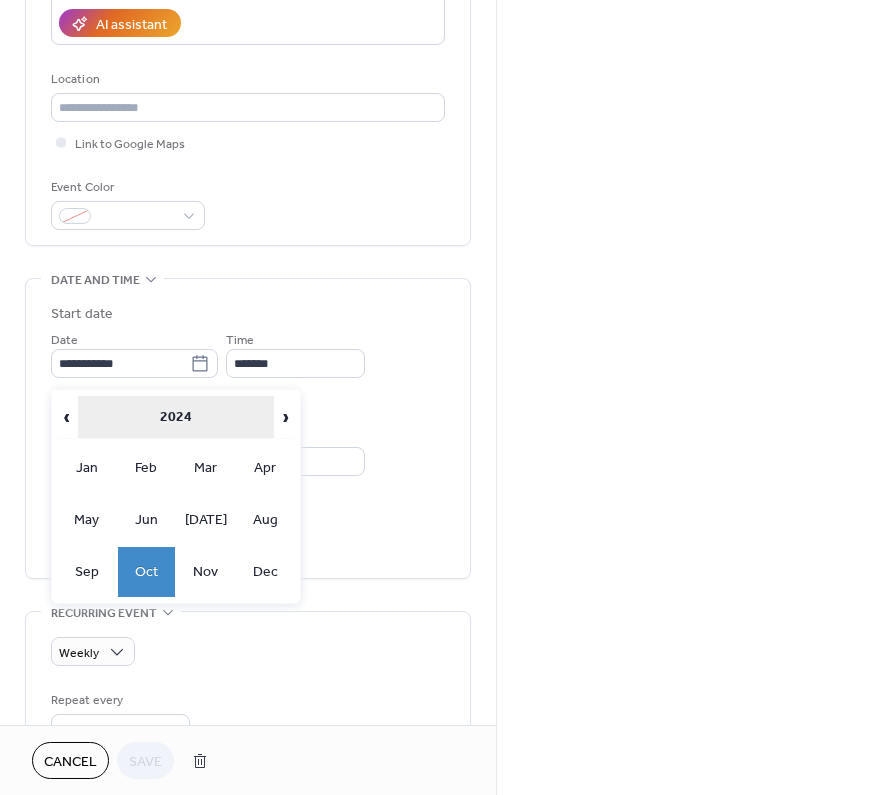 click on "2024" at bounding box center (176, 417) 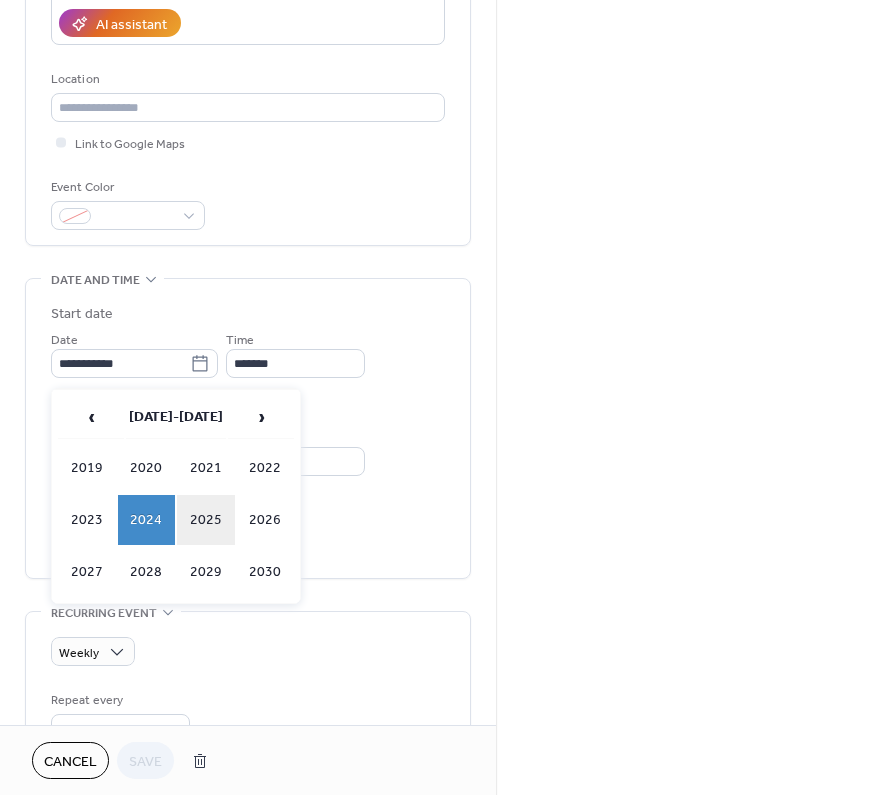 click on "2025" at bounding box center (206, 520) 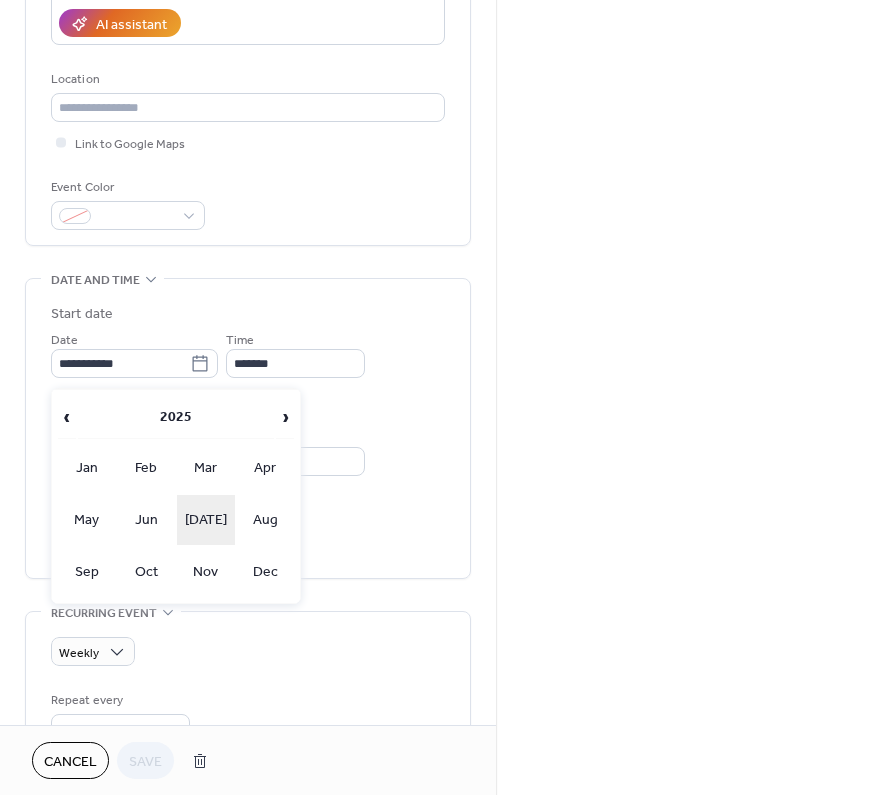 click on "Jul" at bounding box center (206, 520) 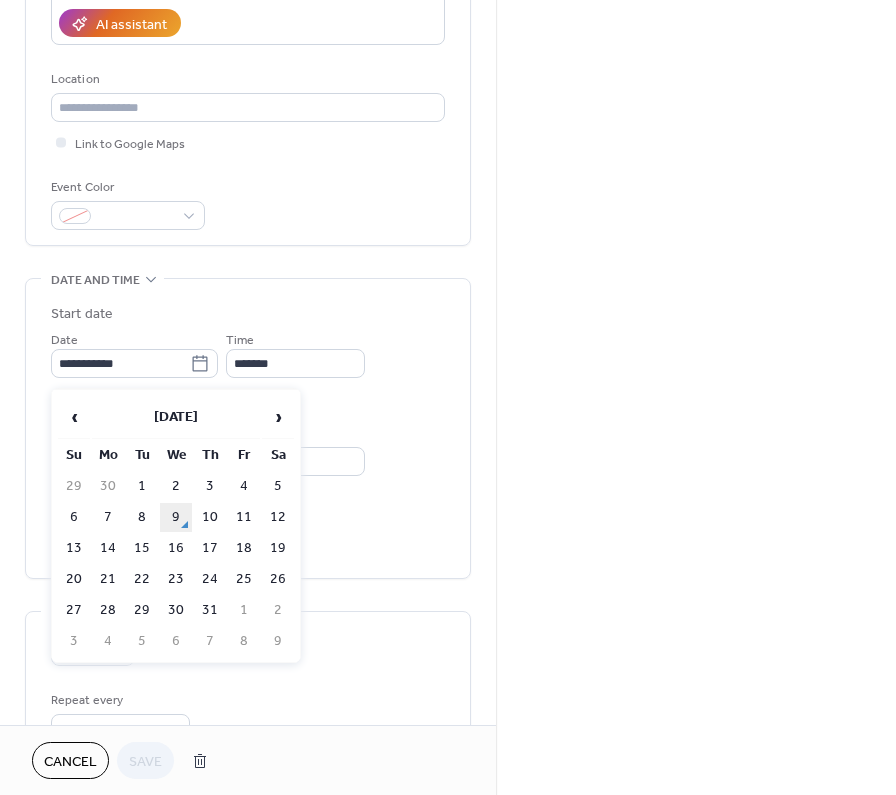 click on "9" at bounding box center [176, 517] 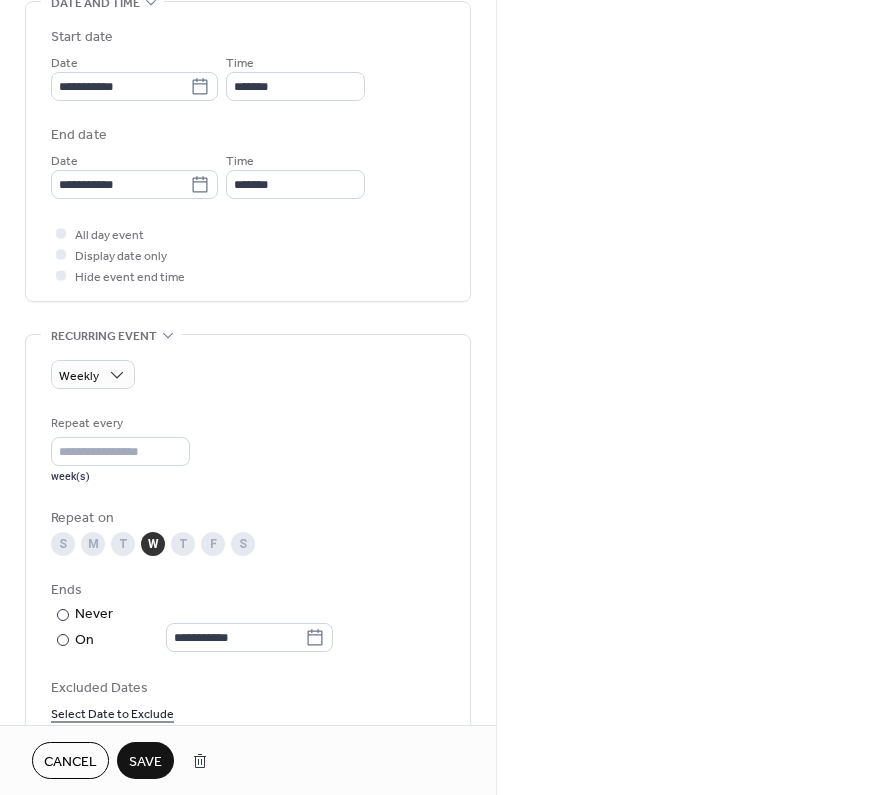 scroll, scrollTop: 661, scrollLeft: 0, axis: vertical 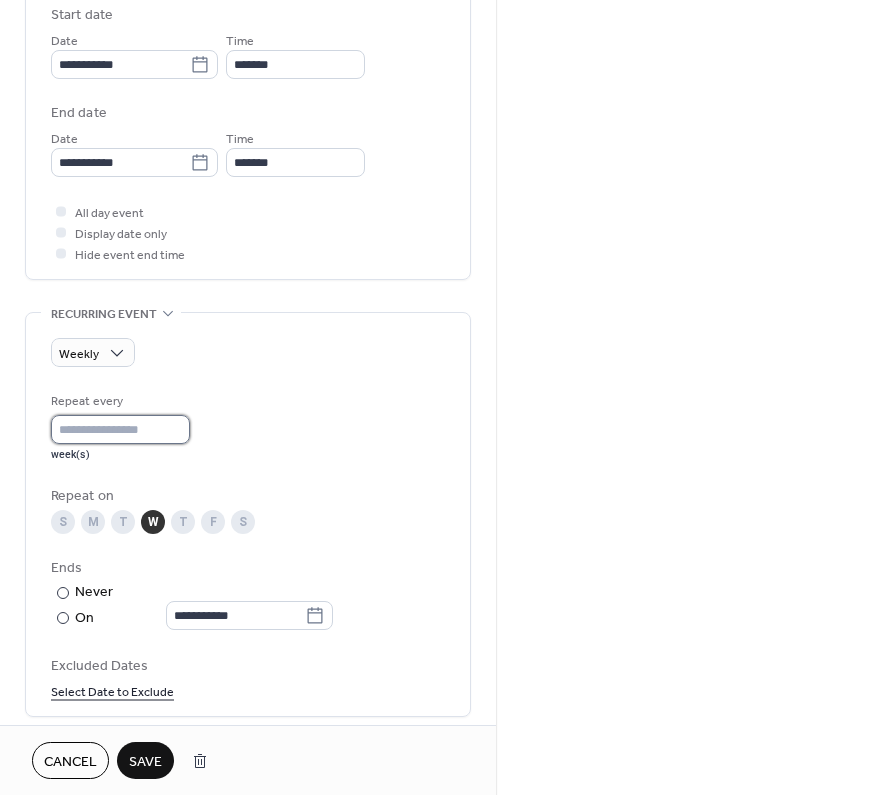 type on "*" 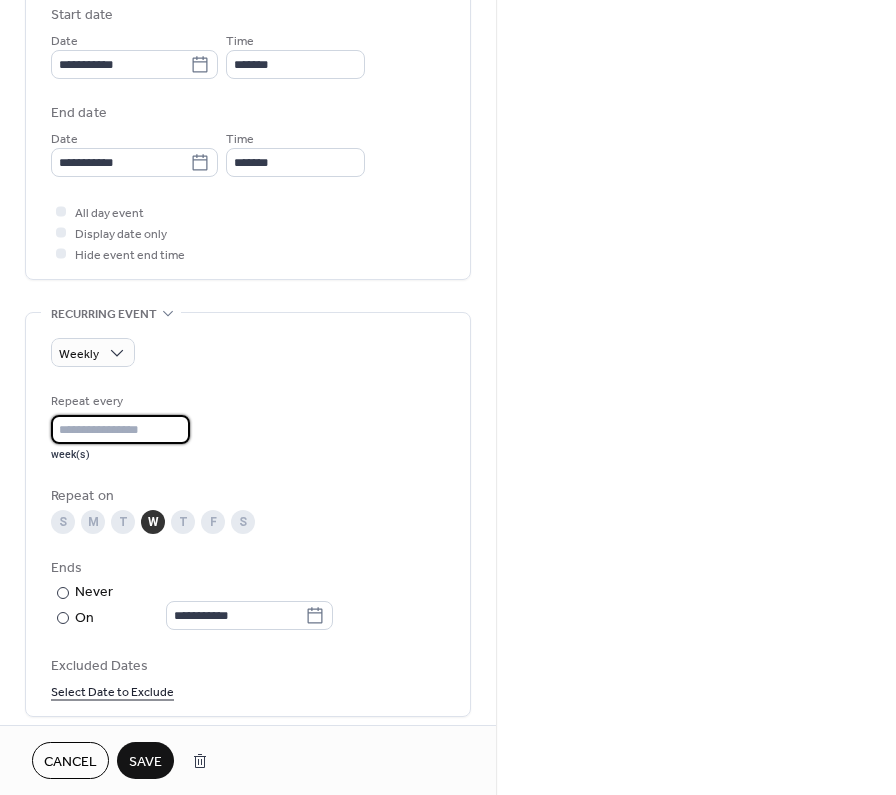 click on "*" at bounding box center (120, 429) 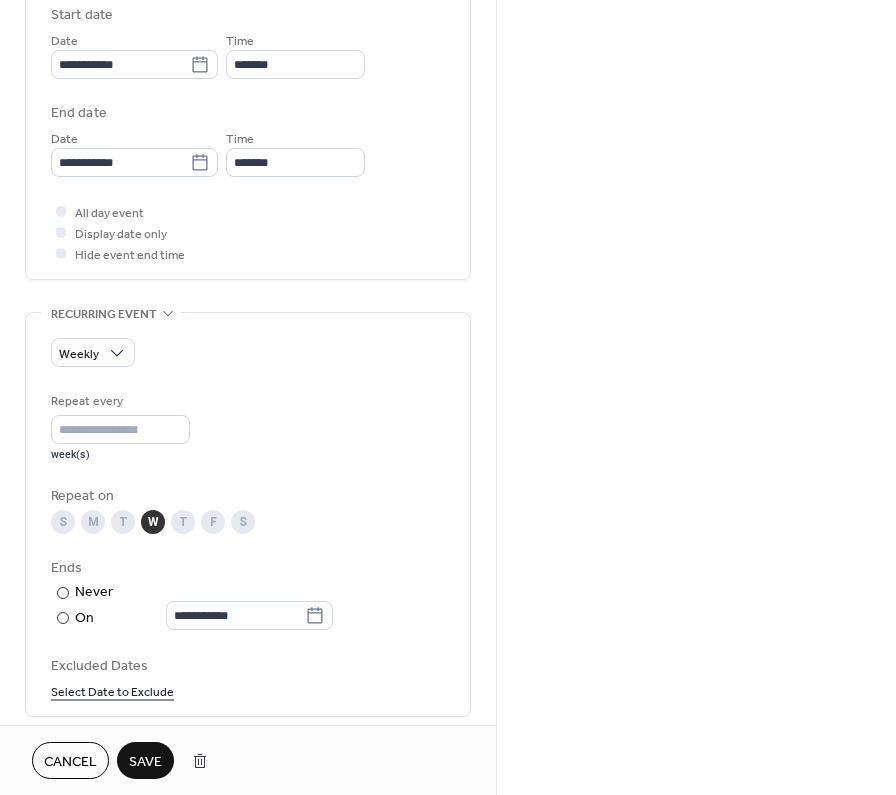 click on "Repeat every * week(s)" at bounding box center (248, 426) 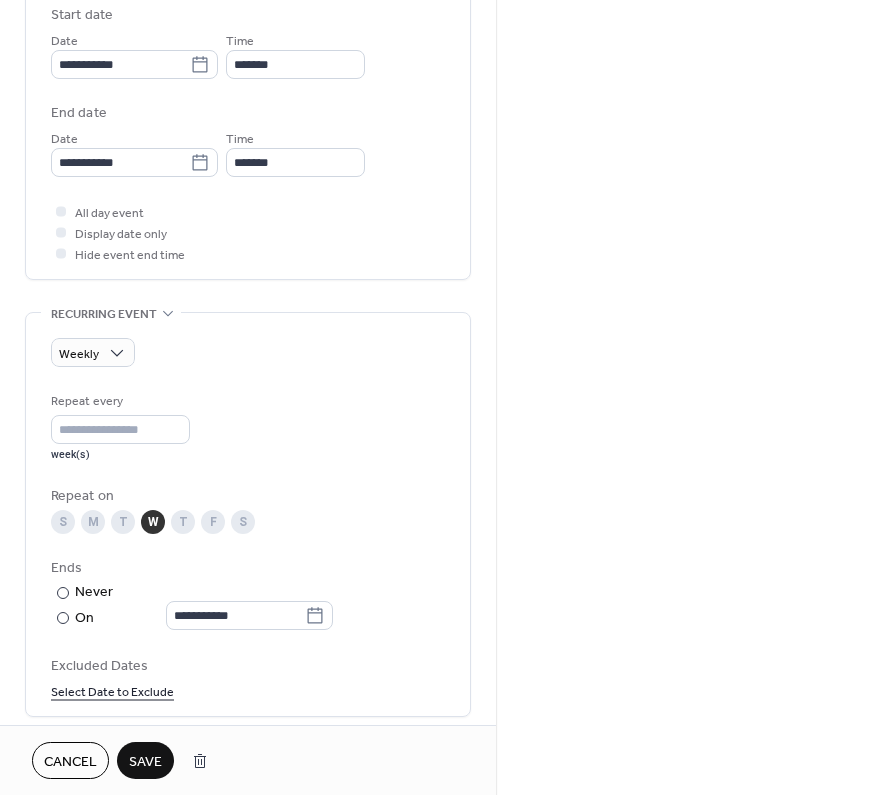 scroll, scrollTop: 846, scrollLeft: 0, axis: vertical 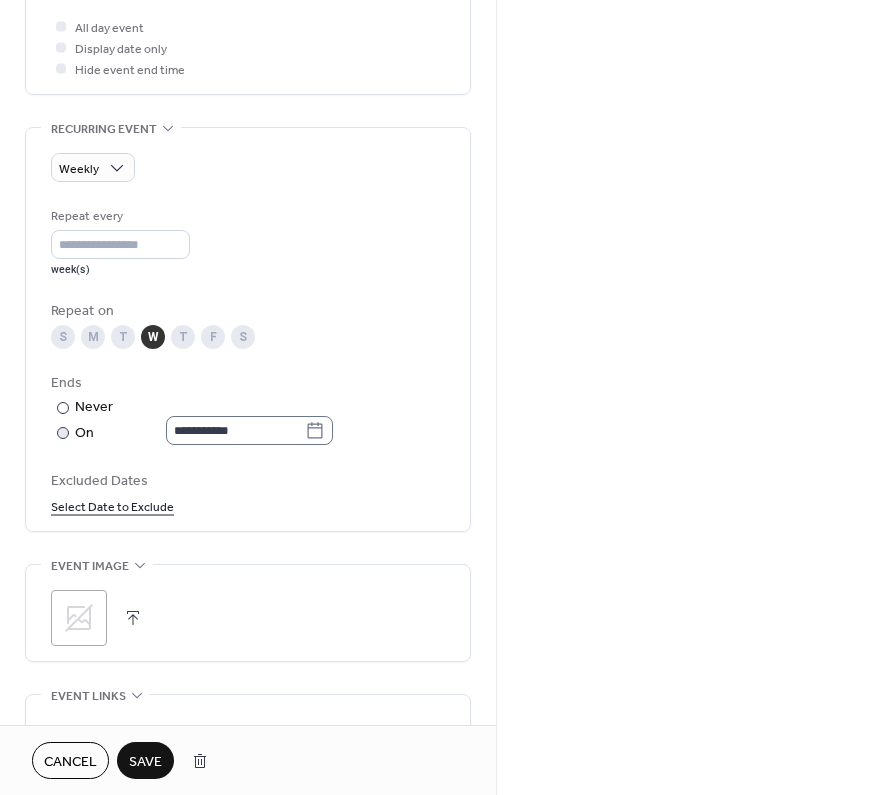 click 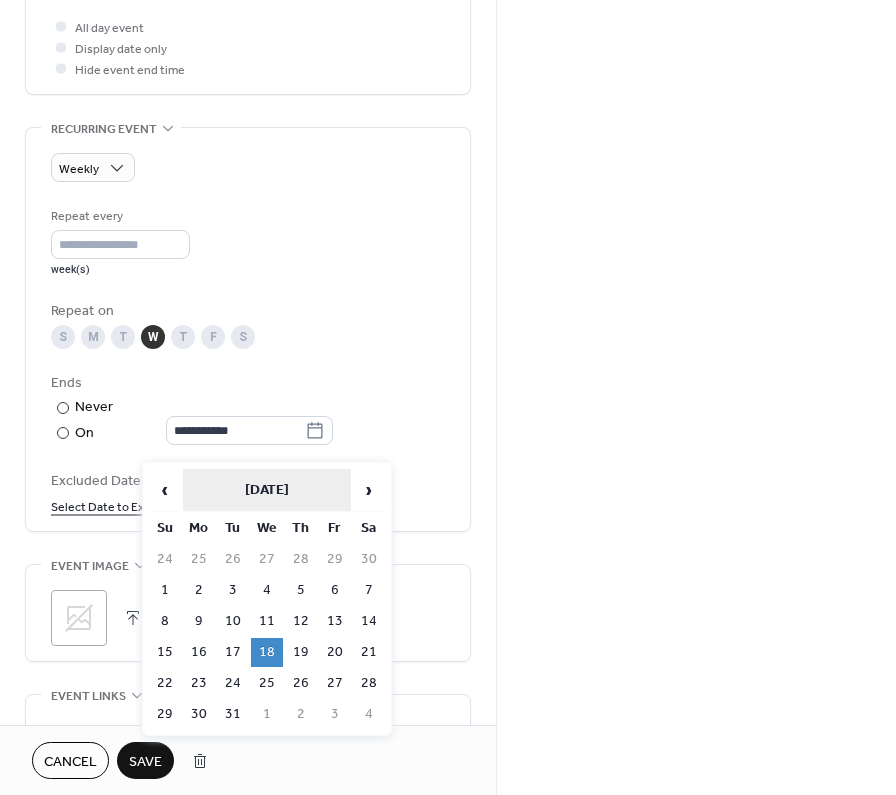 click on "December 2024" at bounding box center [267, 490] 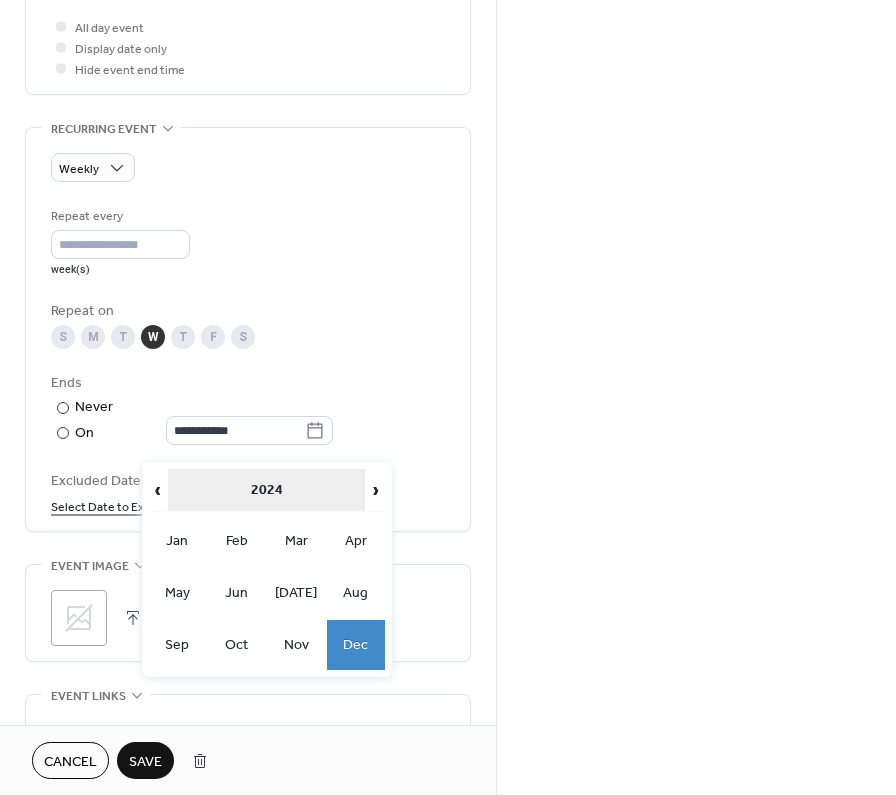click on "2024" at bounding box center (266, 490) 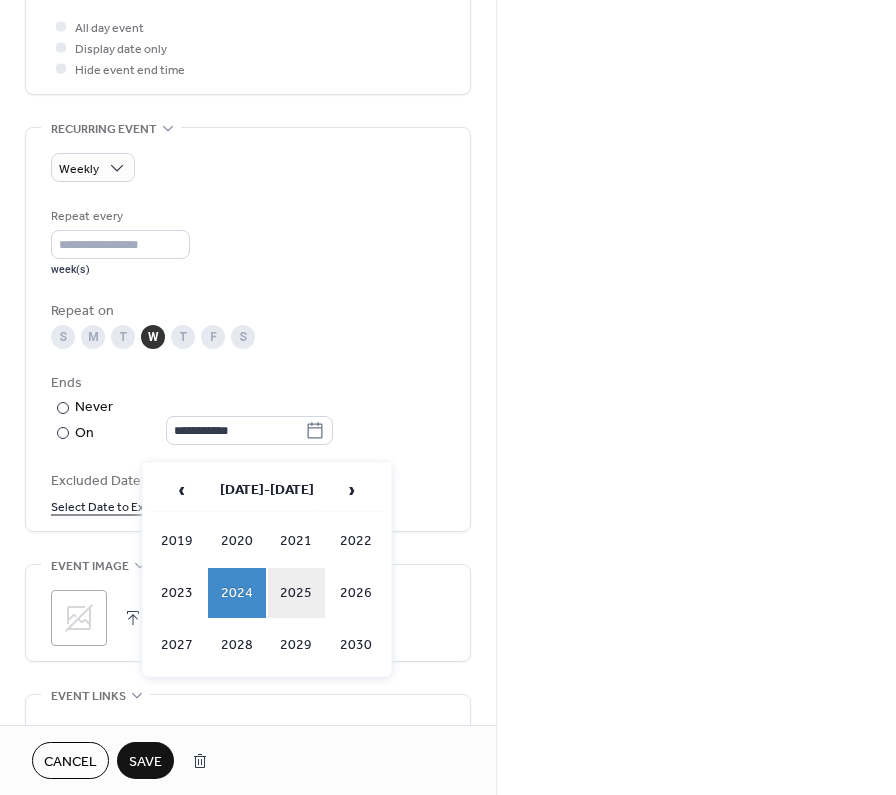 click on "2025" at bounding box center (297, 593) 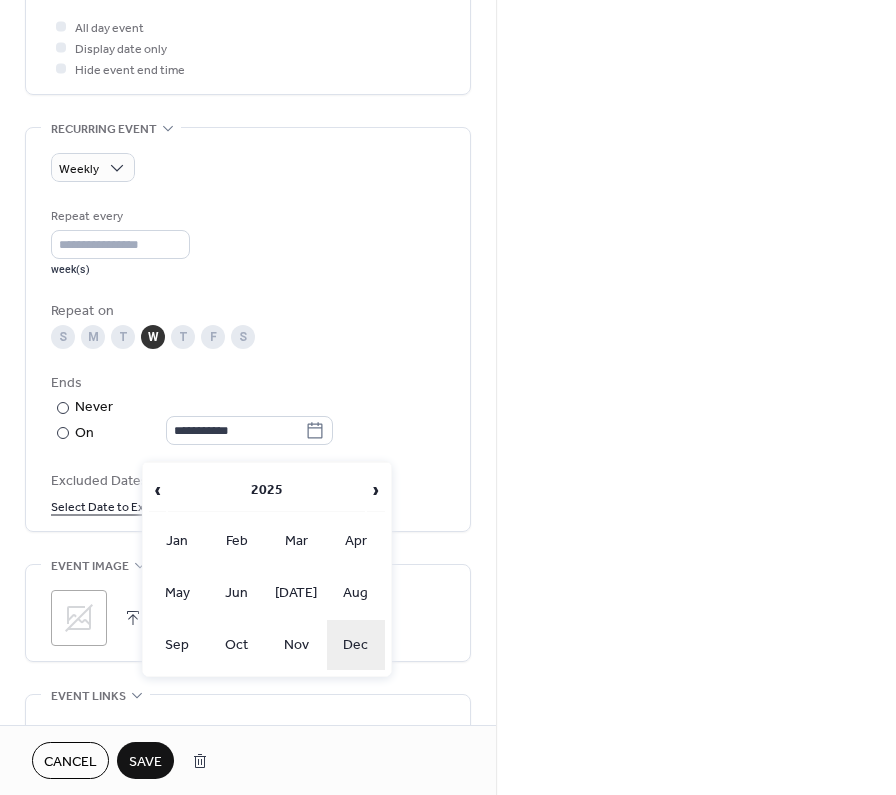 click on "Dec" at bounding box center [356, 645] 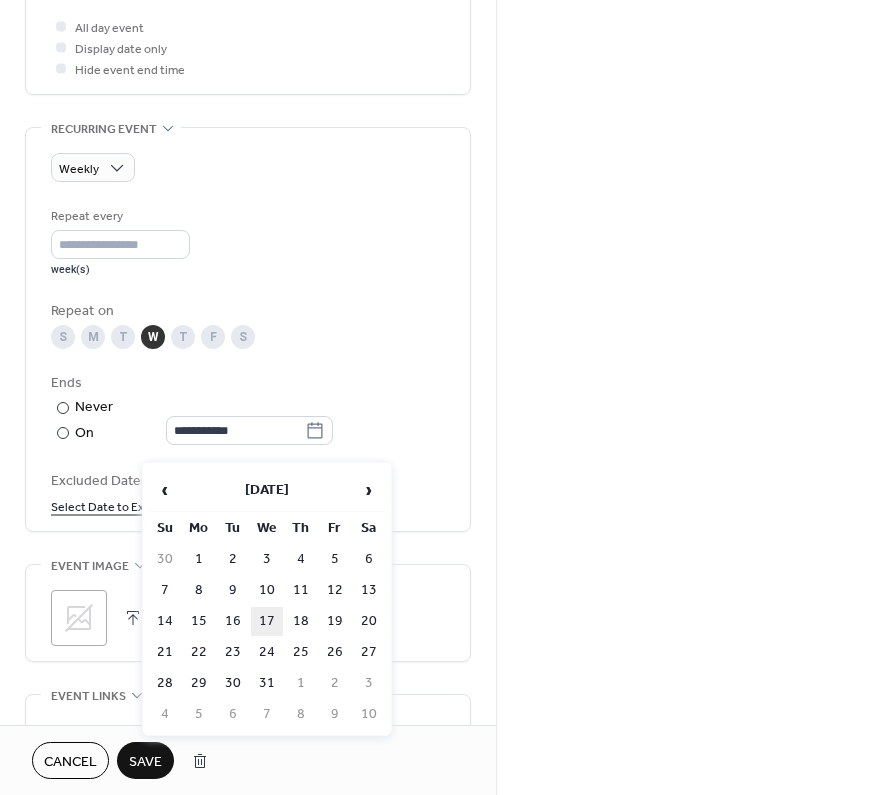 click on "17" at bounding box center [267, 621] 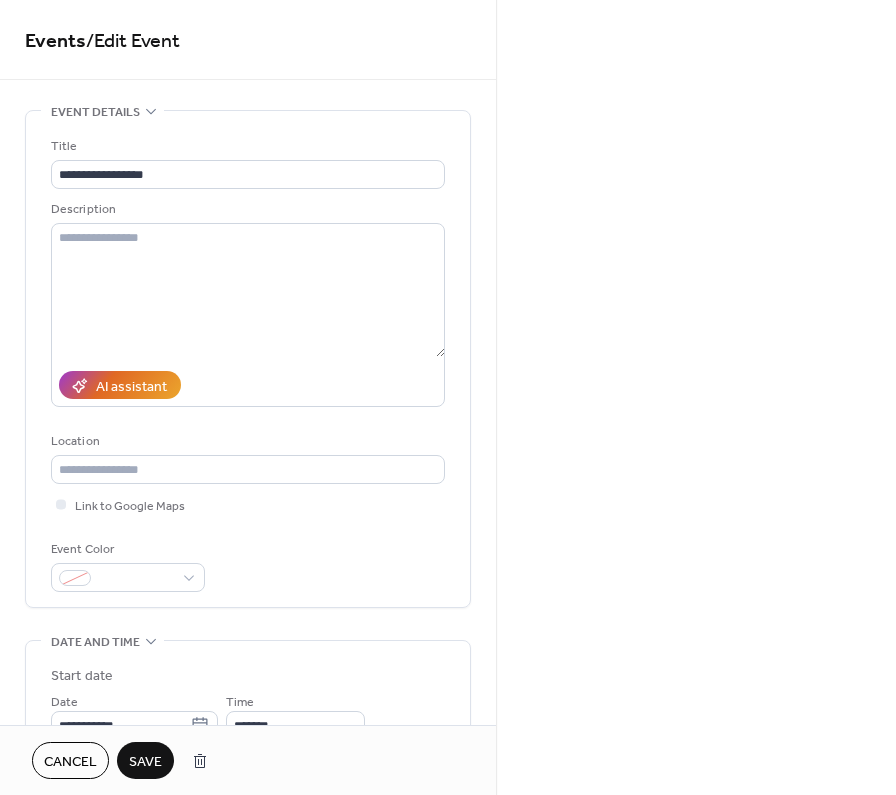scroll, scrollTop: 0, scrollLeft: 0, axis: both 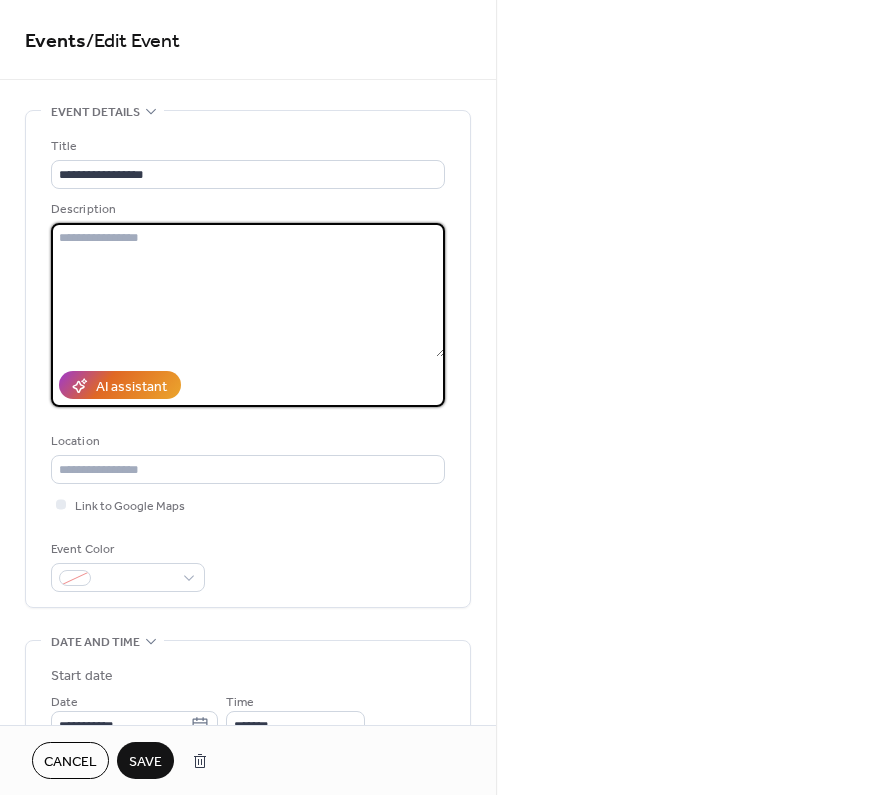 click at bounding box center (248, 290) 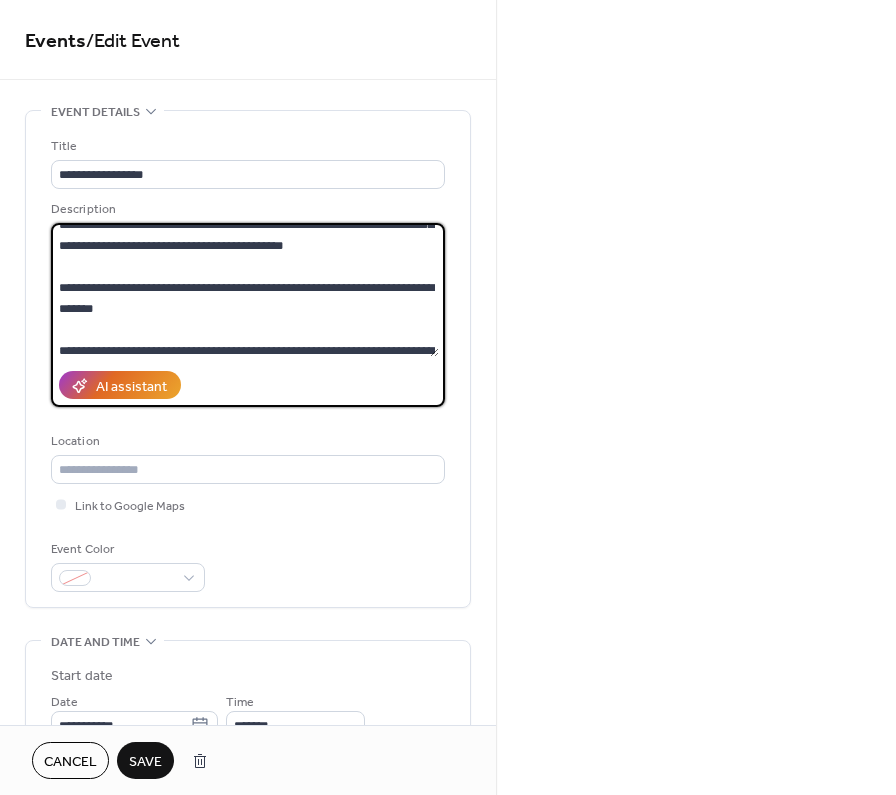 scroll, scrollTop: 67, scrollLeft: 0, axis: vertical 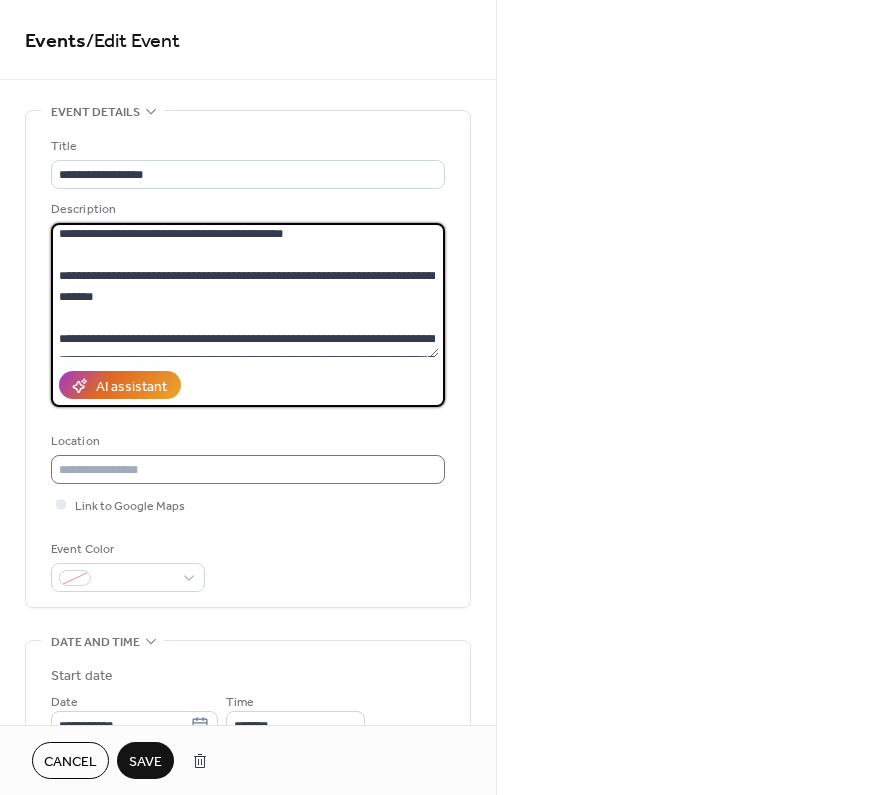 type on "**********" 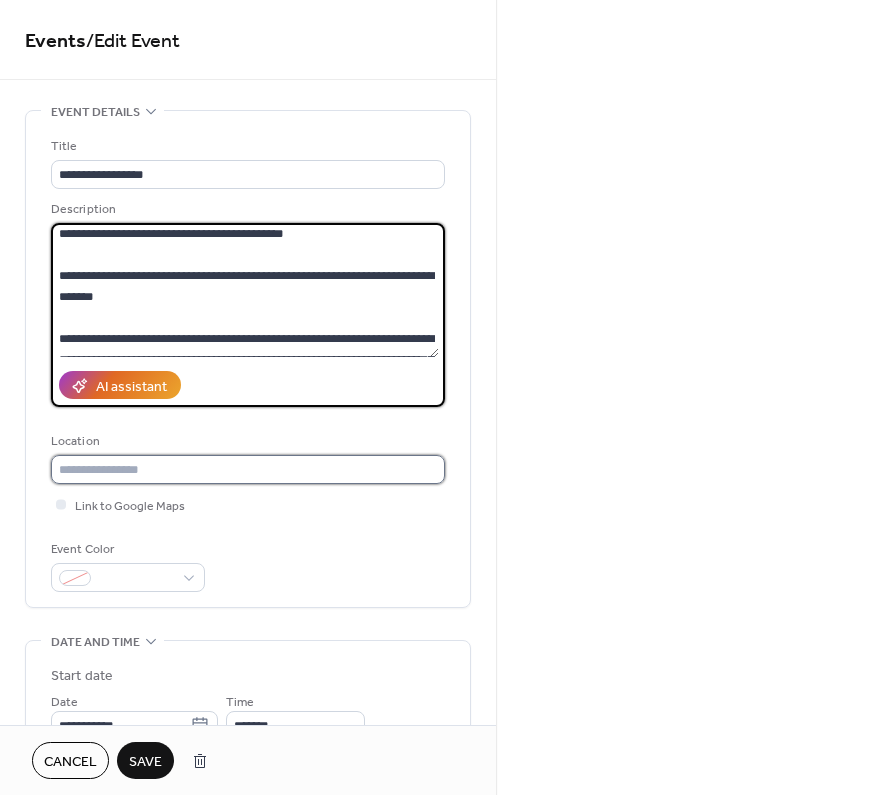 click at bounding box center (248, 469) 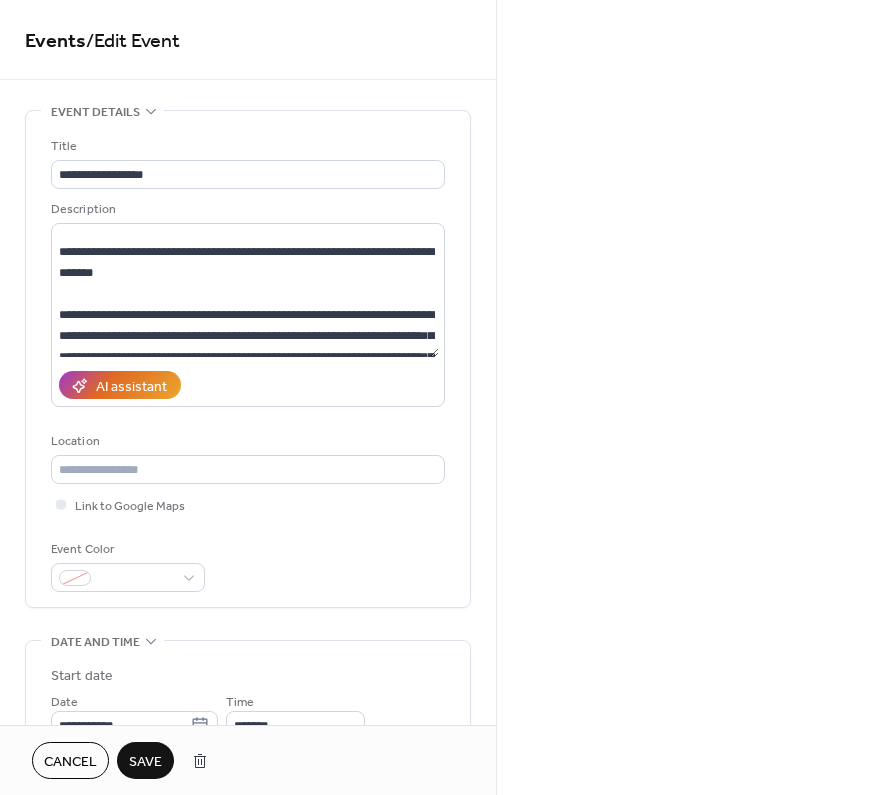 click on "Event Color" at bounding box center [248, 565] 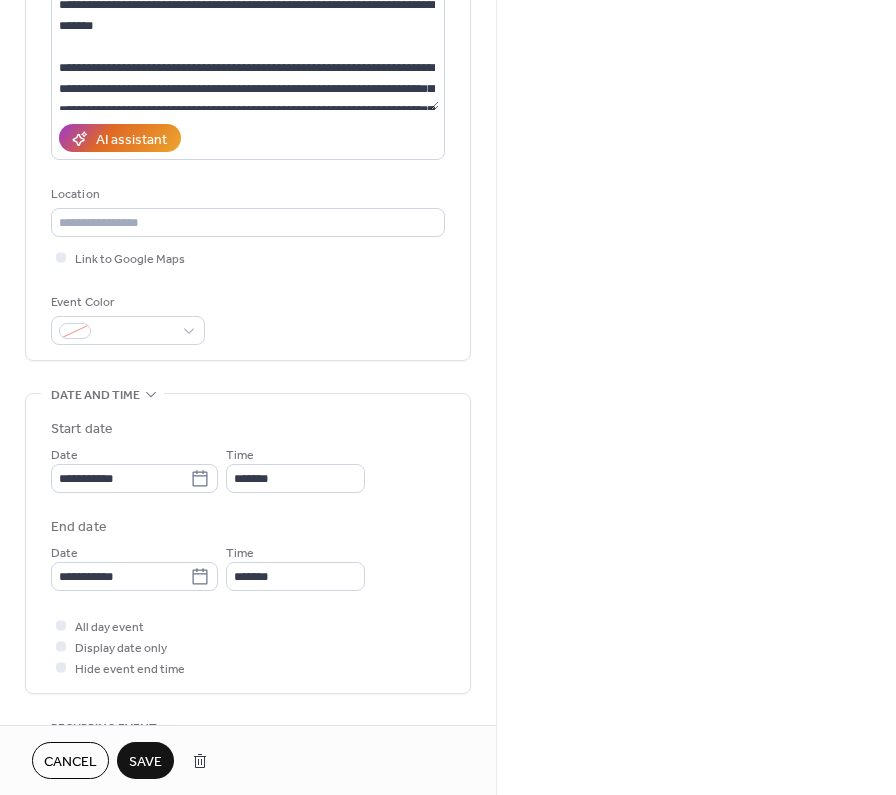 scroll, scrollTop: 249, scrollLeft: 0, axis: vertical 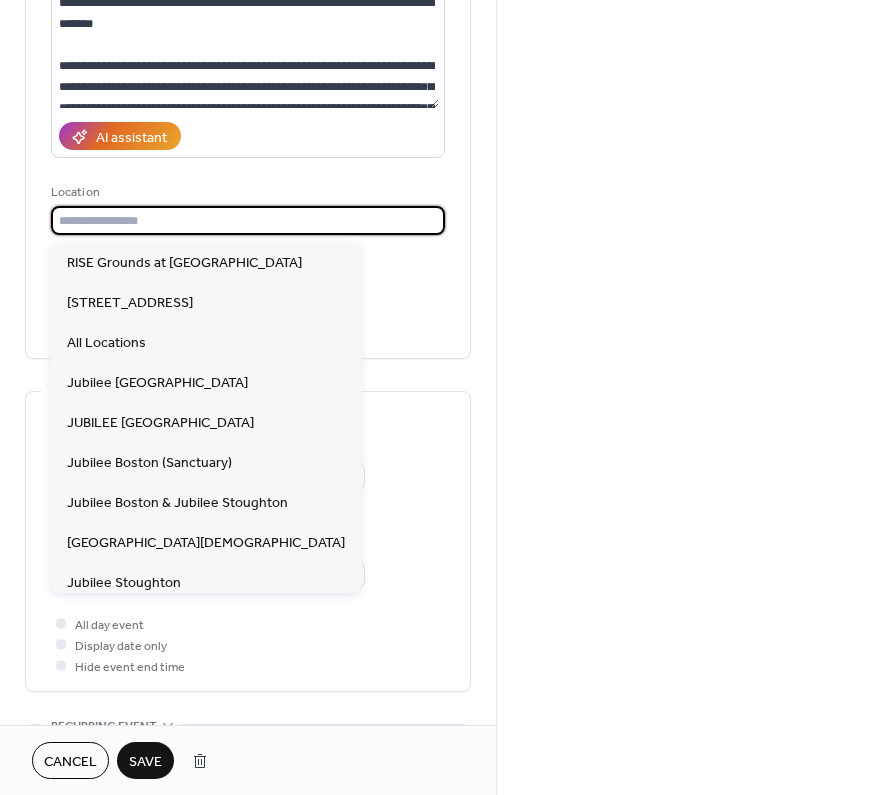 click at bounding box center [248, 220] 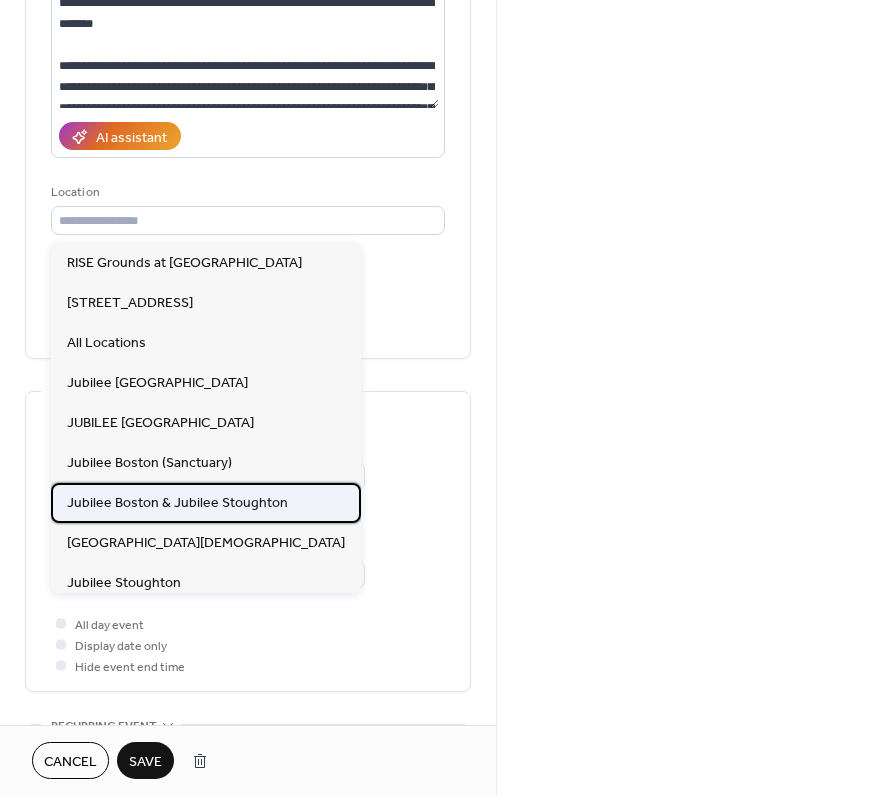 click on "Jubilee Boston & Jubilee Stoughton" at bounding box center [177, 503] 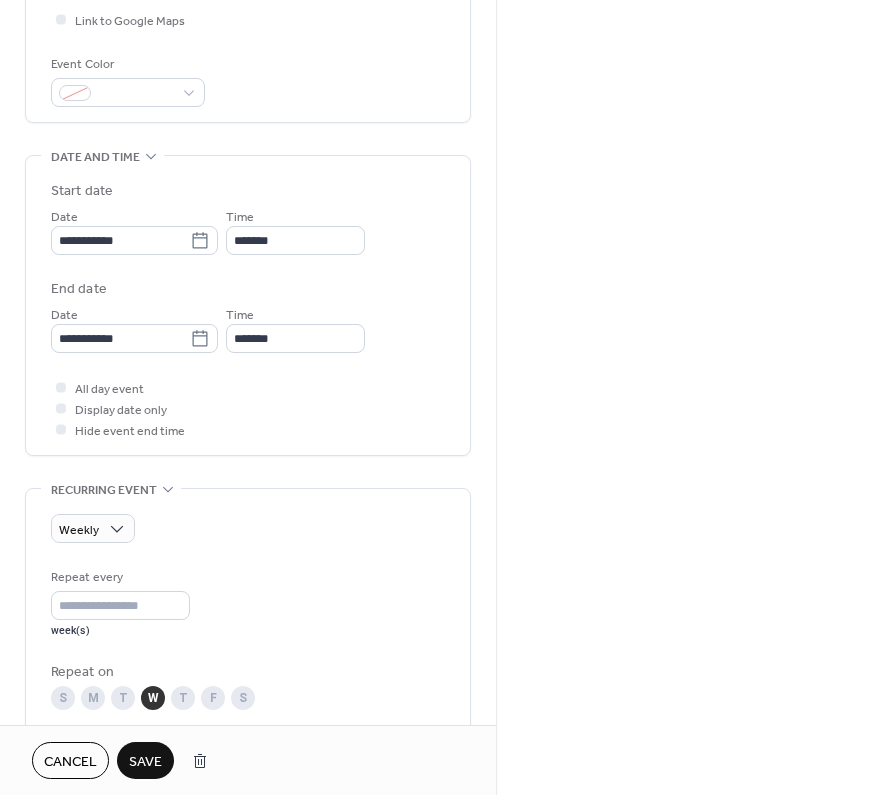 scroll, scrollTop: 489, scrollLeft: 0, axis: vertical 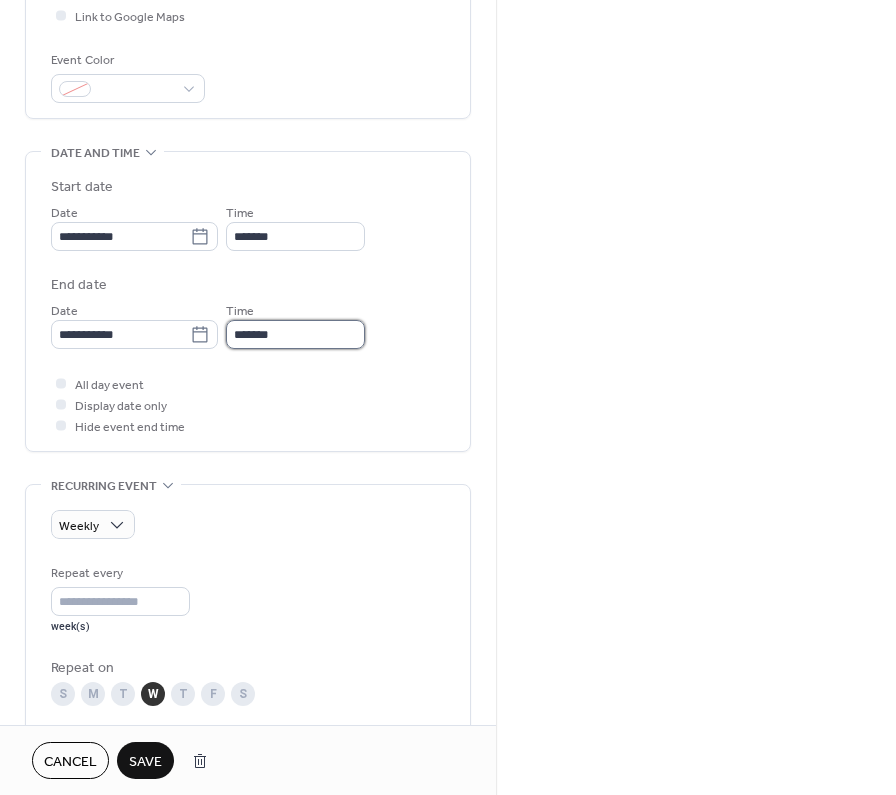click on "*******" at bounding box center [295, 334] 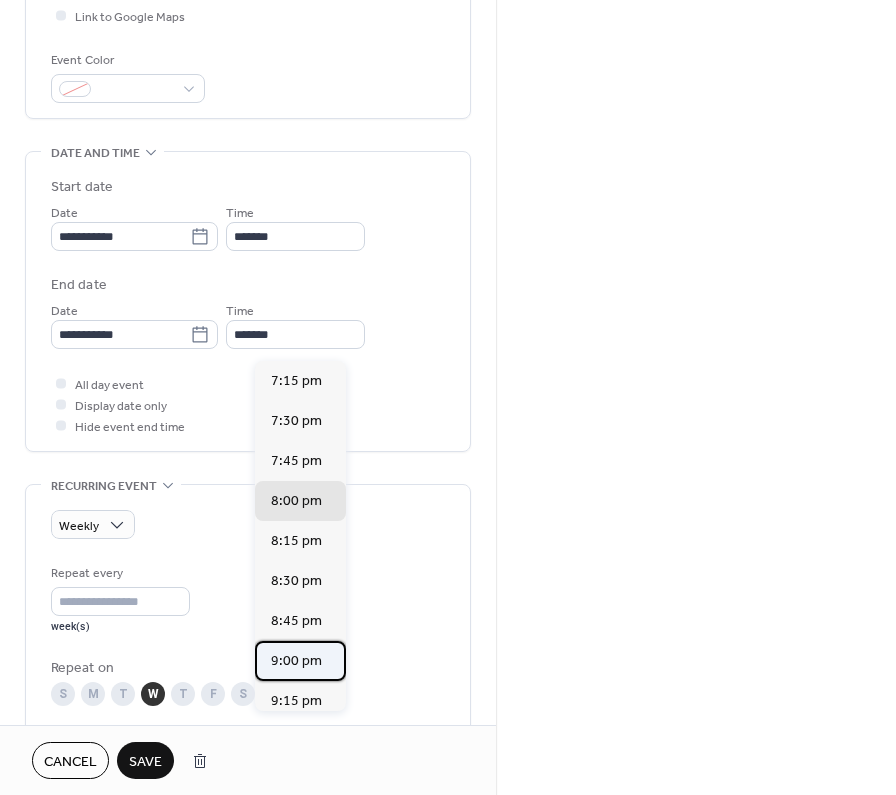 click on "9:00 pm" at bounding box center (296, 661) 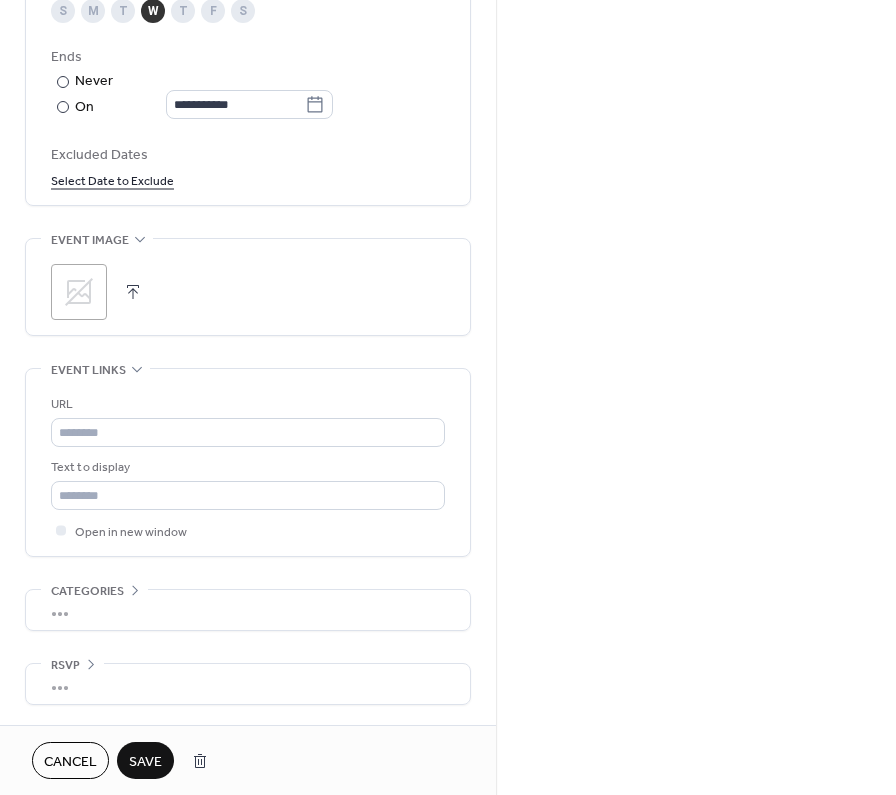 scroll, scrollTop: 1188, scrollLeft: 0, axis: vertical 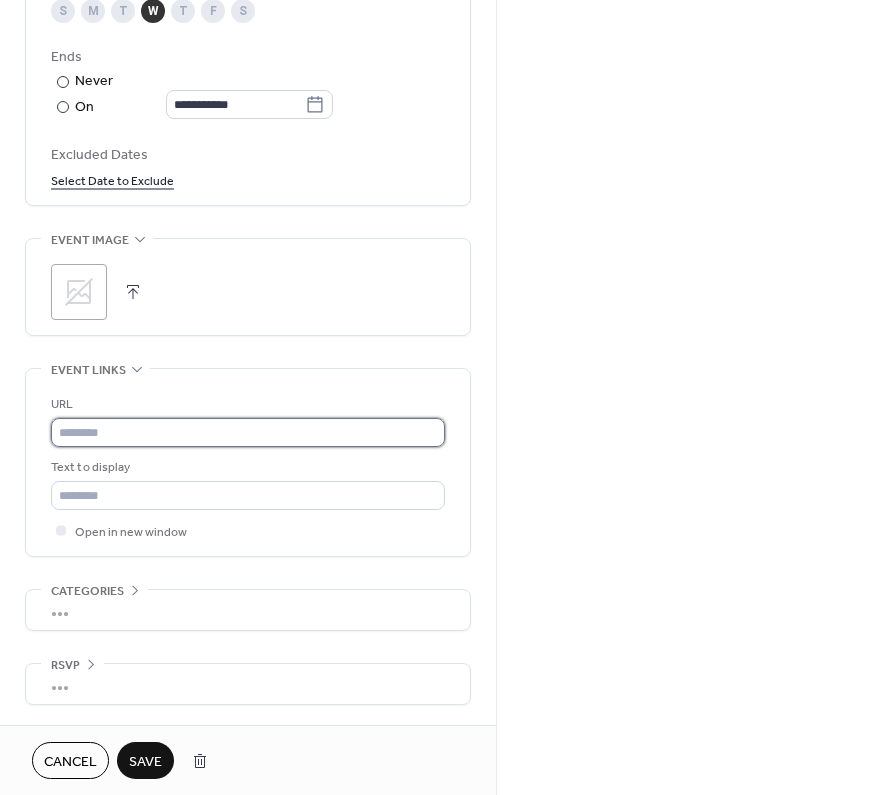 click at bounding box center [248, 432] 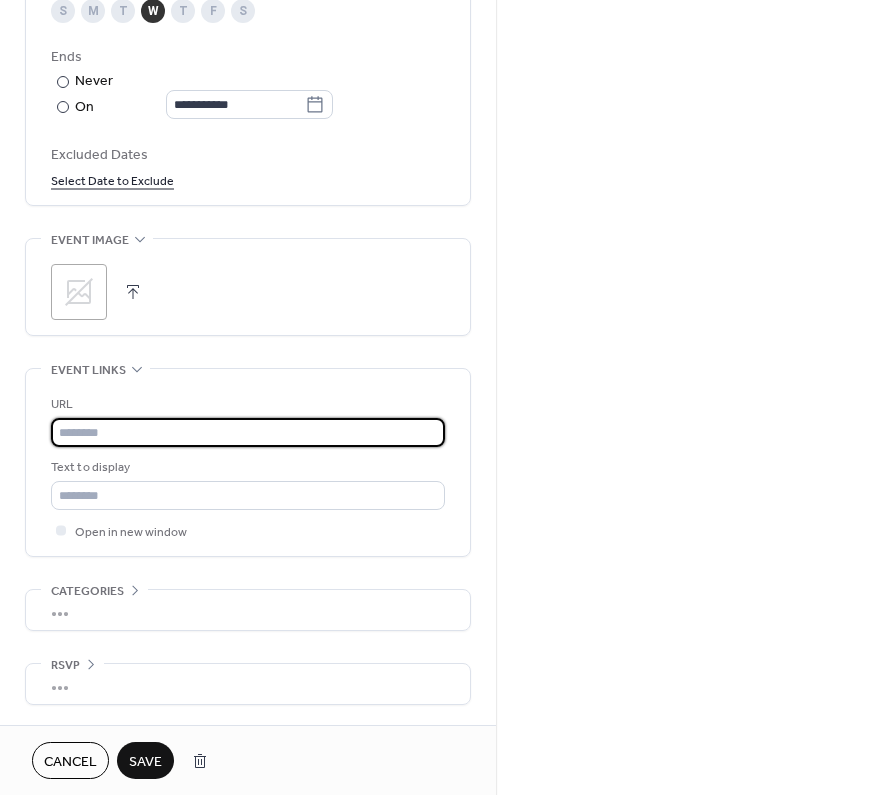 paste on "**********" 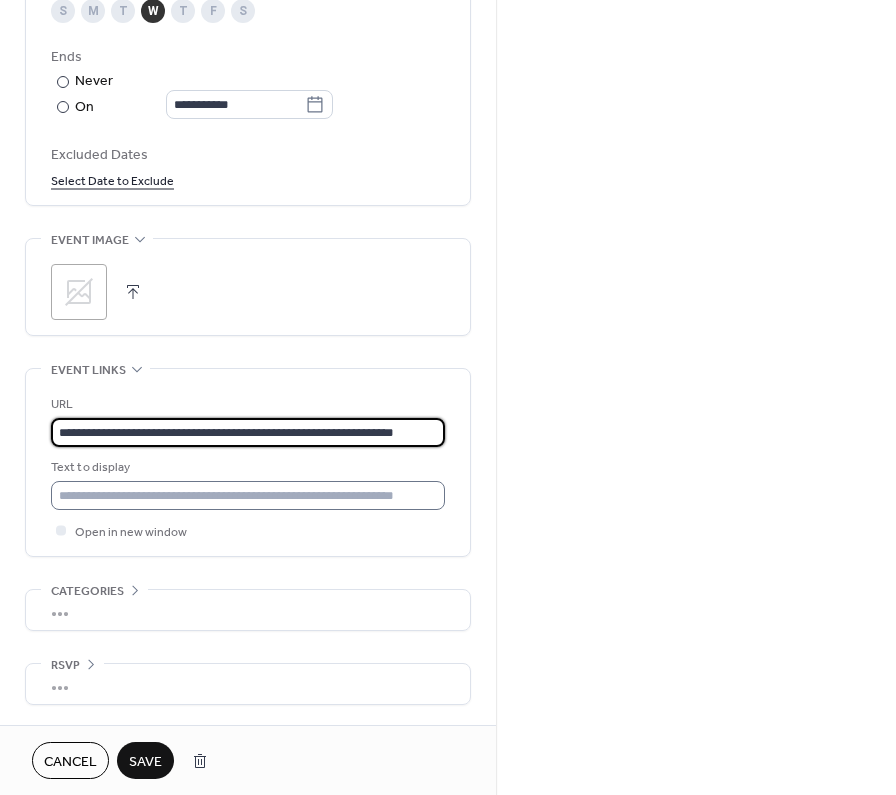 type on "**********" 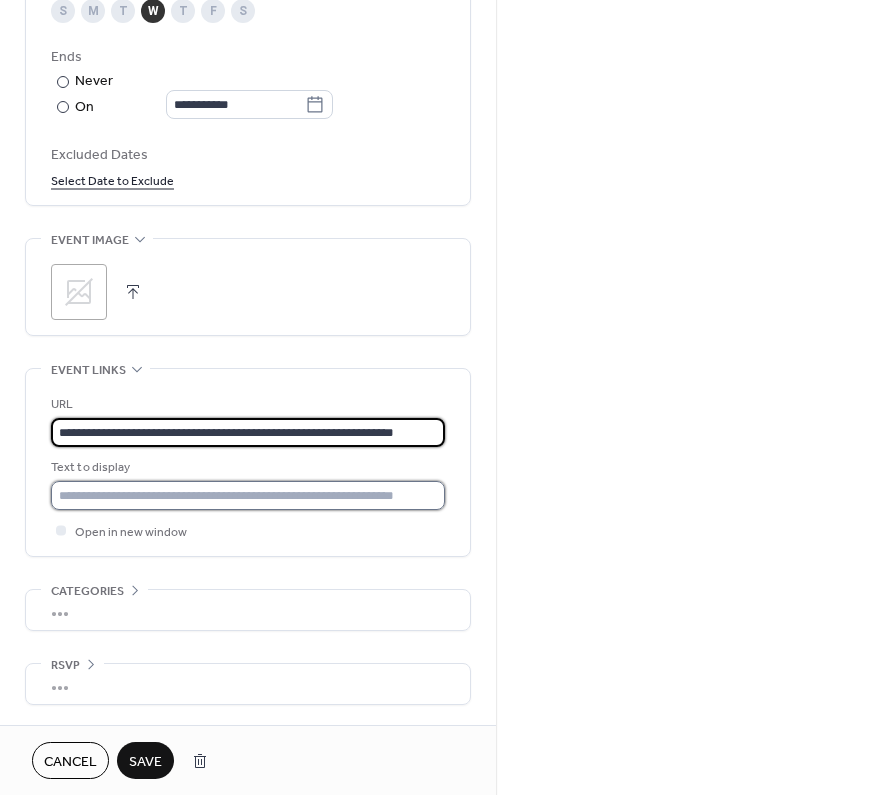 click at bounding box center [248, 495] 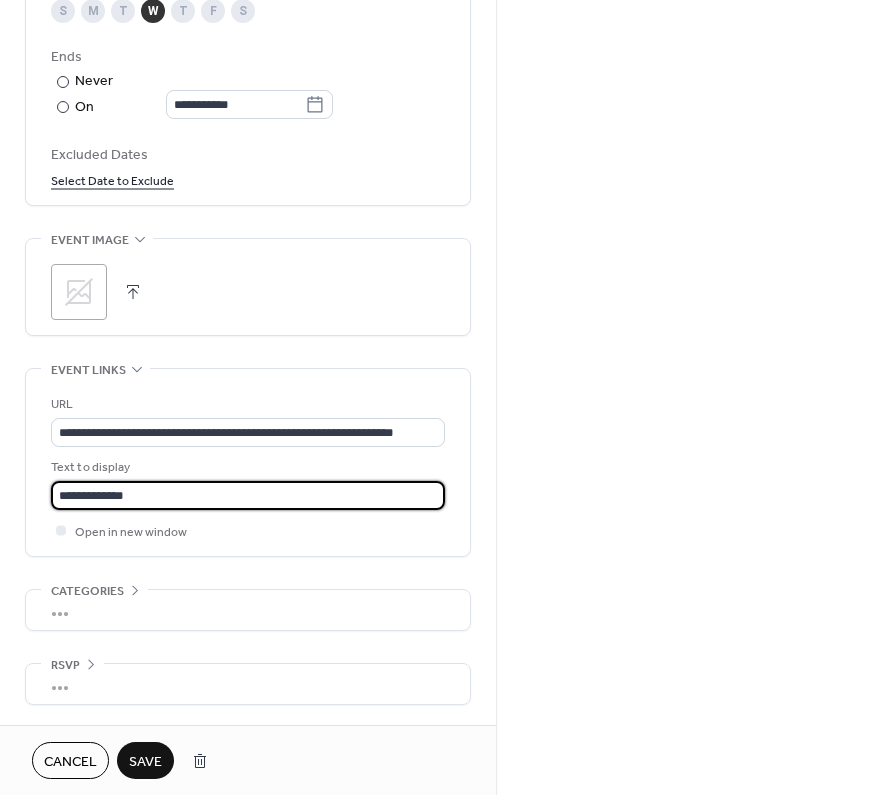 type on "**********" 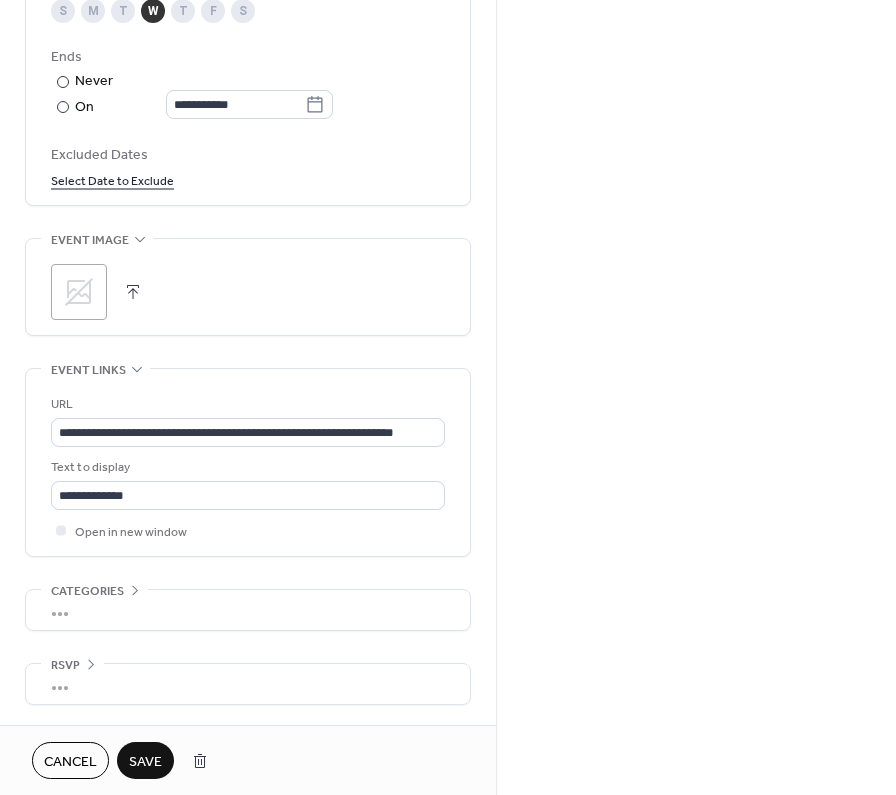 click on "Save" at bounding box center (145, 762) 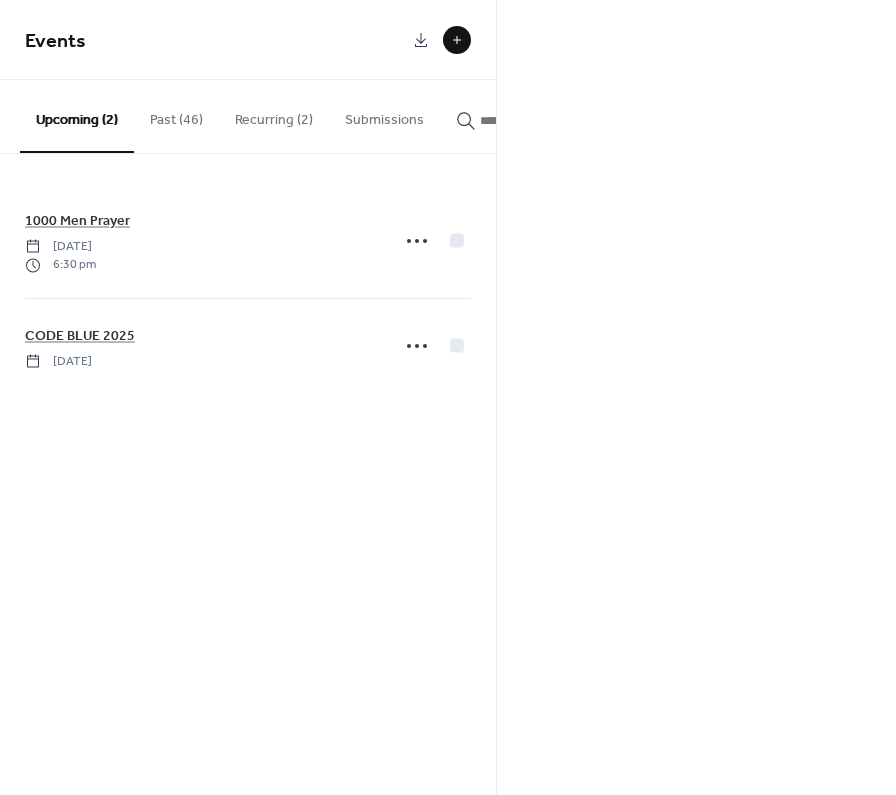 click on "Recurring  (2)" at bounding box center (274, 115) 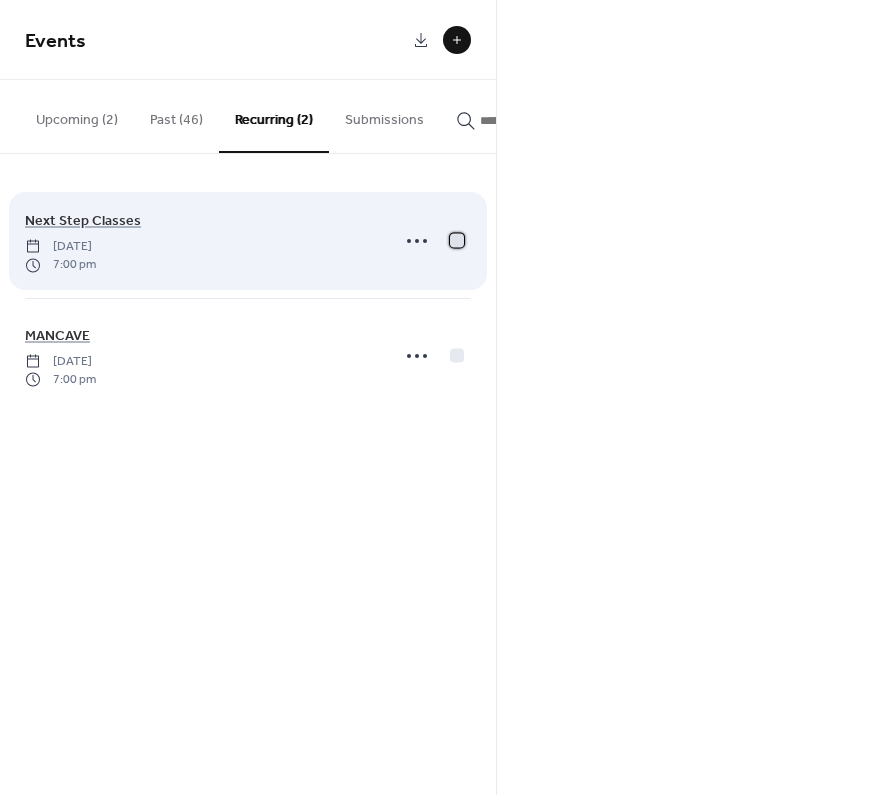 click at bounding box center [457, 240] 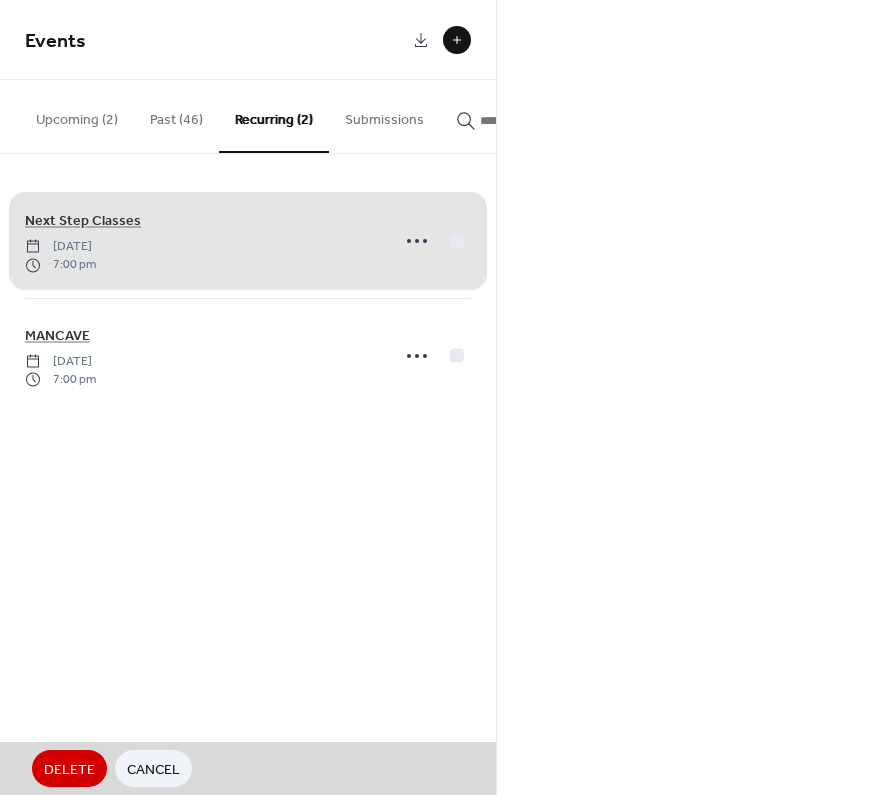 click on "Next Step Classes Wednesday, July 9, 2025 7:00 pm" at bounding box center [248, 241] 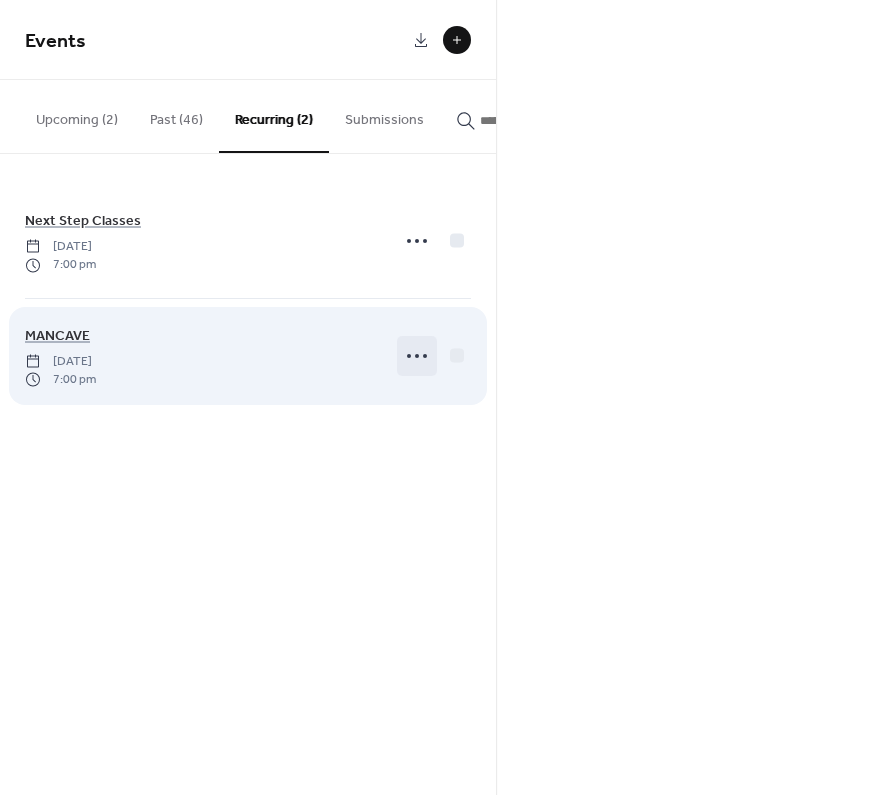 click 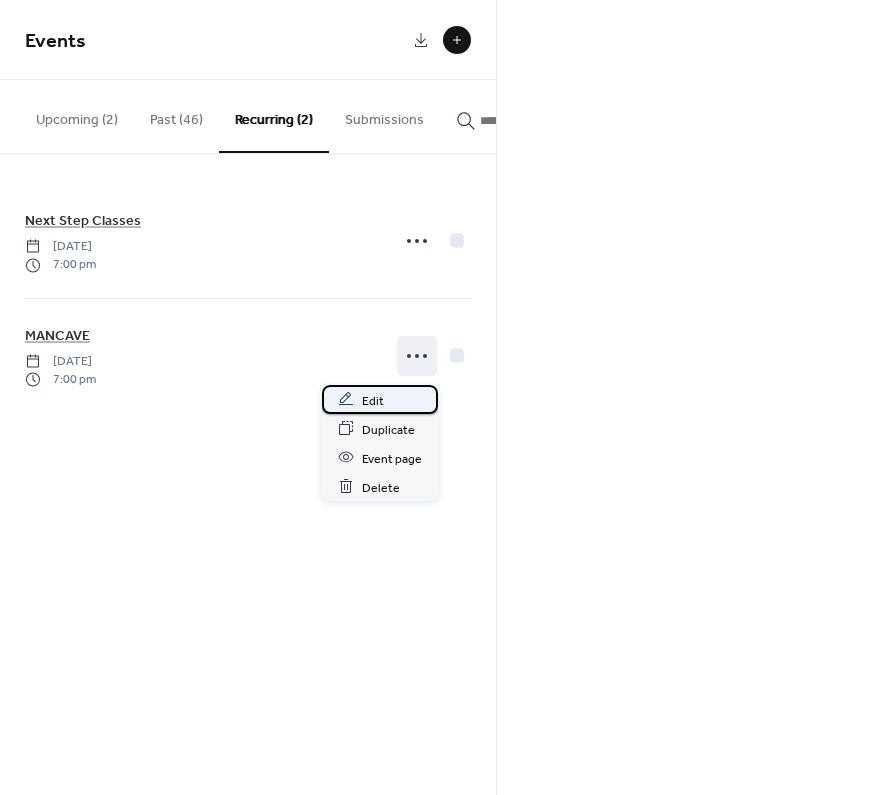 click on "Edit" at bounding box center (373, 400) 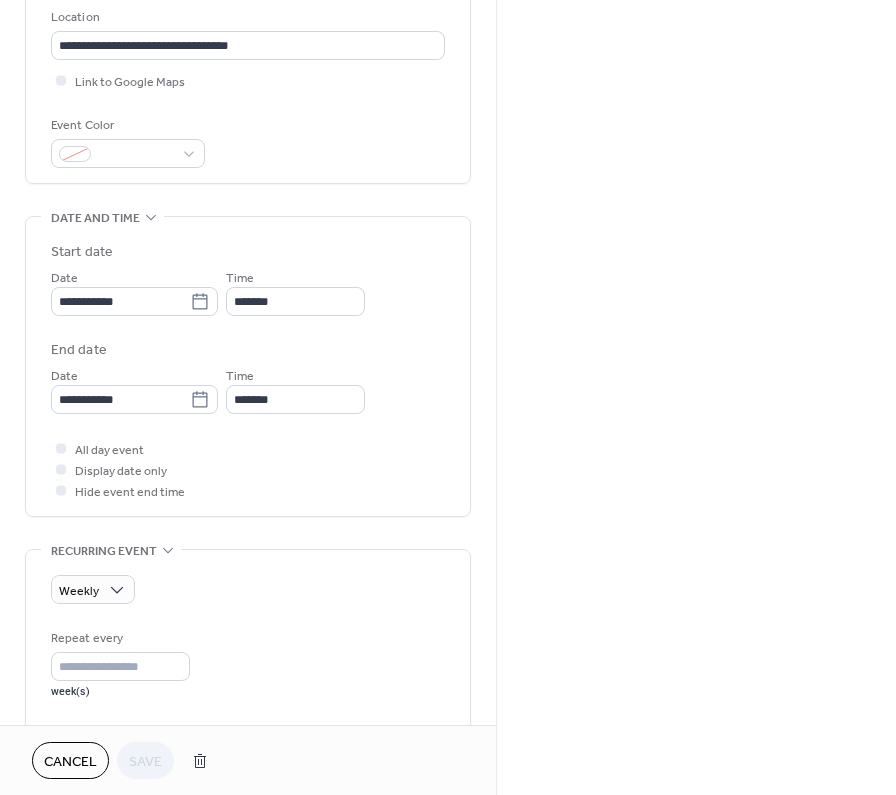 scroll, scrollTop: 438, scrollLeft: 0, axis: vertical 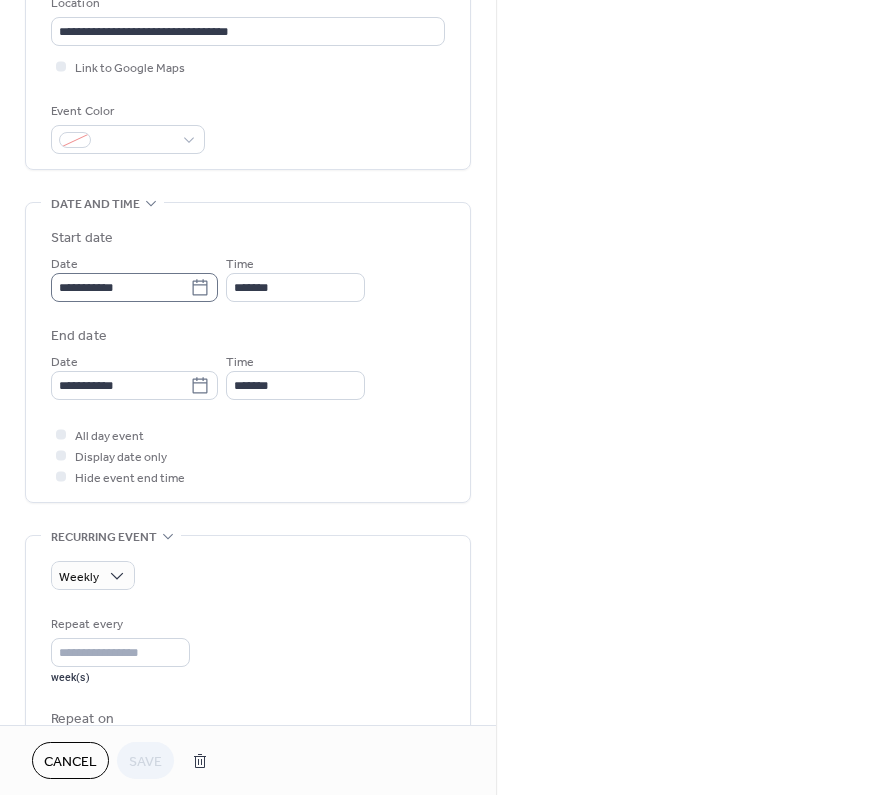 click 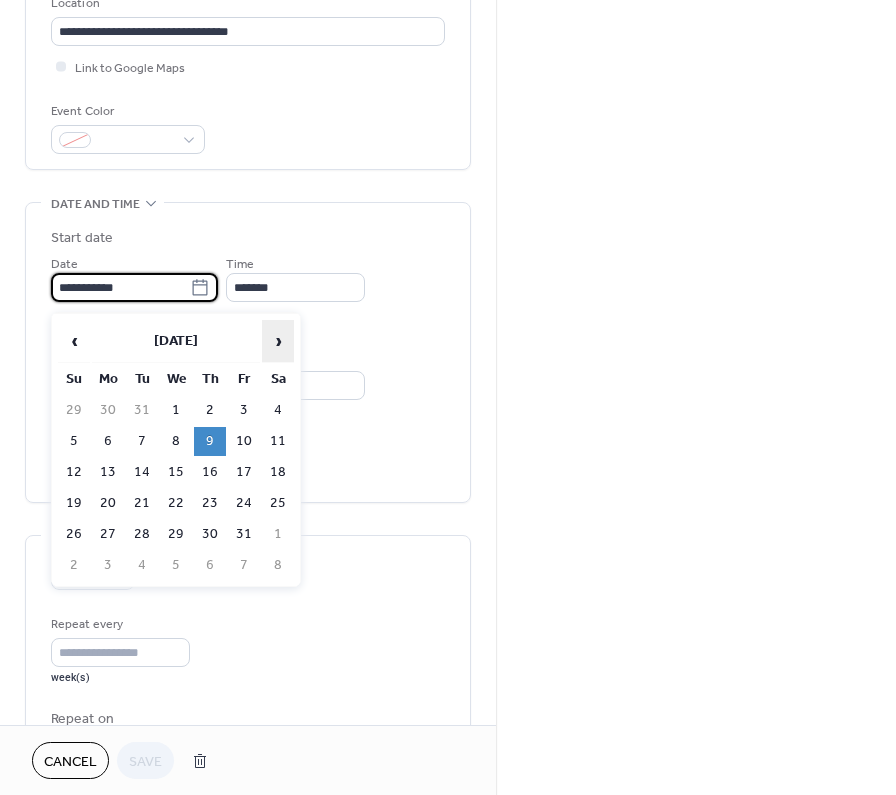 click on "›" at bounding box center [278, 341] 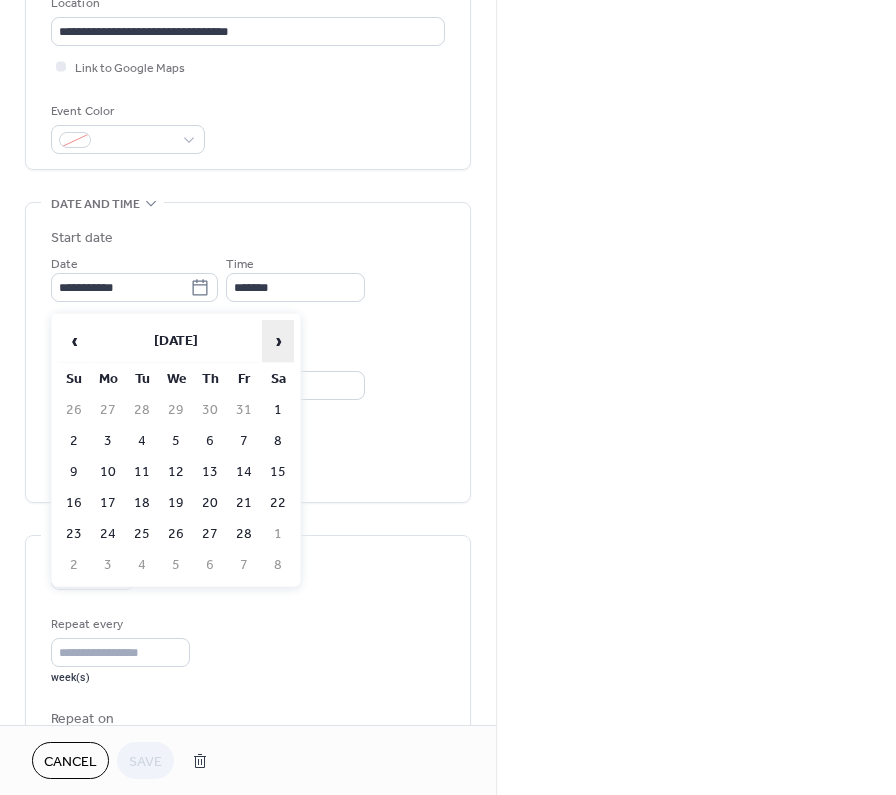 click on "›" at bounding box center [278, 341] 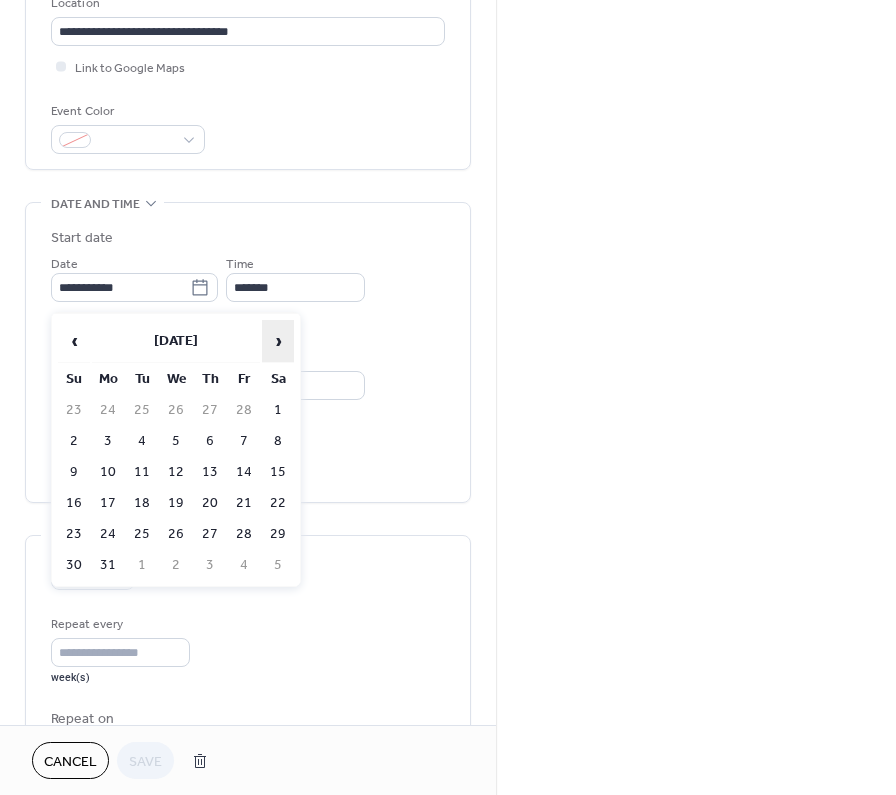 click on "›" at bounding box center (278, 341) 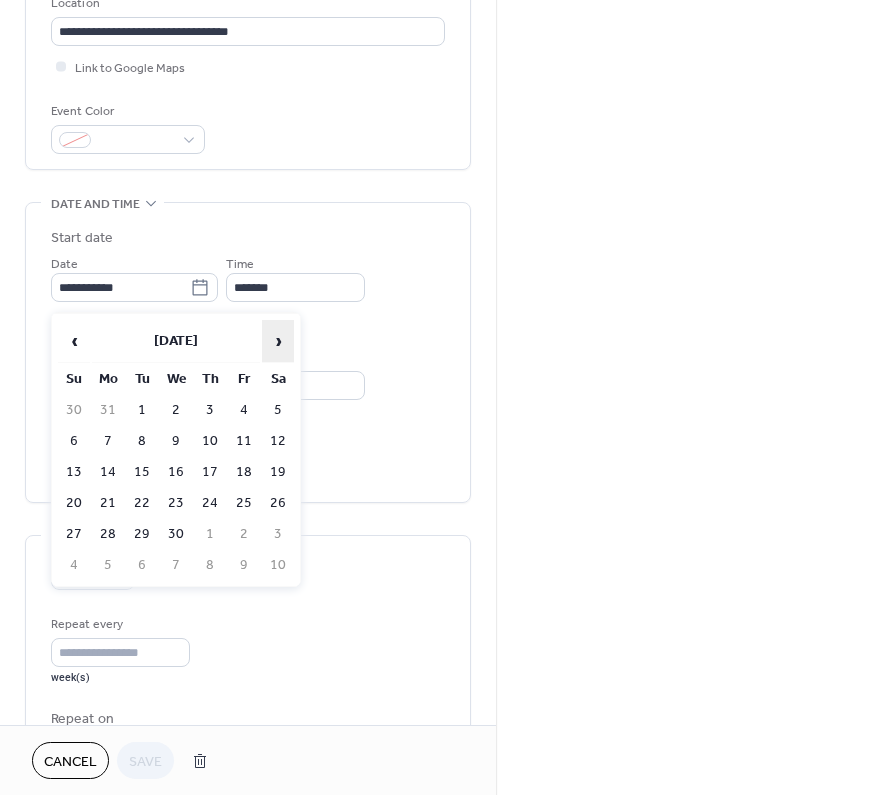 click on "›" at bounding box center [278, 341] 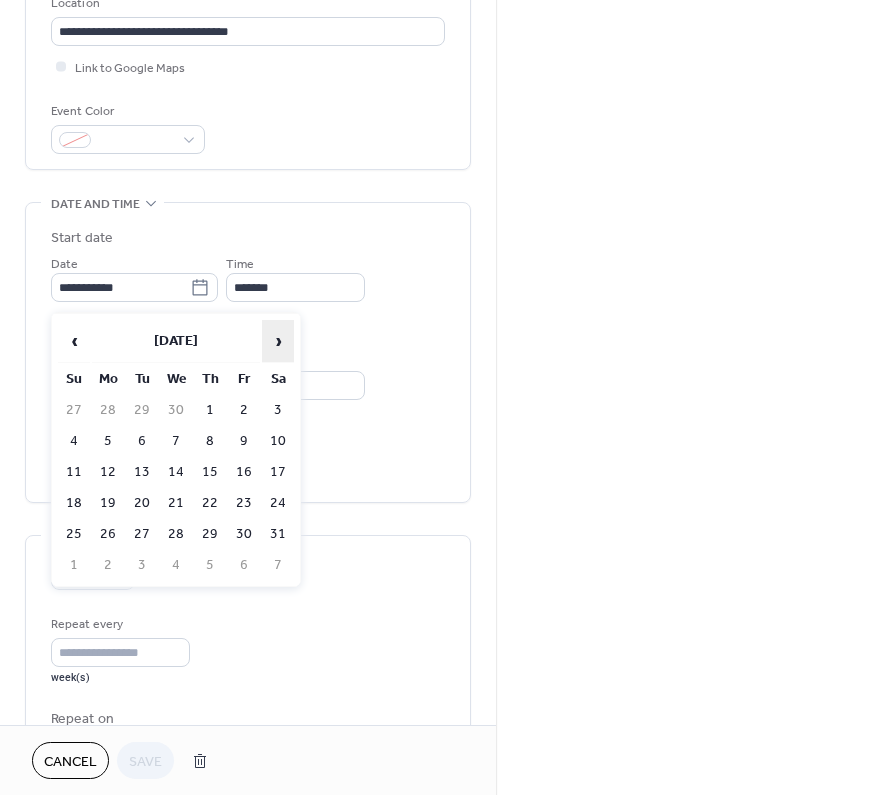 click on "›" at bounding box center (278, 341) 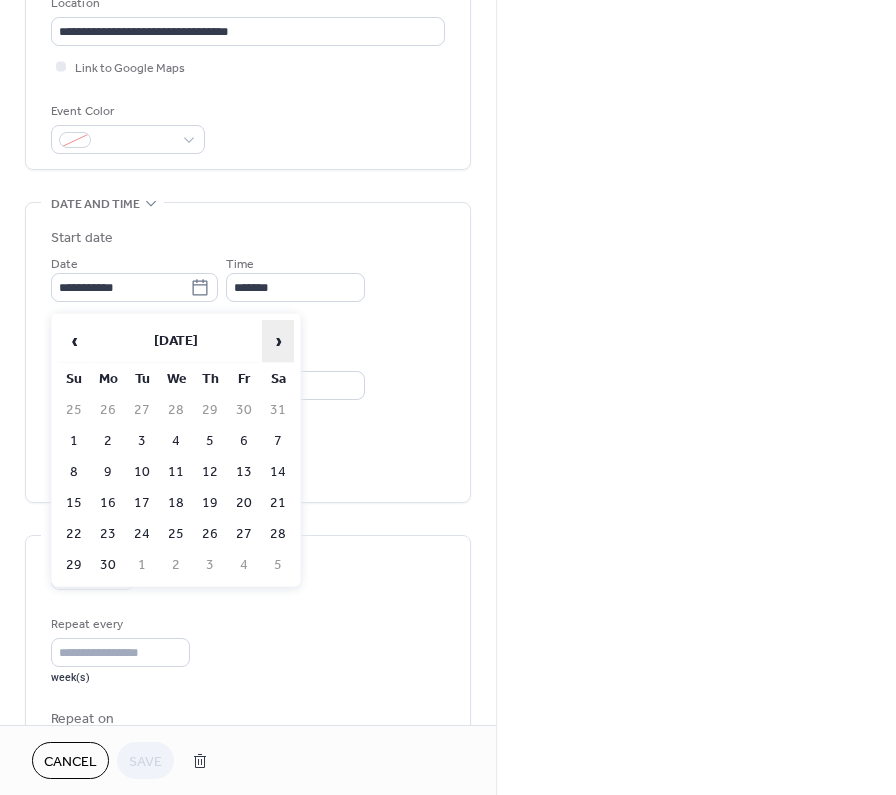 click on "›" at bounding box center [278, 341] 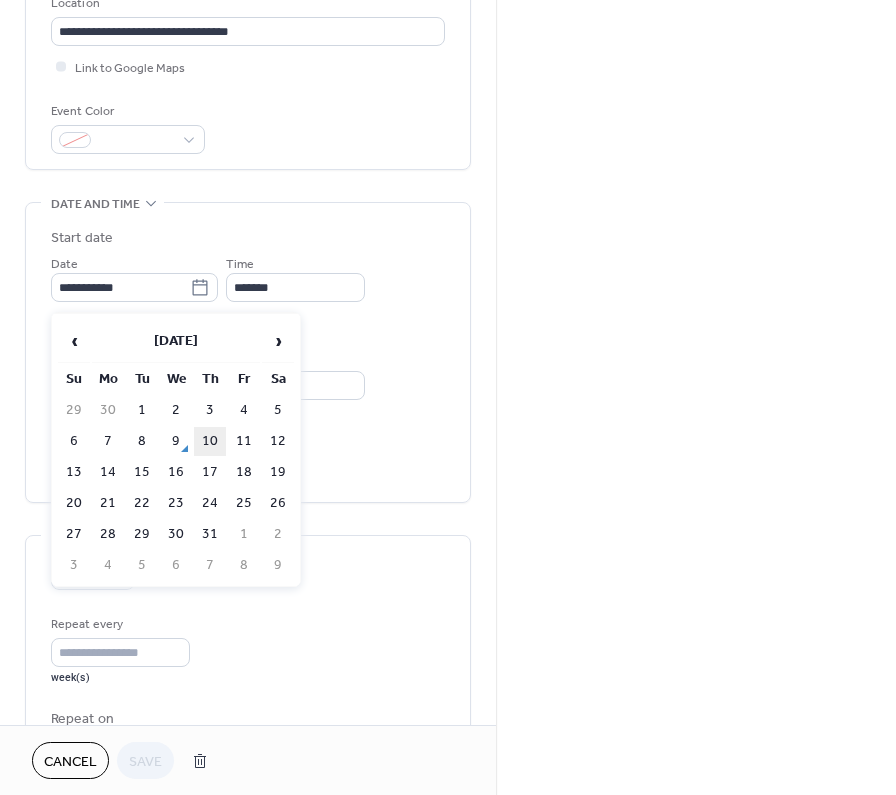 click on "10" at bounding box center [210, 441] 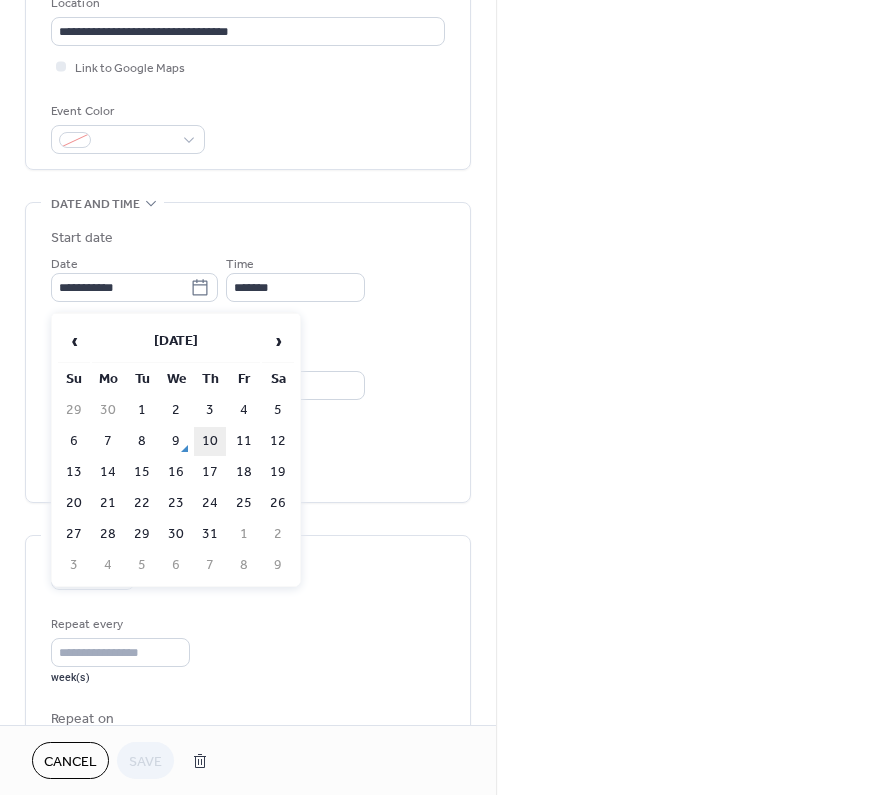 type on "**********" 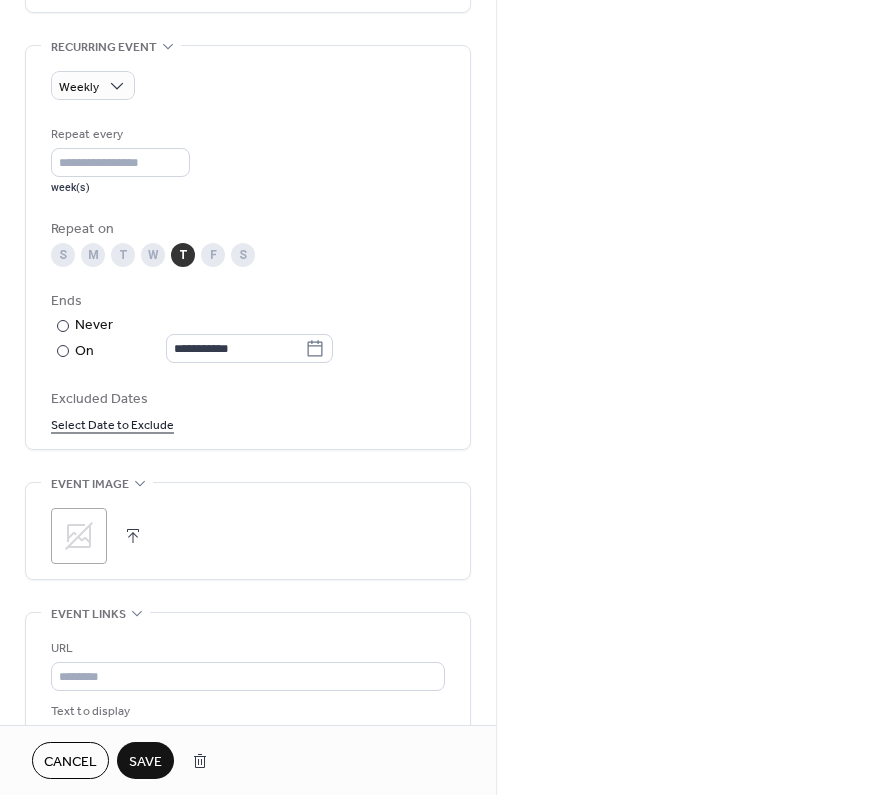 scroll, scrollTop: 929, scrollLeft: 0, axis: vertical 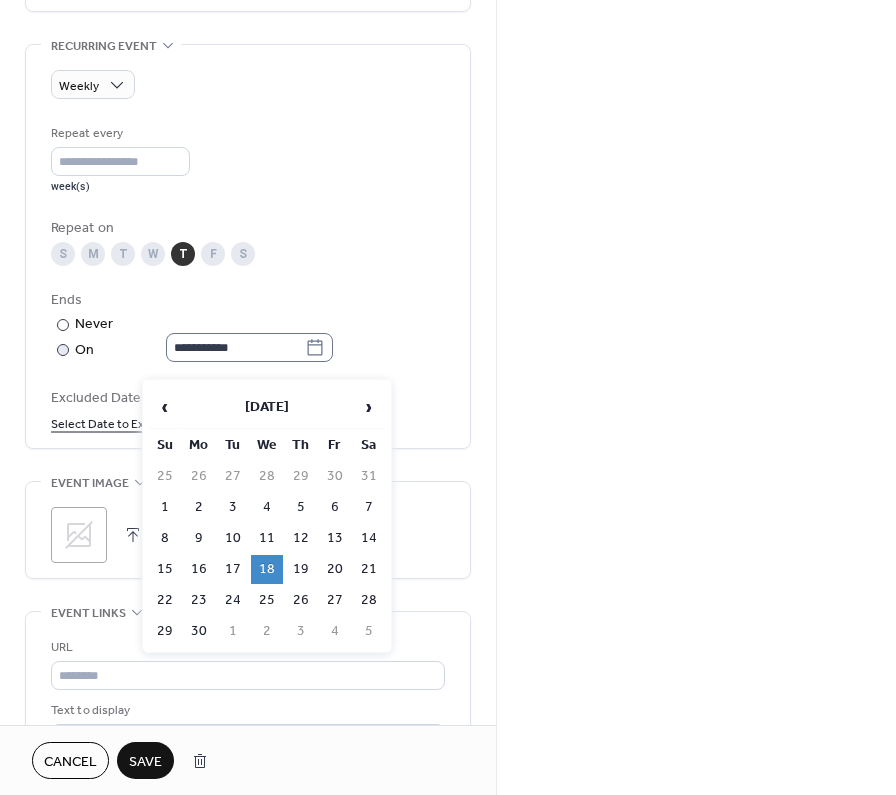 click 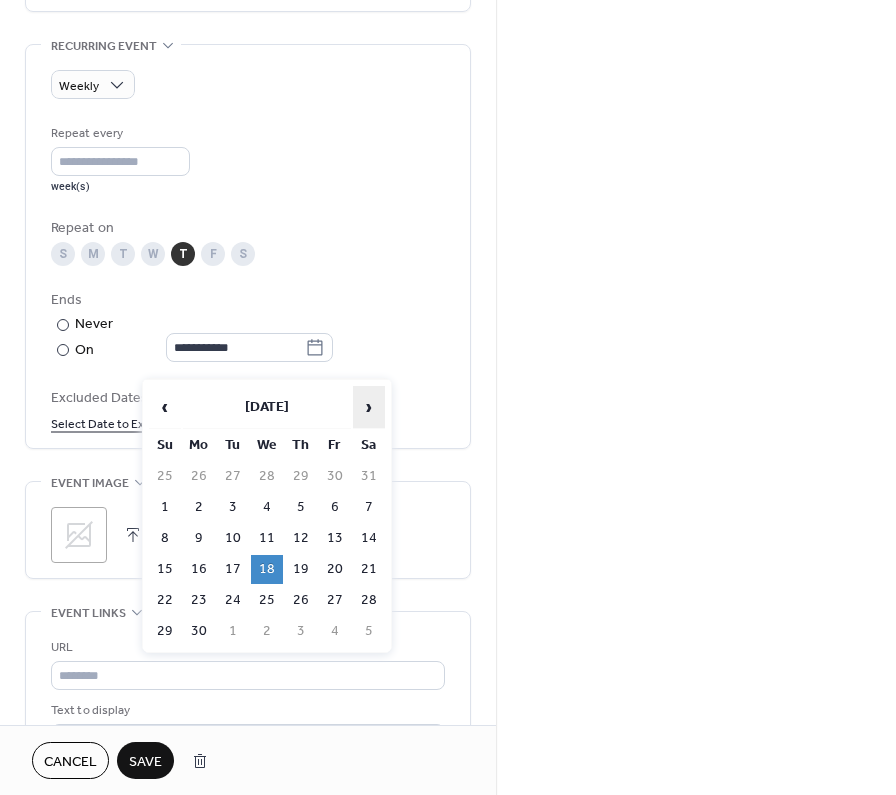 click on "›" at bounding box center [369, 407] 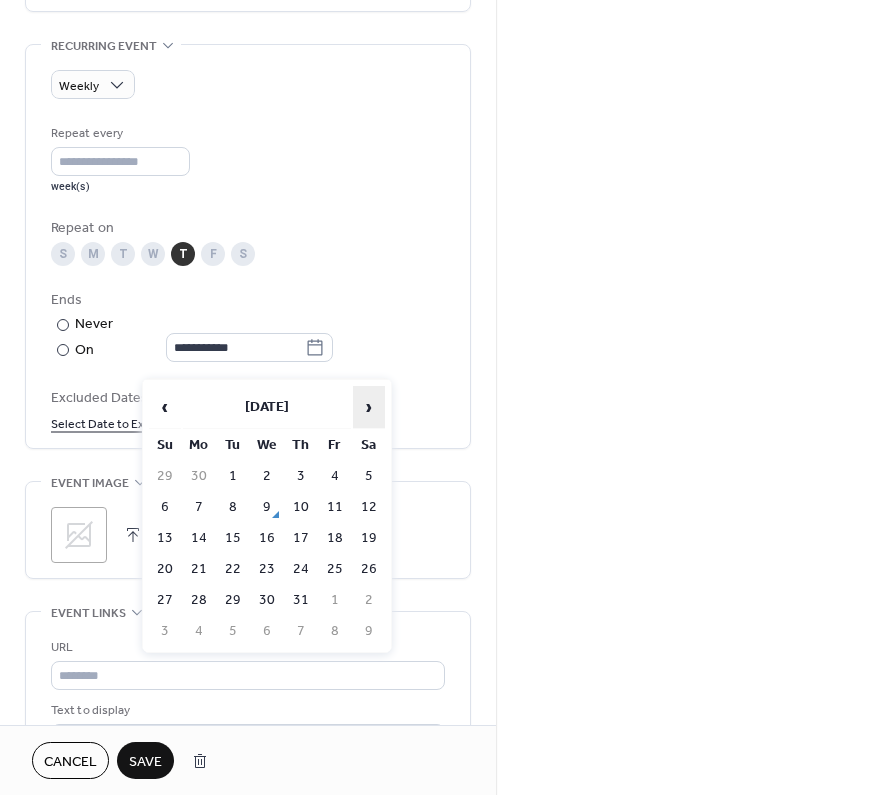 click on "›" at bounding box center [369, 407] 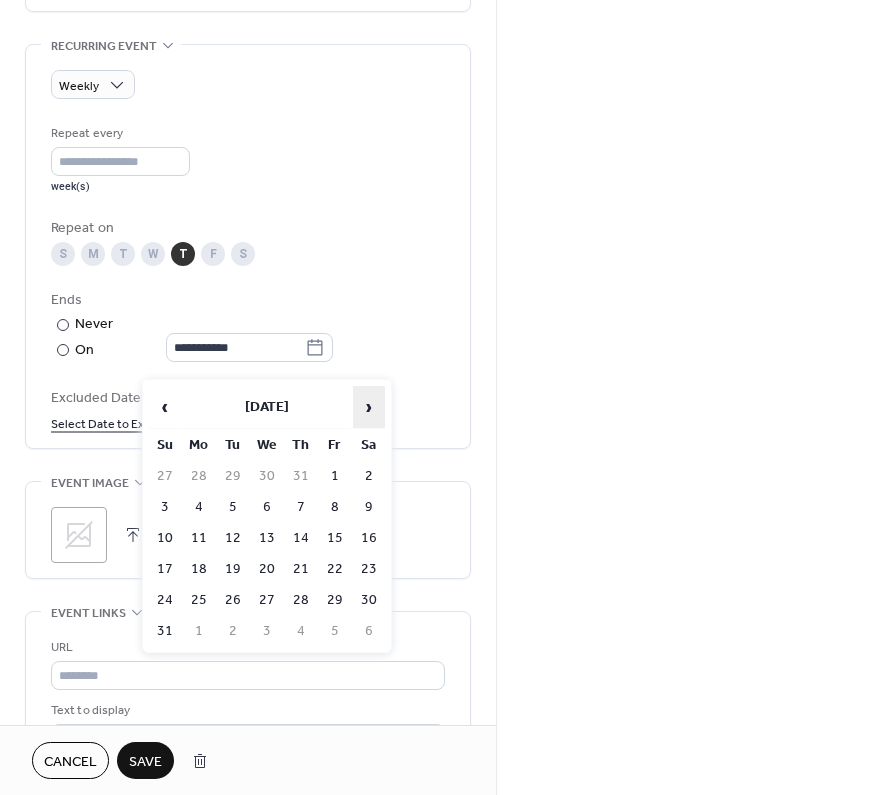 click on "›" at bounding box center (369, 407) 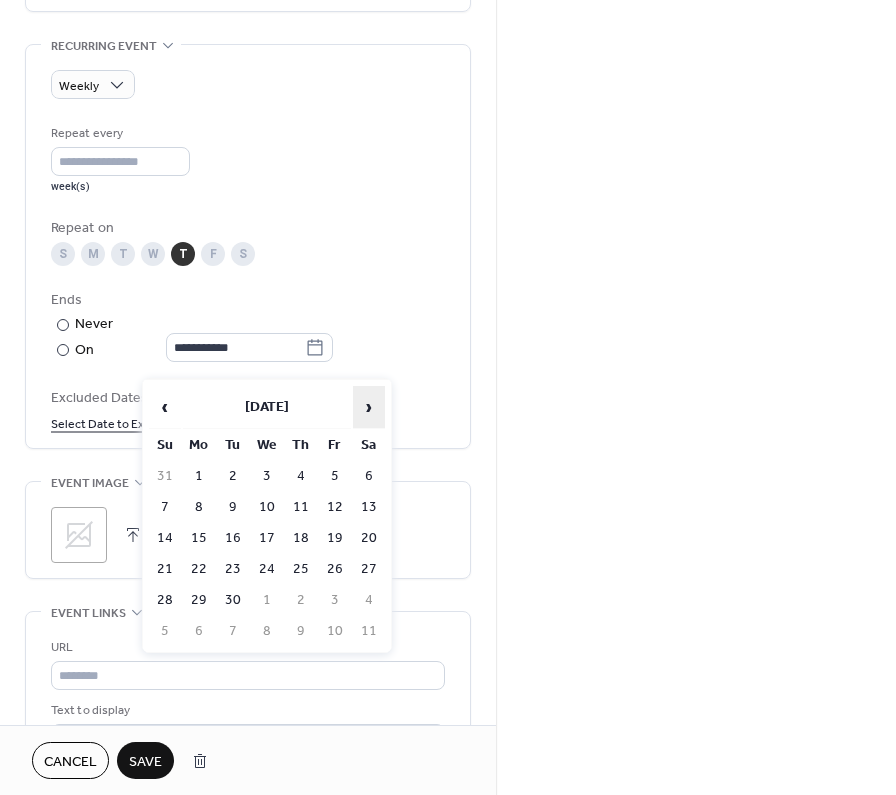 click on "›" at bounding box center [369, 407] 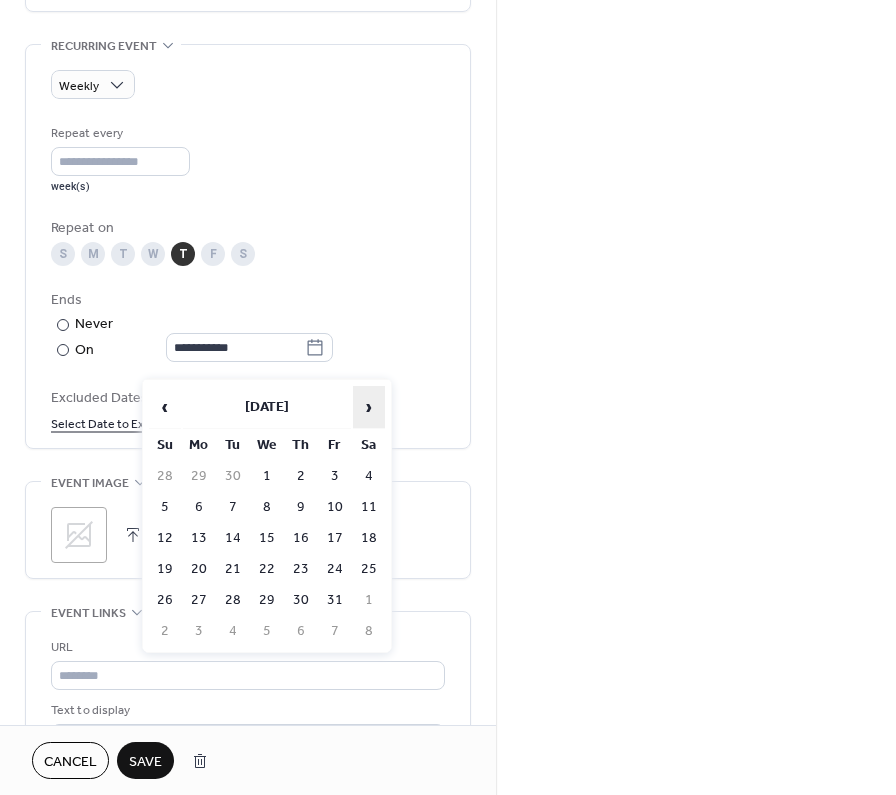 click on "›" at bounding box center [369, 407] 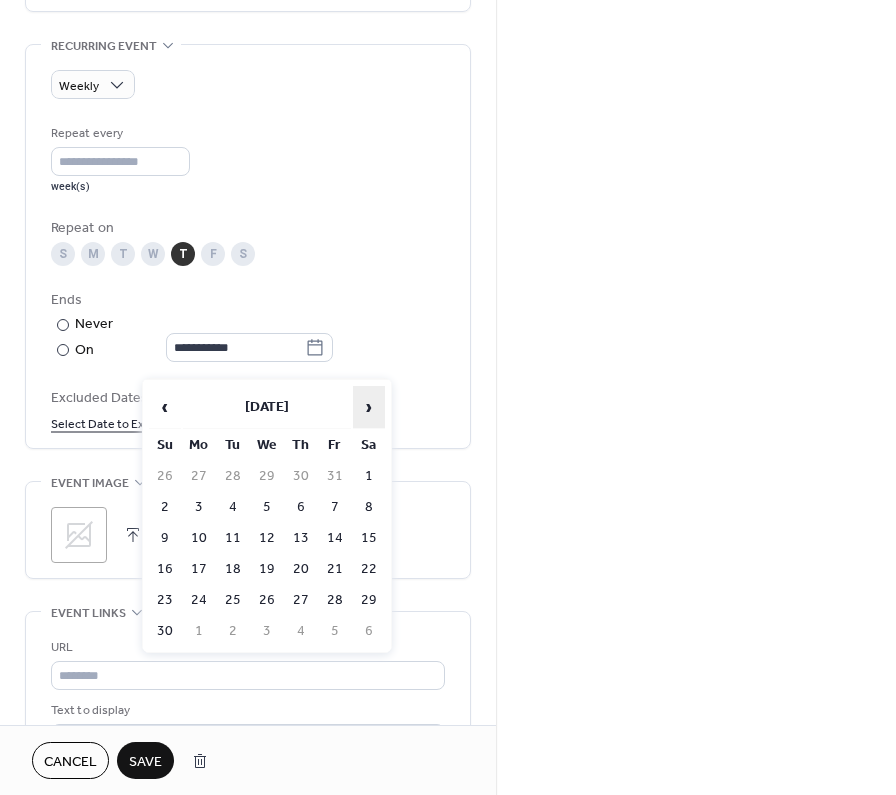 click on "›" at bounding box center [369, 407] 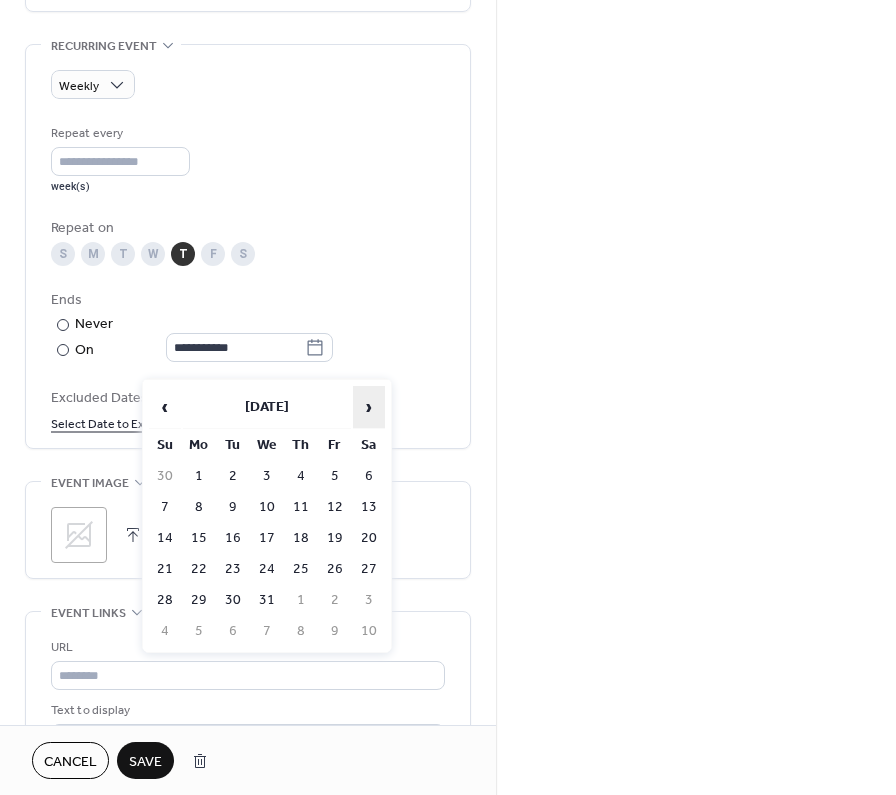 click on "›" at bounding box center [369, 407] 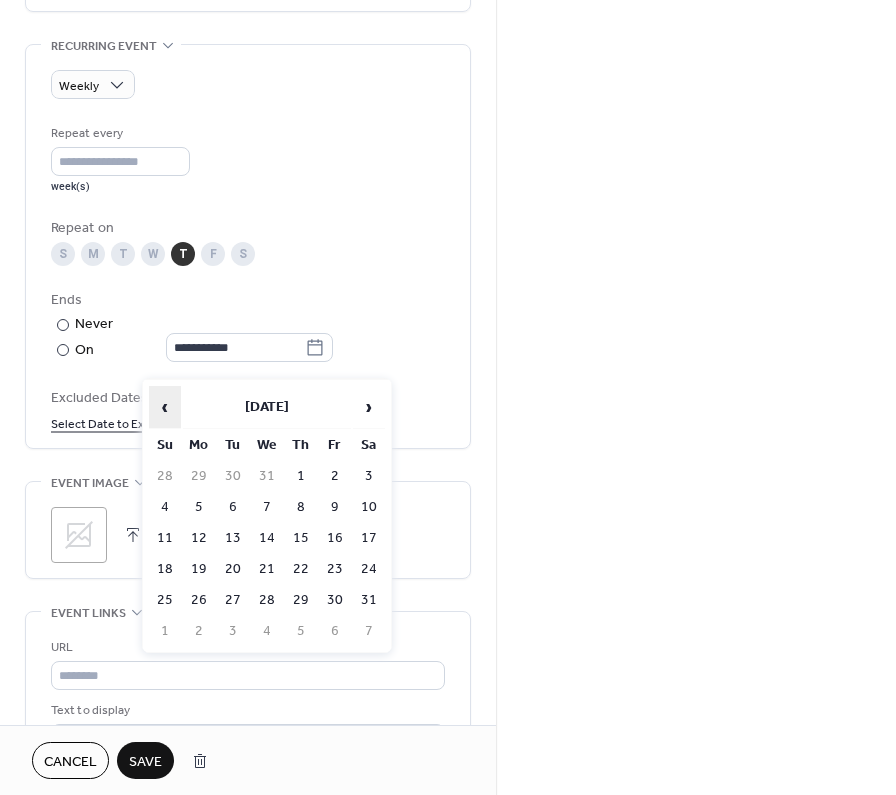 click on "‹" at bounding box center [165, 407] 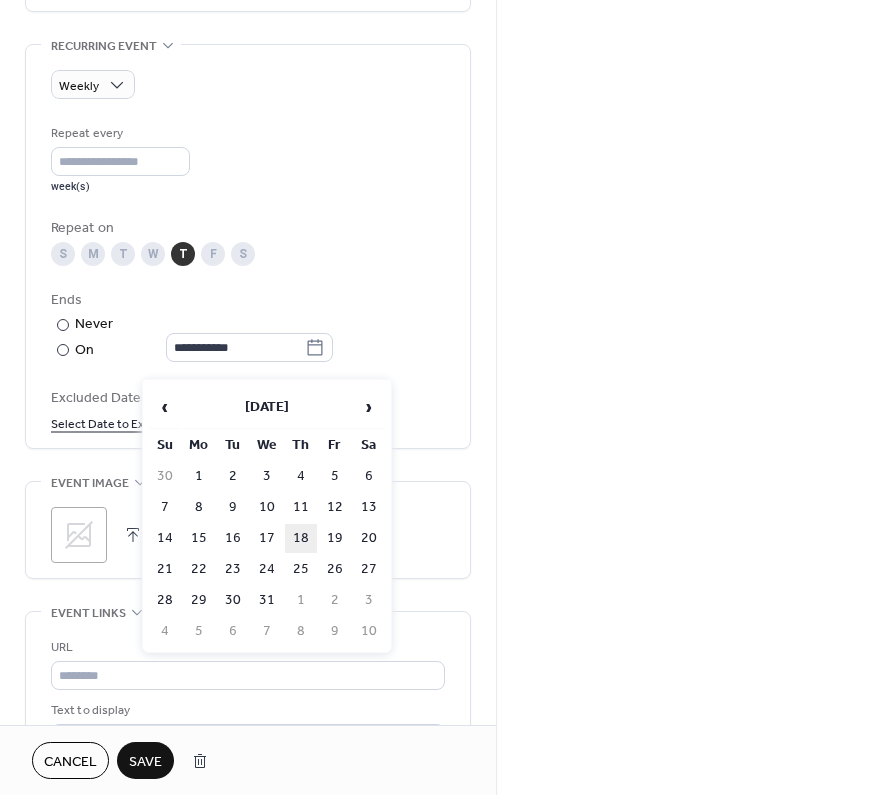 click on "18" at bounding box center [301, 538] 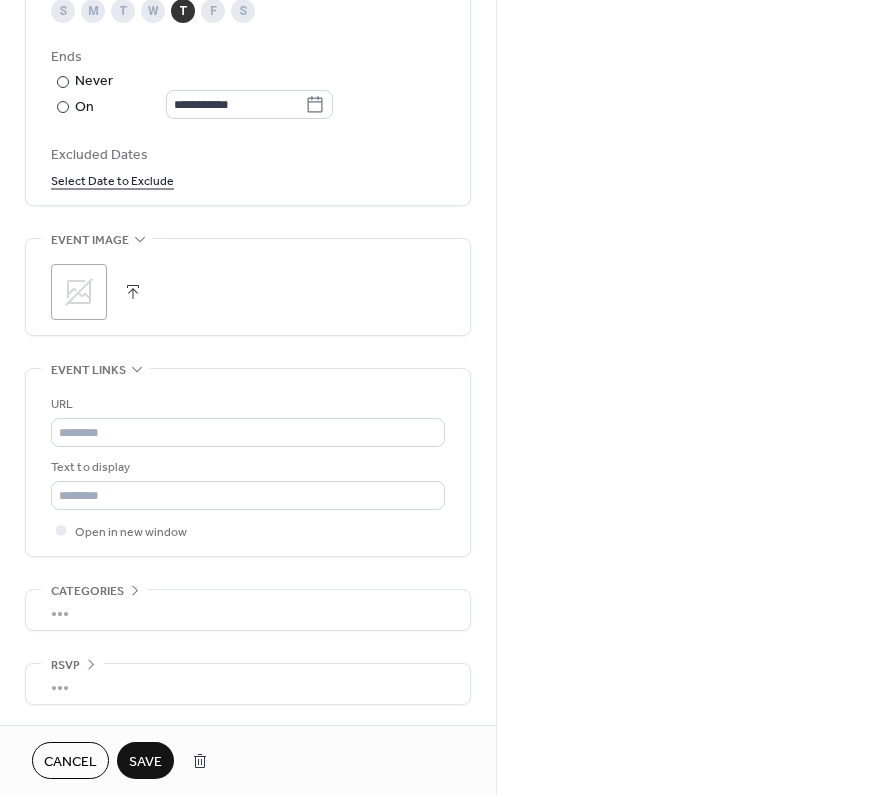 scroll, scrollTop: 1188, scrollLeft: 0, axis: vertical 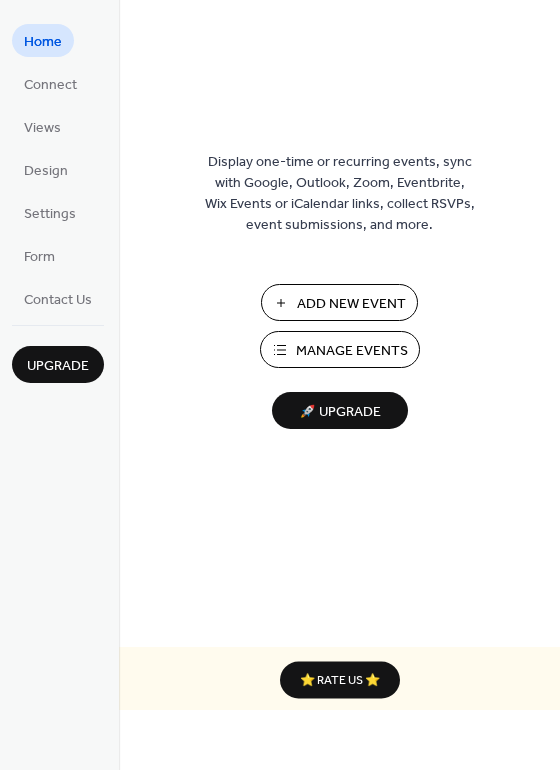 click on "Manage Events" at bounding box center [340, 349] 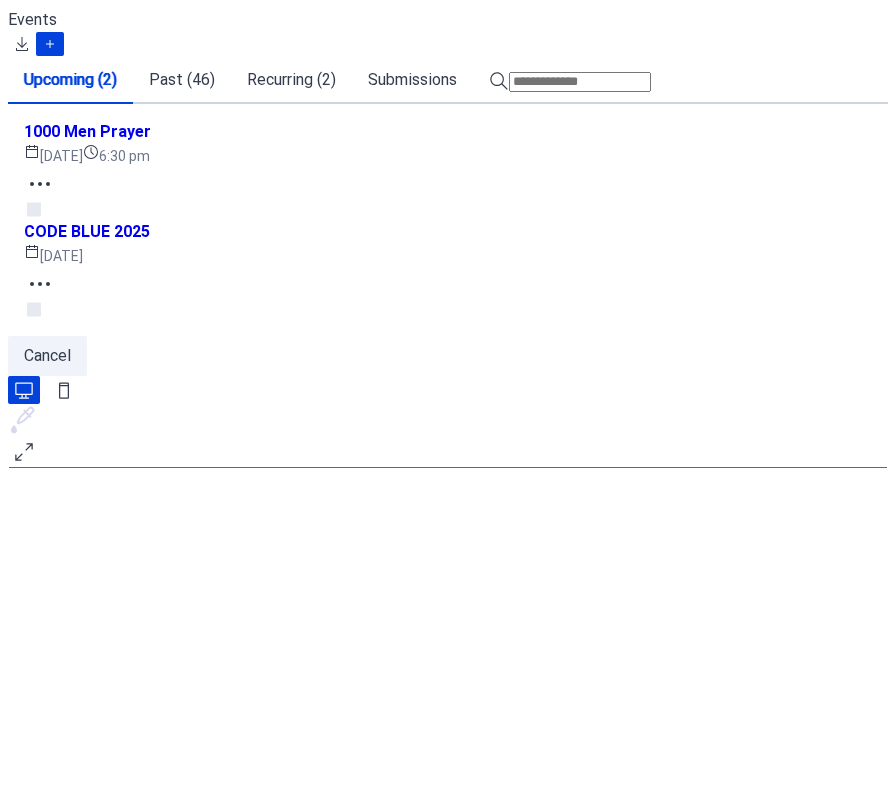 scroll, scrollTop: 0, scrollLeft: 0, axis: both 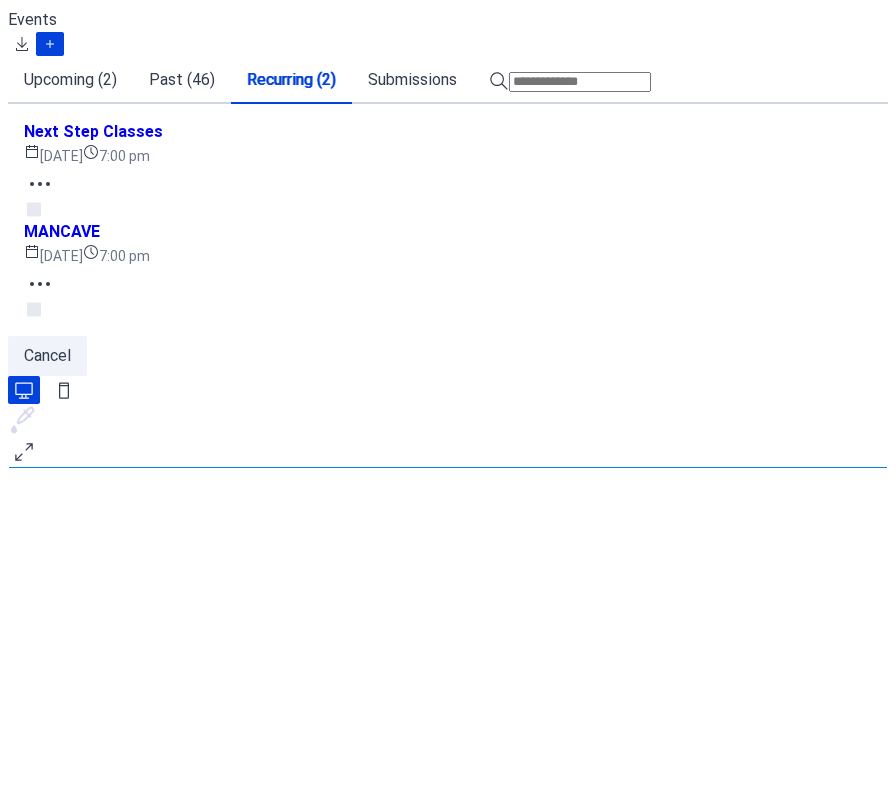 click 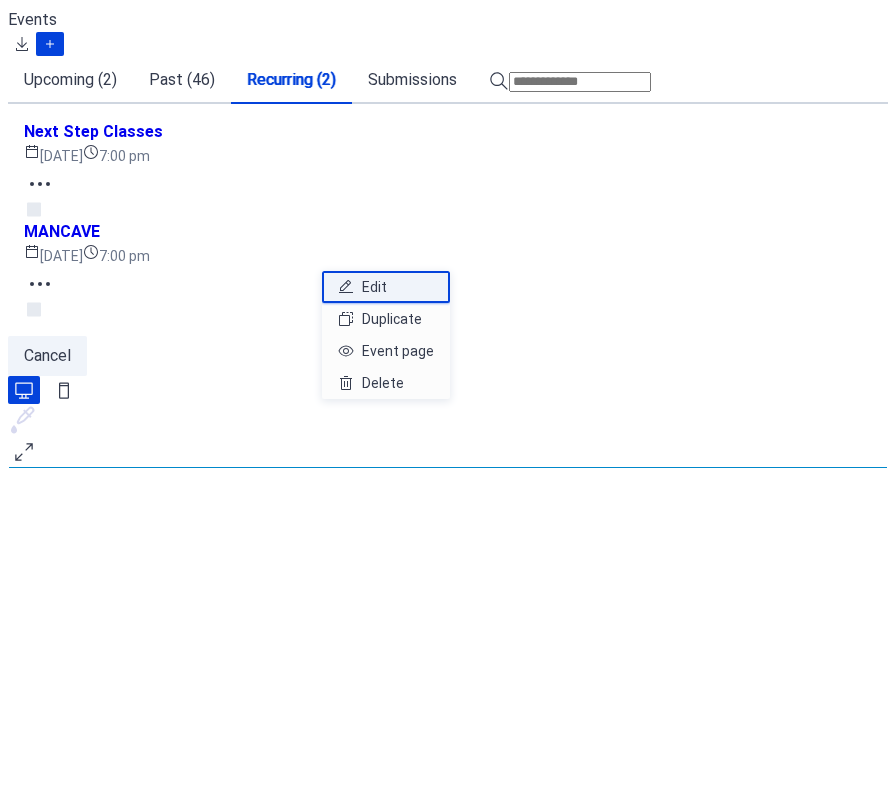 click on "Edit" at bounding box center [386, 287] 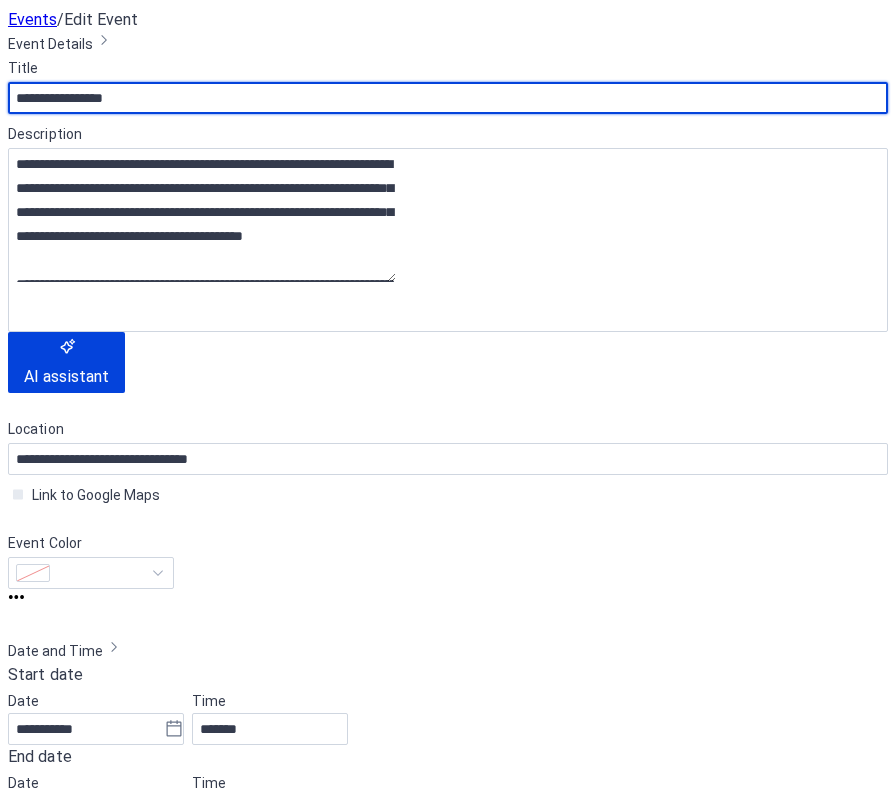 scroll, scrollTop: 807, scrollLeft: 0, axis: vertical 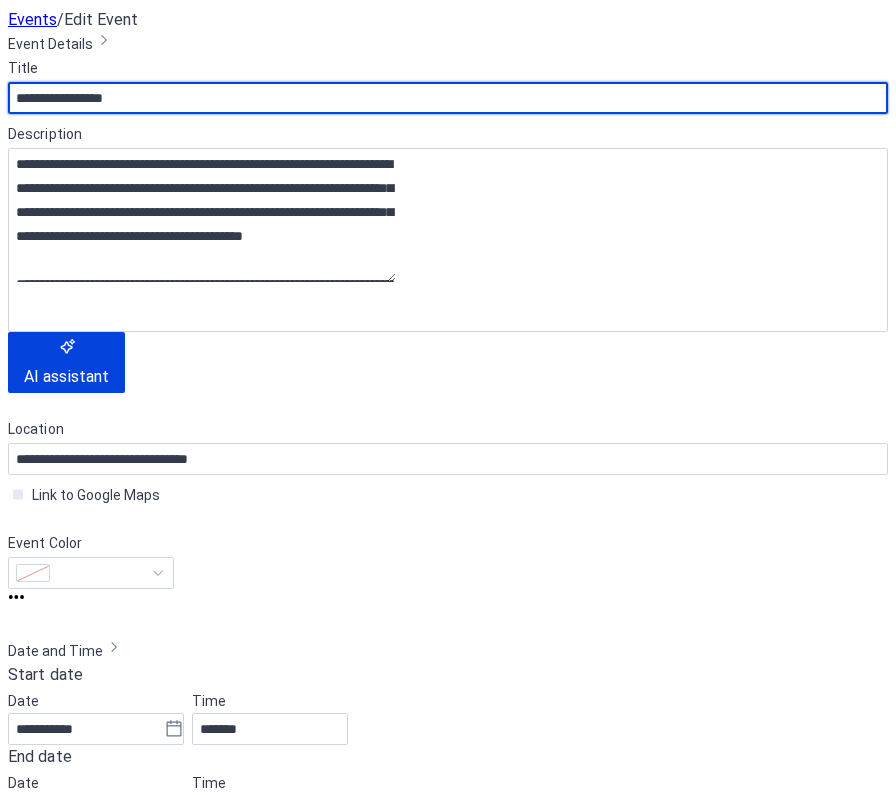 click 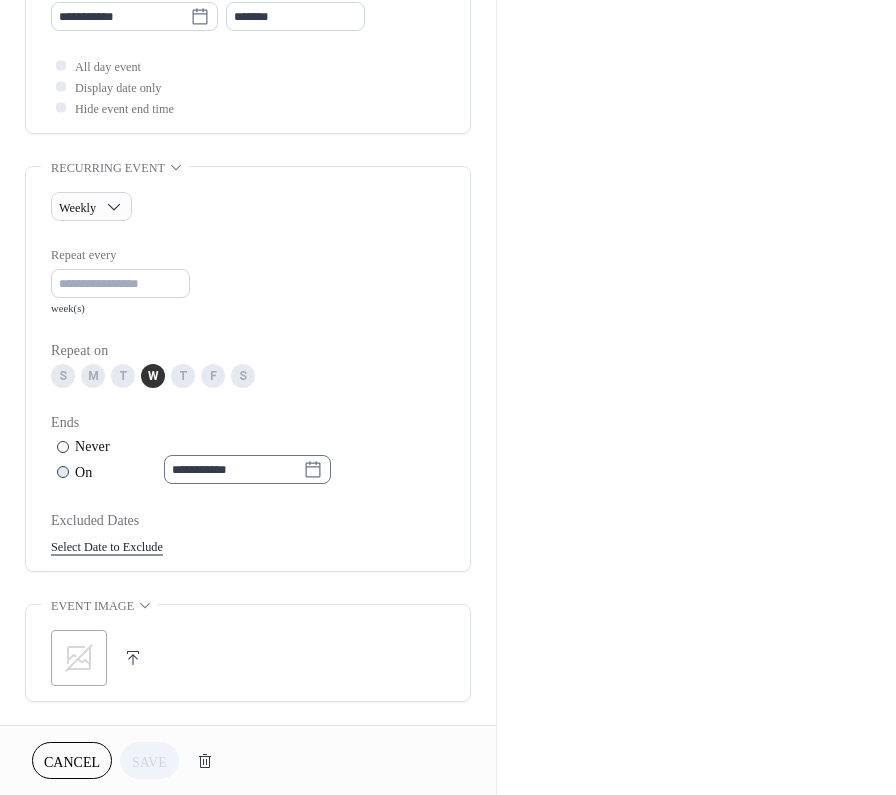 click on "**********" at bounding box center [233, 469] 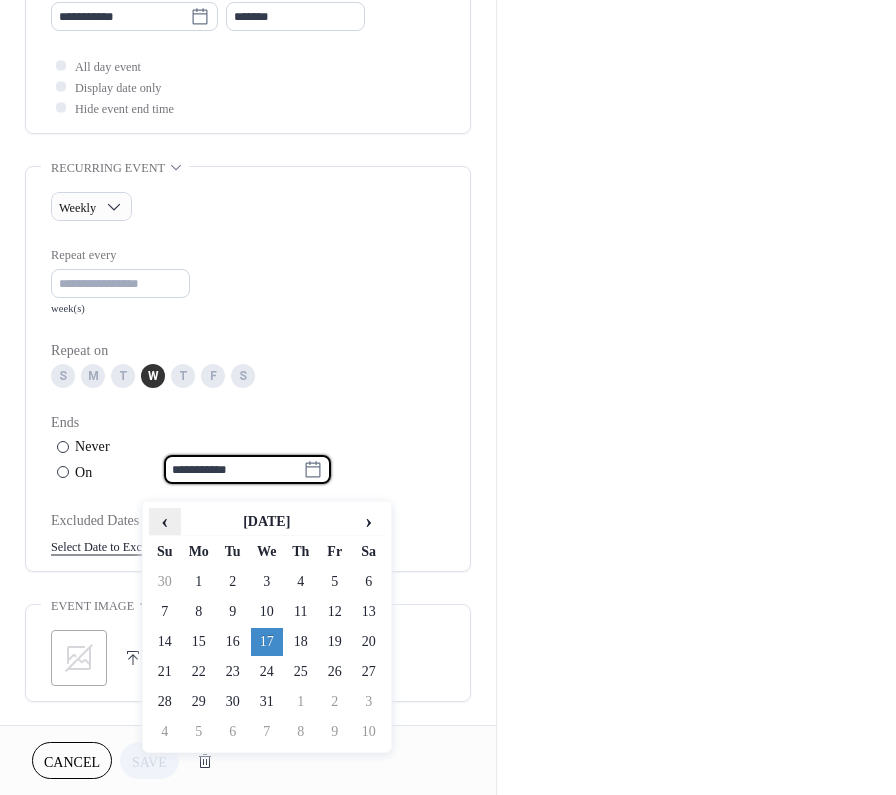 click on "‹" at bounding box center (165, 521) 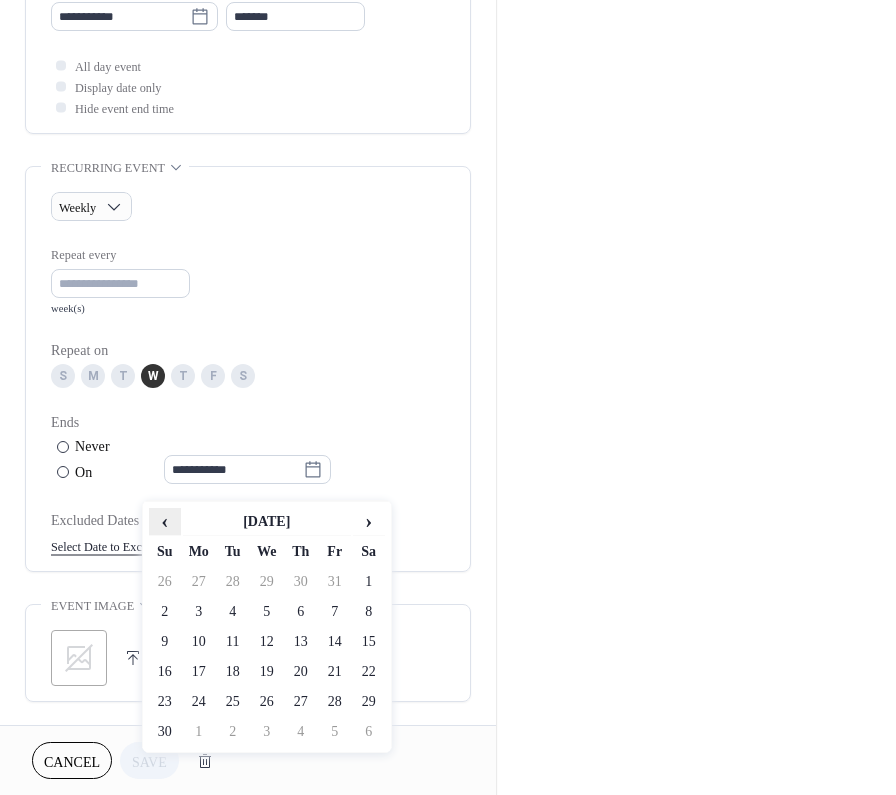 click on "‹" at bounding box center [165, 521] 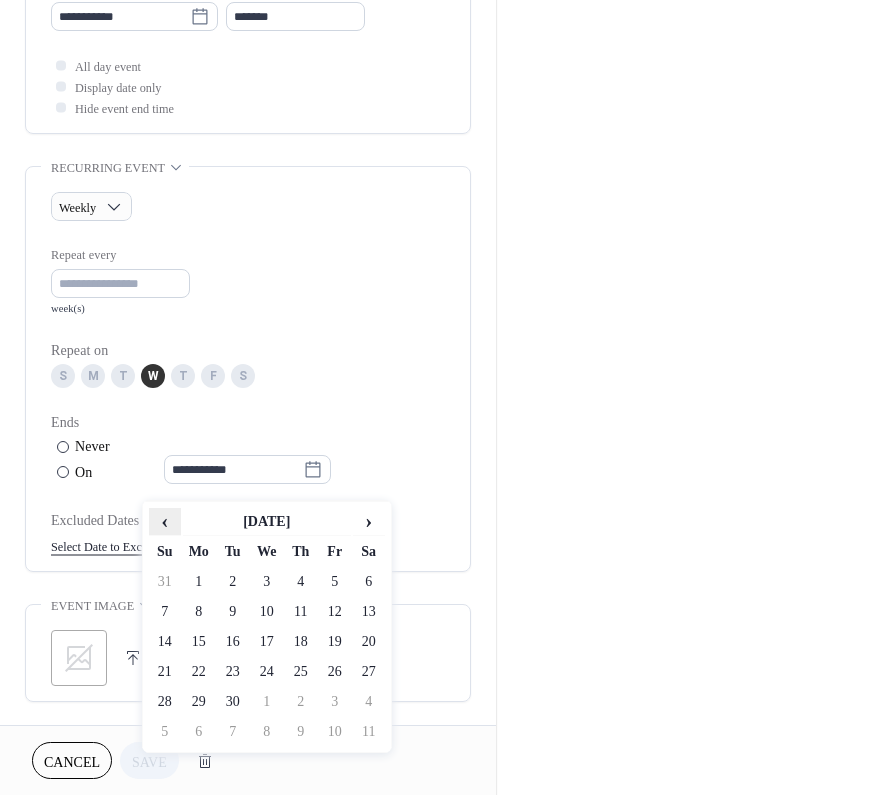 click on "‹" at bounding box center [165, 521] 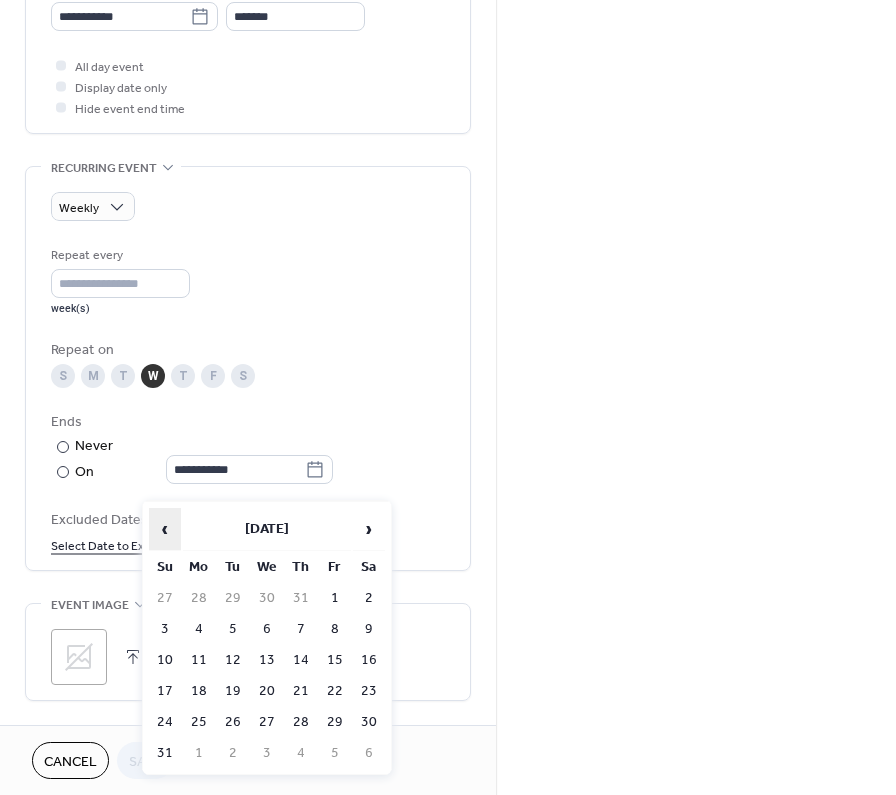 click on "‹" at bounding box center (165, 529) 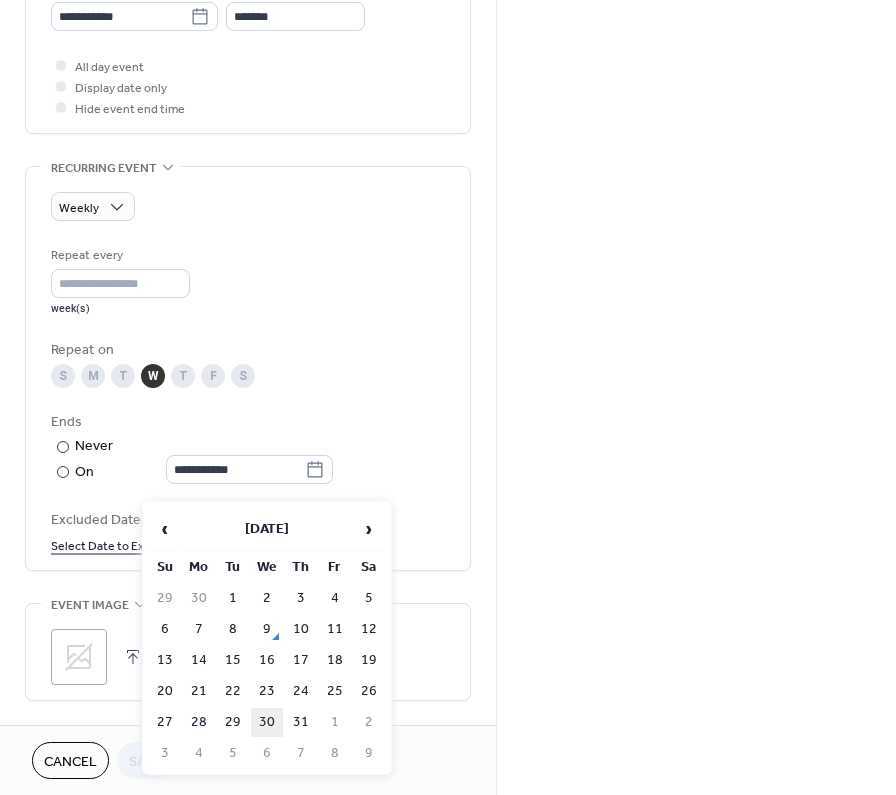 click on "30" at bounding box center (267, 722) 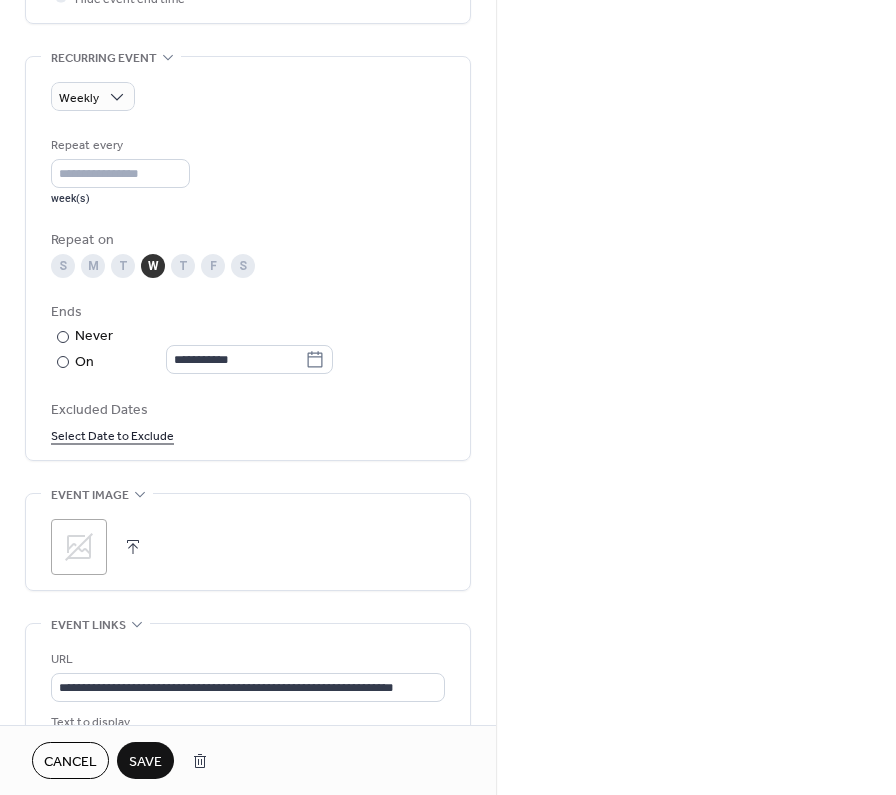 scroll, scrollTop: 948, scrollLeft: 0, axis: vertical 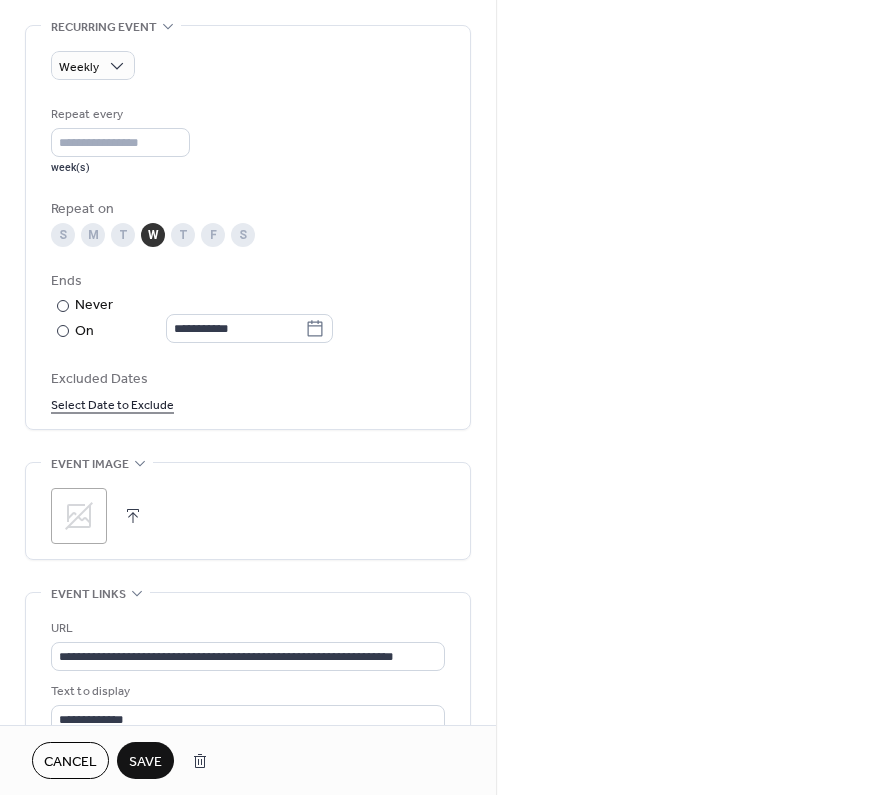 click on "Save" at bounding box center (145, 762) 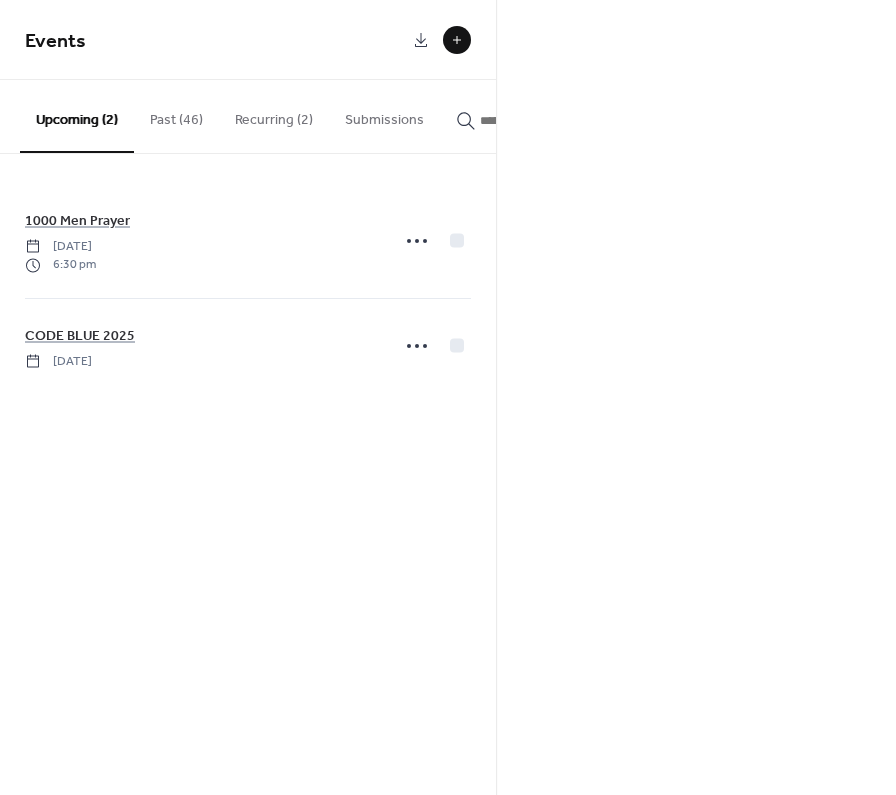 click on "Recurring  (2)" at bounding box center (274, 115) 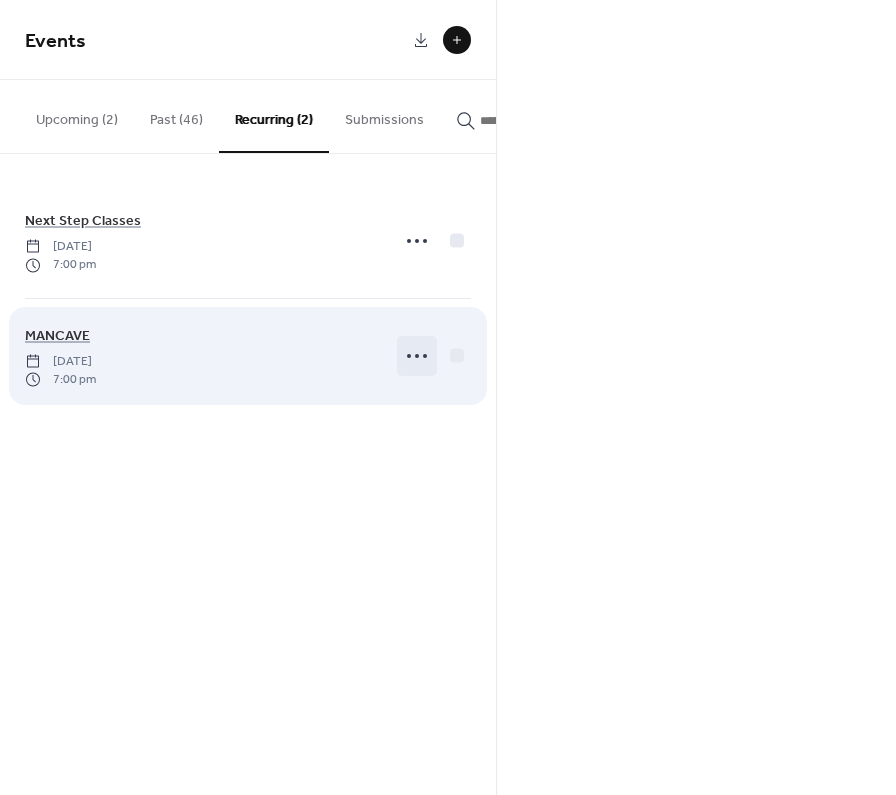 click 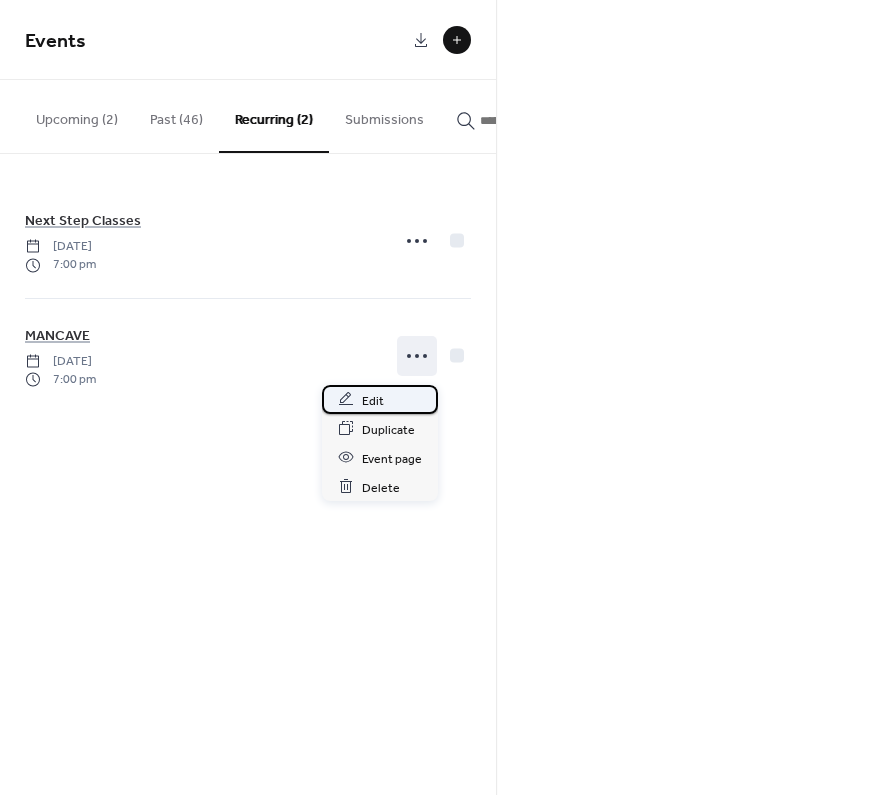 click on "Edit" at bounding box center [380, 399] 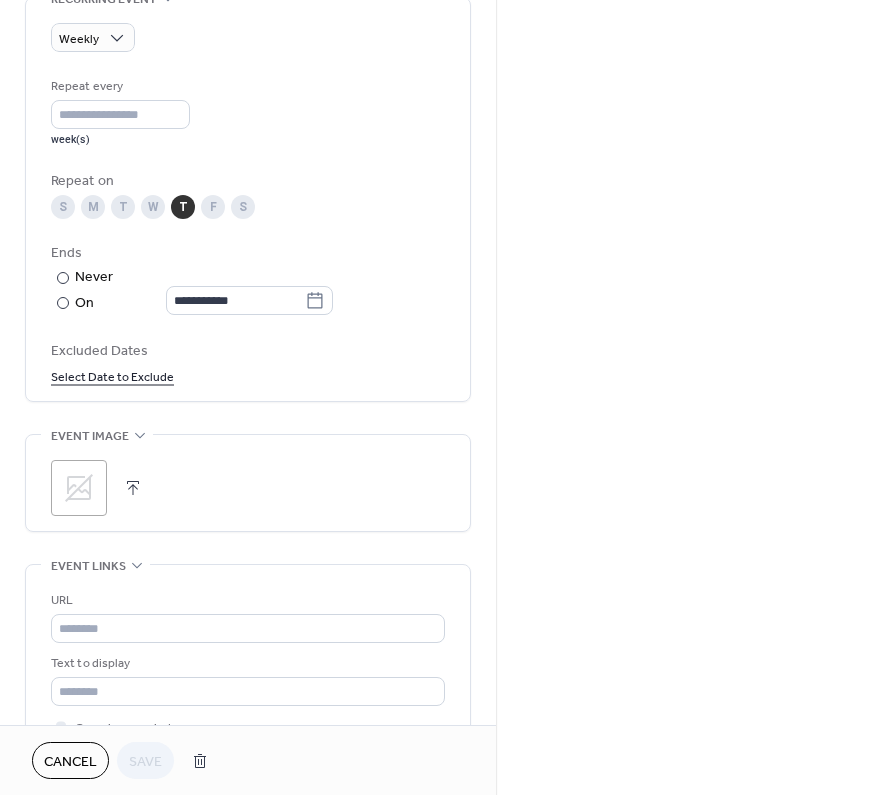 scroll, scrollTop: 970, scrollLeft: 0, axis: vertical 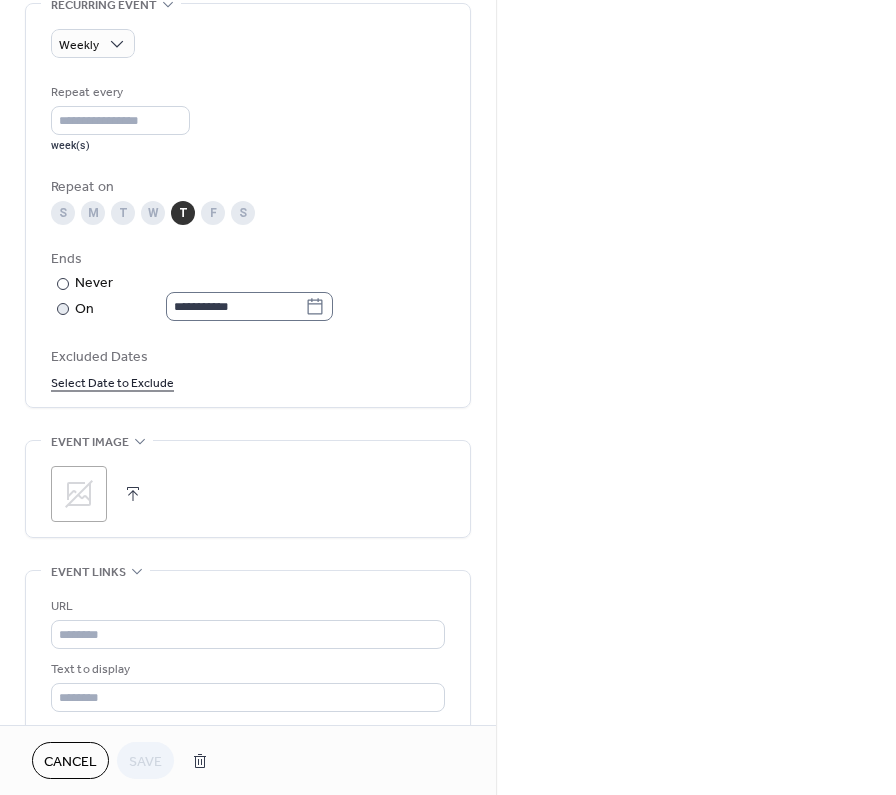 click 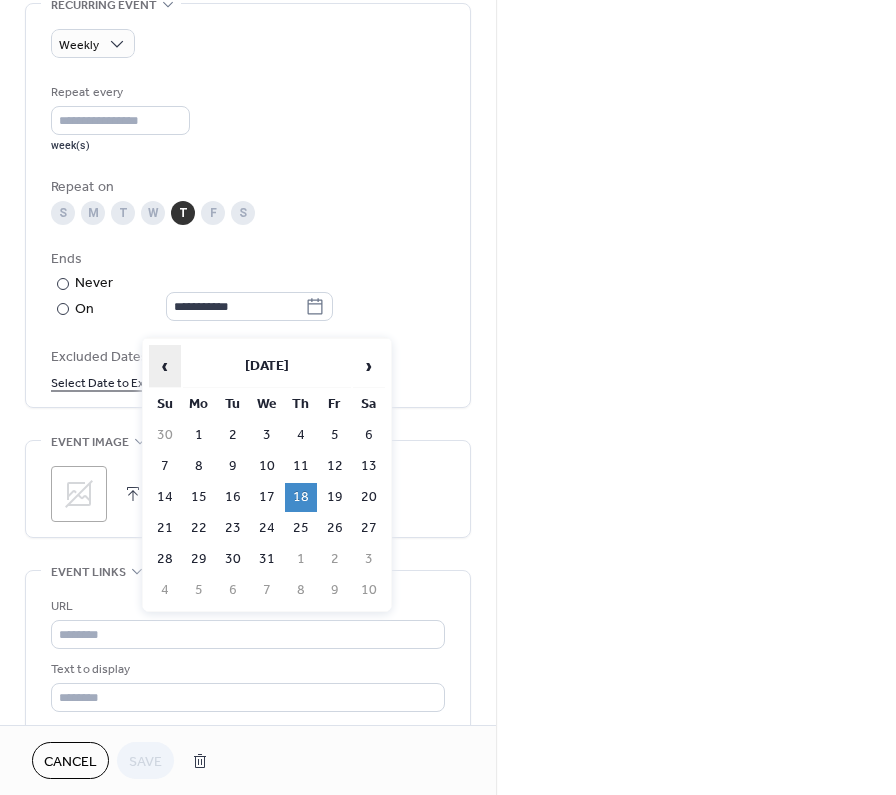 click on "‹" at bounding box center [165, 366] 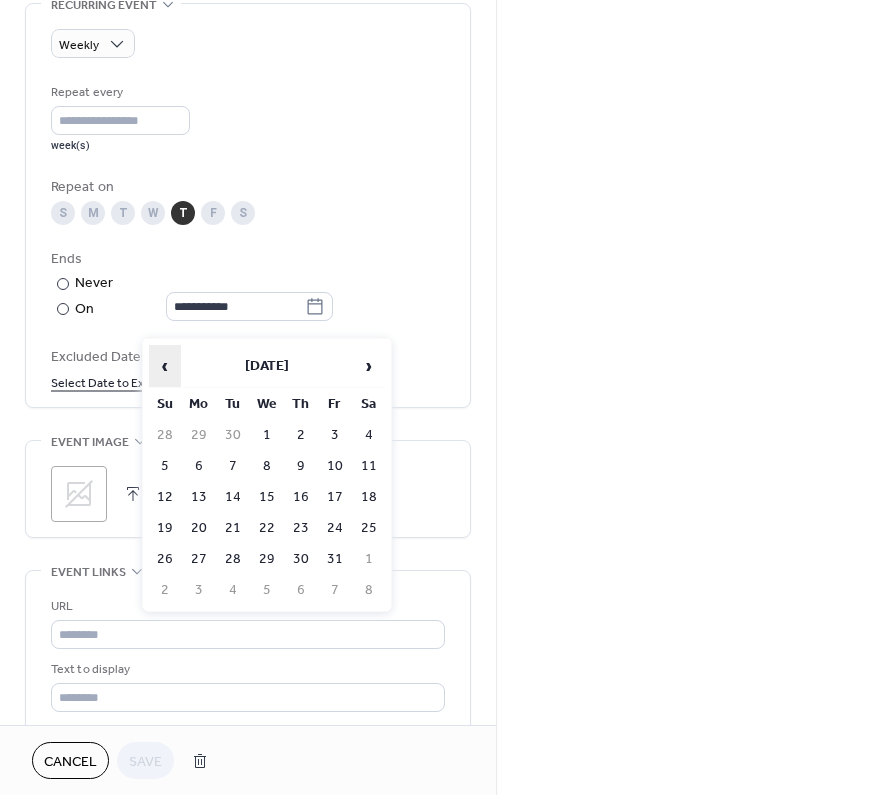 click on "‹" at bounding box center (165, 366) 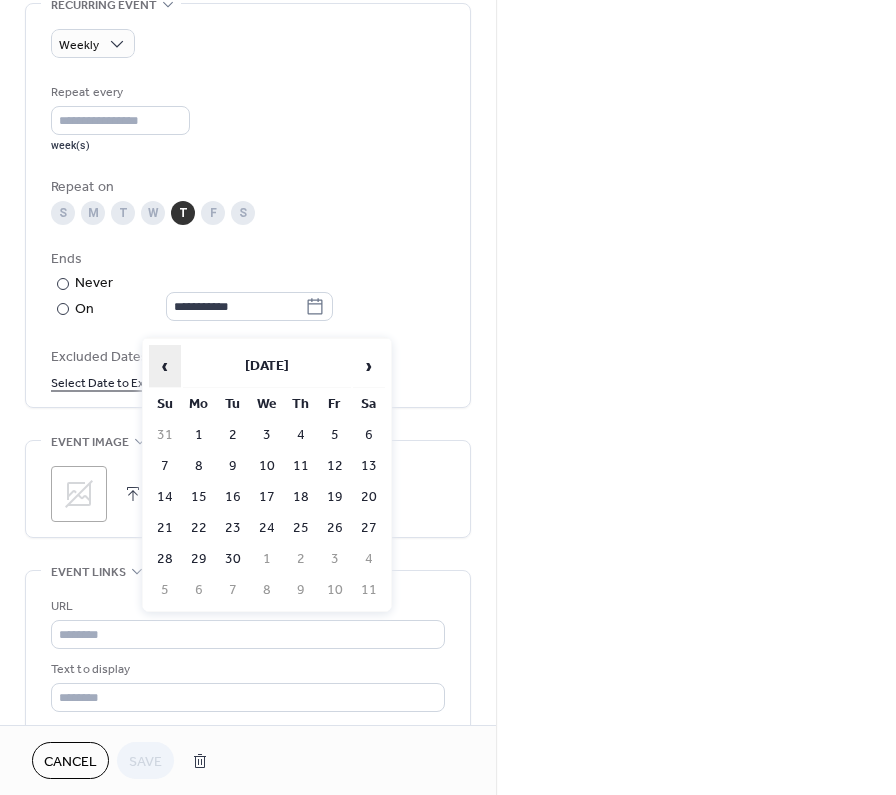 click on "‹" at bounding box center [165, 366] 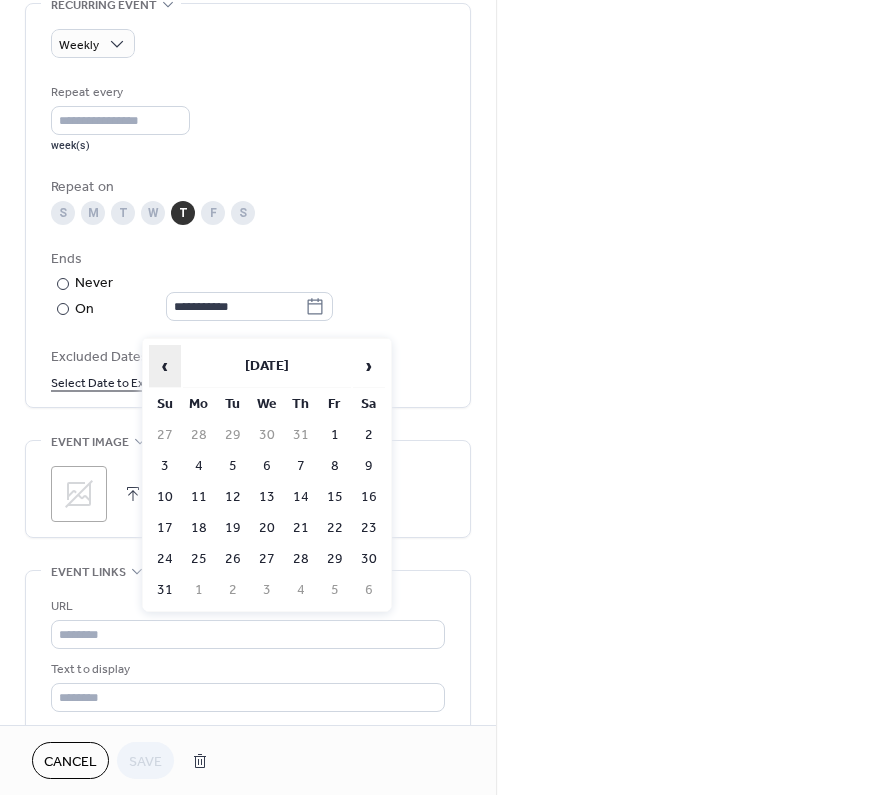 click on "‹" at bounding box center [165, 366] 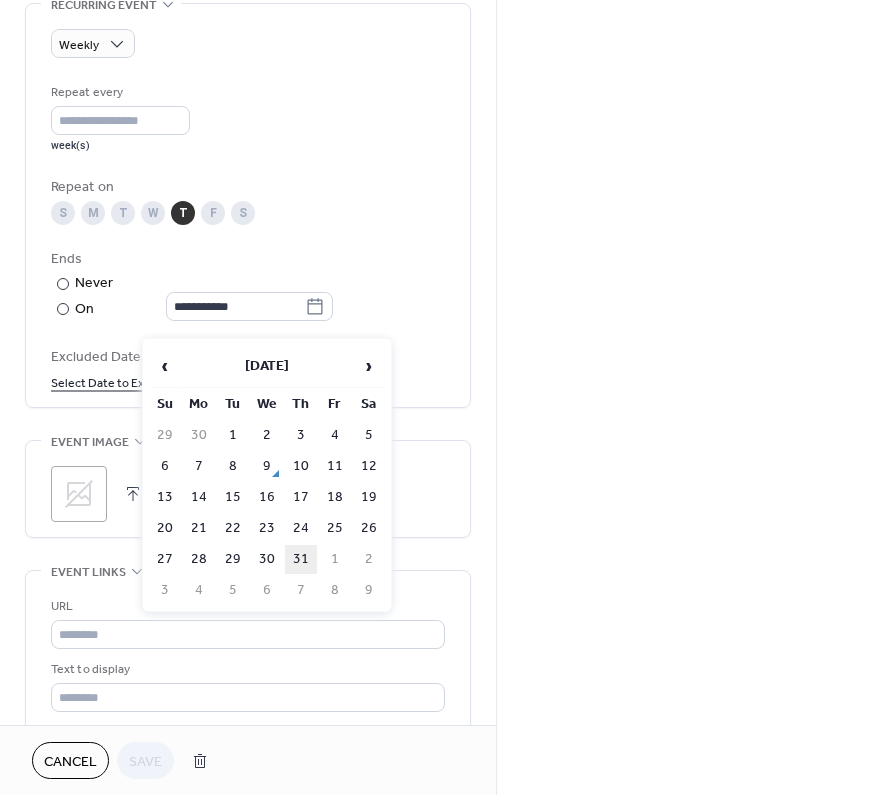 click on "31" at bounding box center (301, 559) 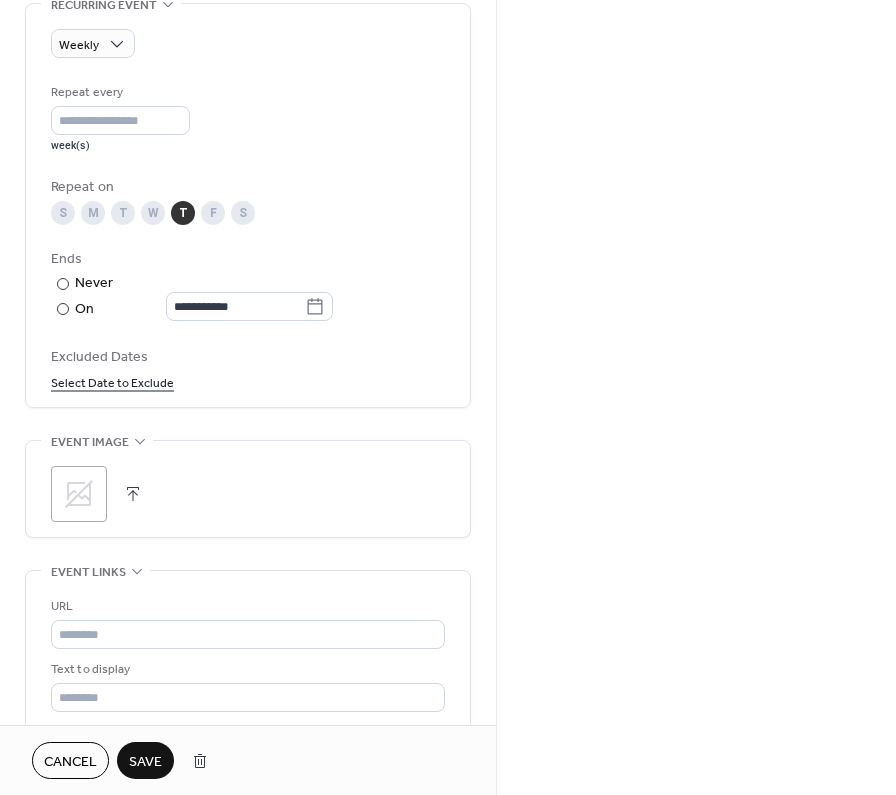 type on "**********" 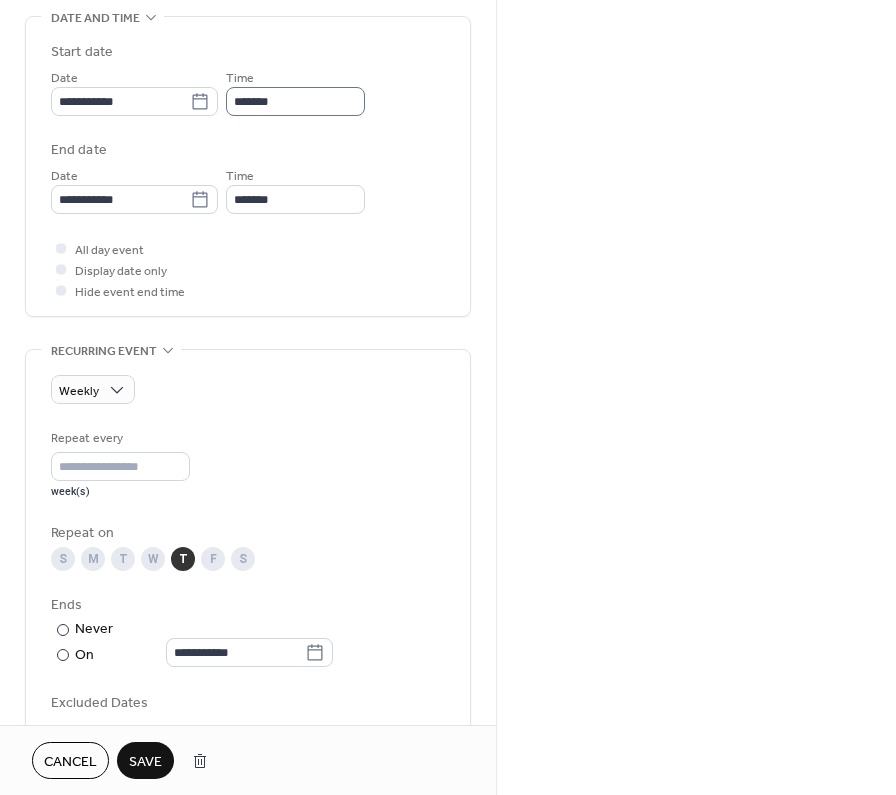 scroll, scrollTop: 578, scrollLeft: 0, axis: vertical 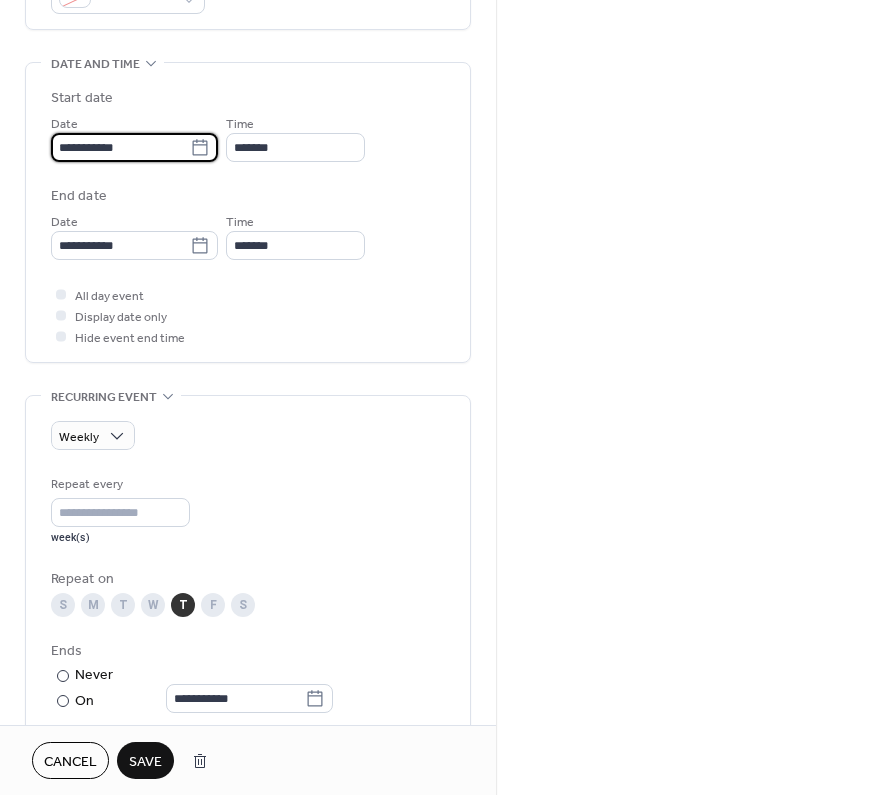 click on "**********" at bounding box center (120, 147) 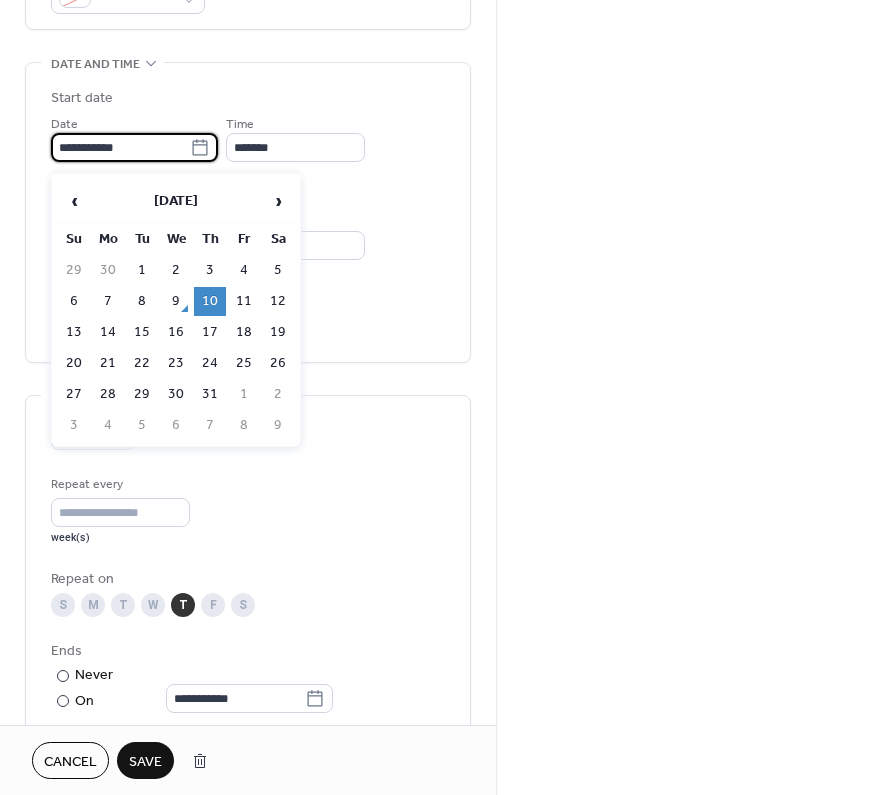 click on "**********" at bounding box center (248, 597) 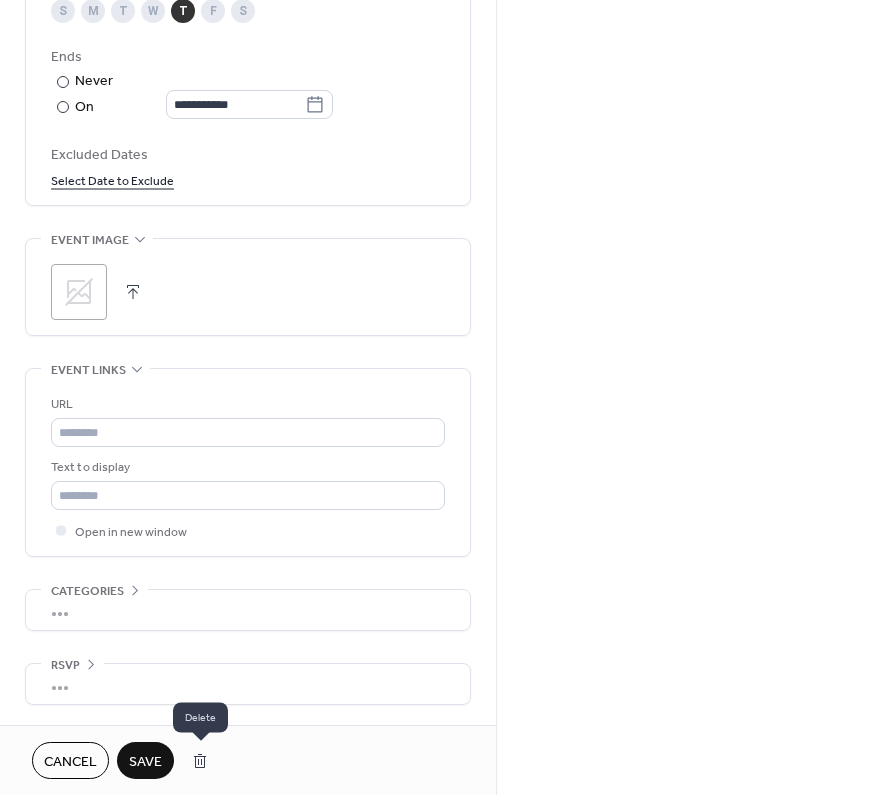 scroll, scrollTop: 1188, scrollLeft: 0, axis: vertical 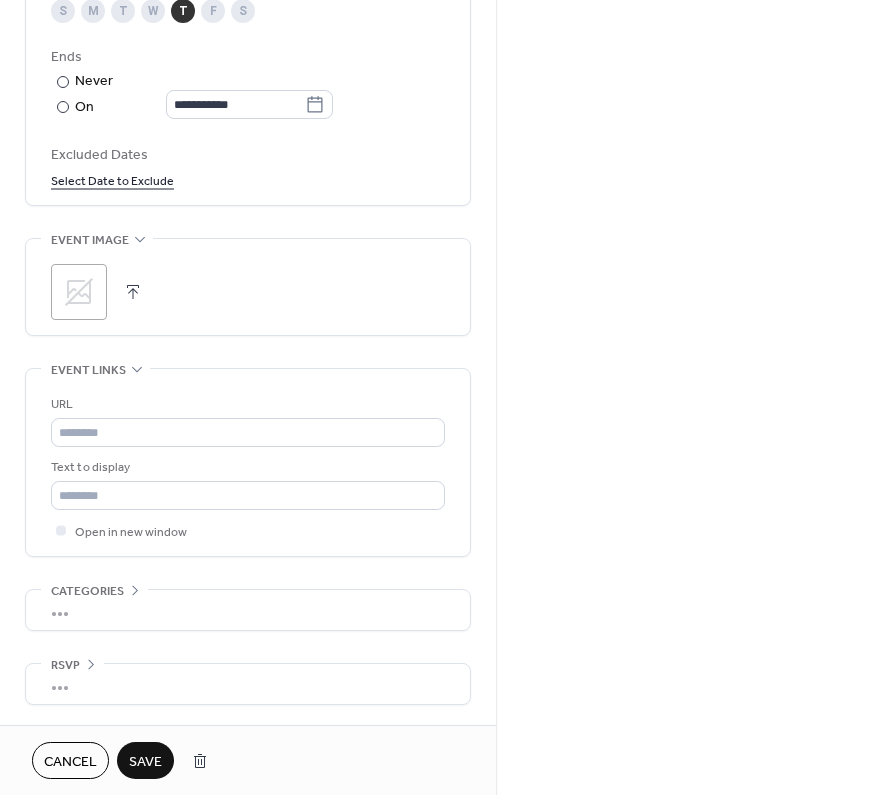 click on "Save" at bounding box center [145, 760] 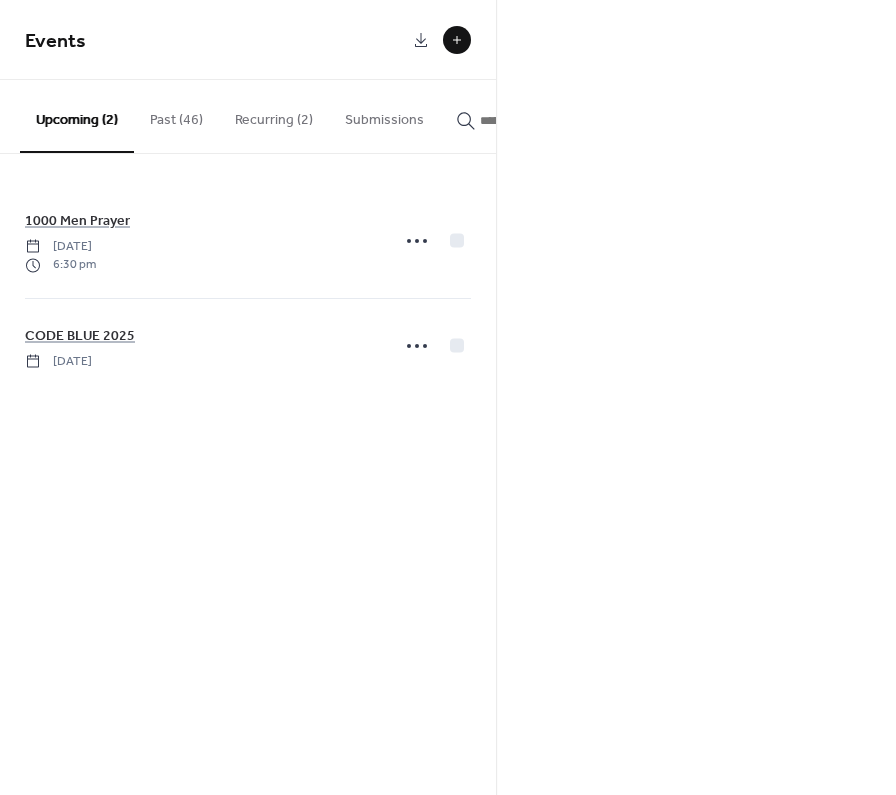click on "Recurring  (2)" at bounding box center [274, 115] 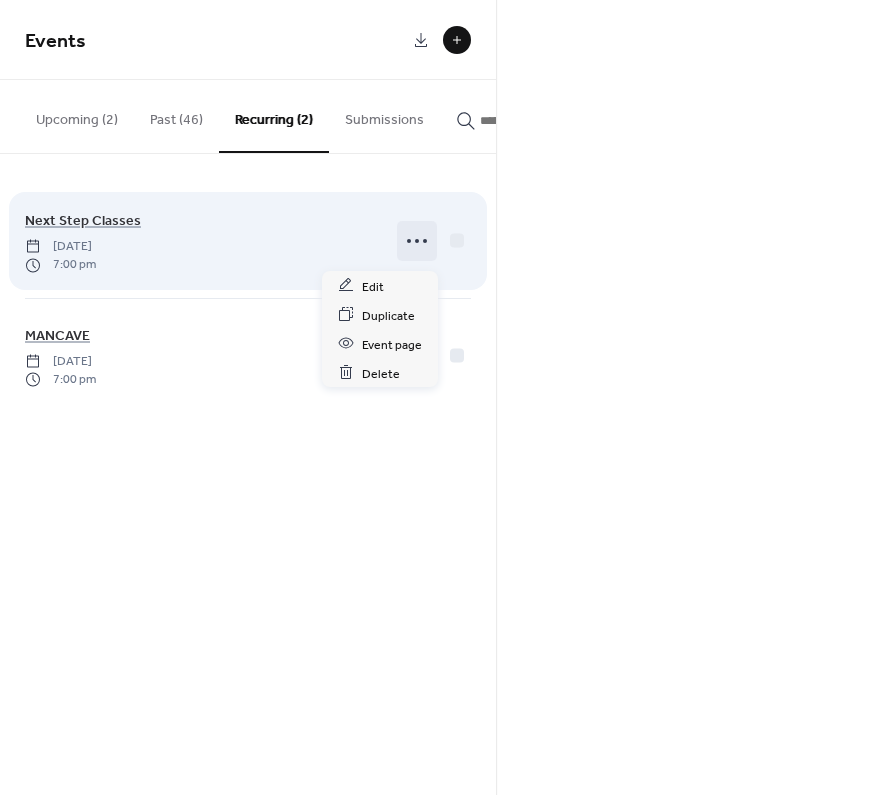 click 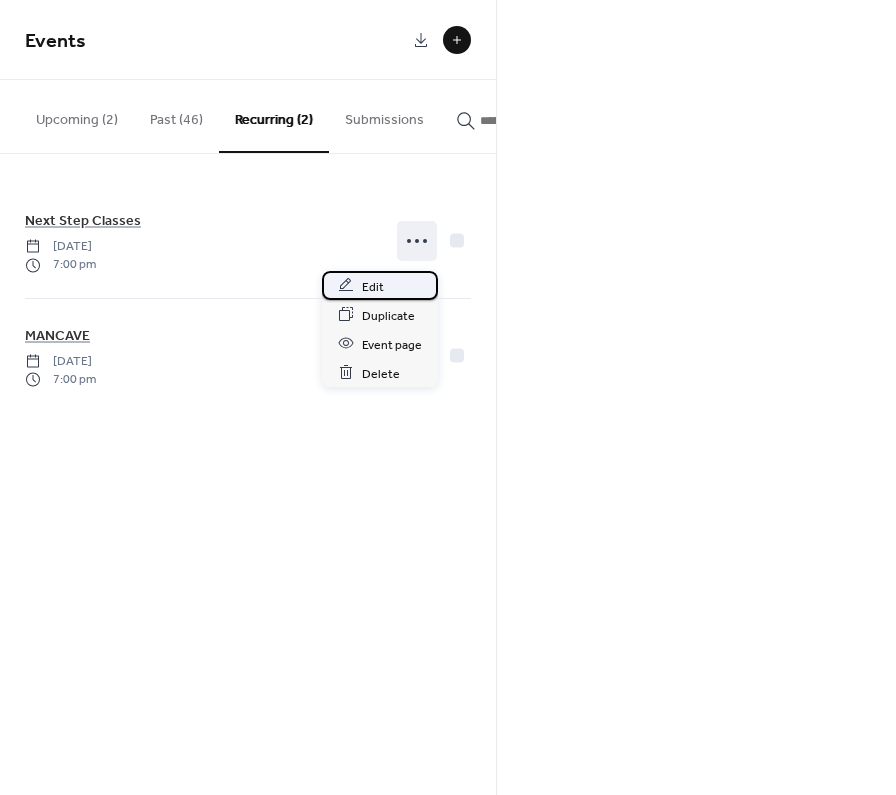 click on "Edit" at bounding box center [373, 286] 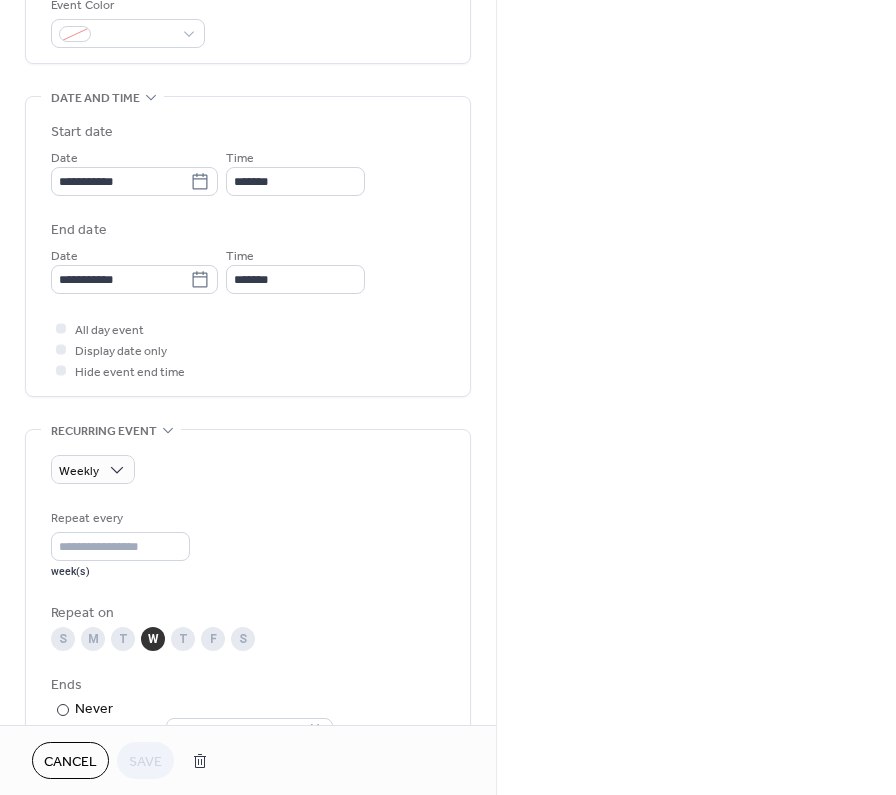 scroll, scrollTop: 543, scrollLeft: 0, axis: vertical 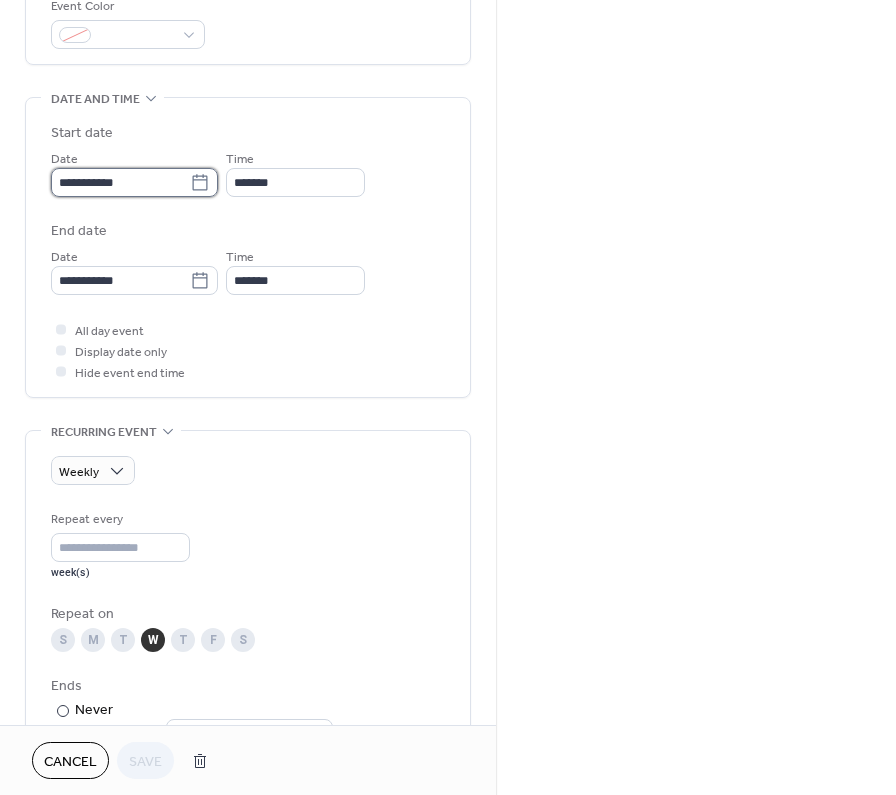 click on "**********" at bounding box center (120, 182) 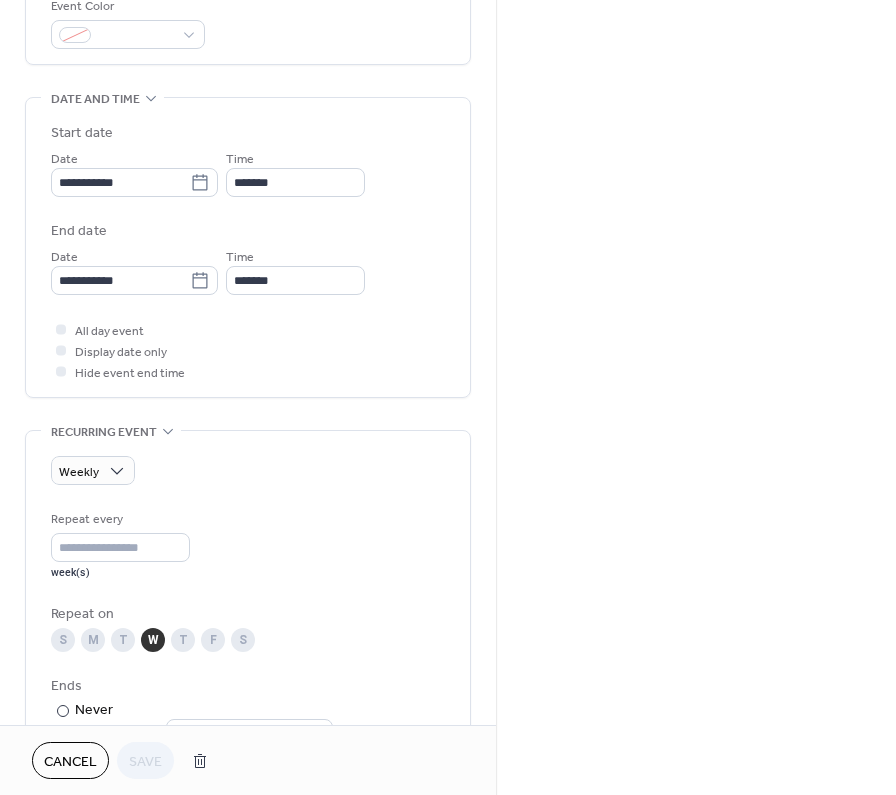 click on "**********" at bounding box center (248, 637) 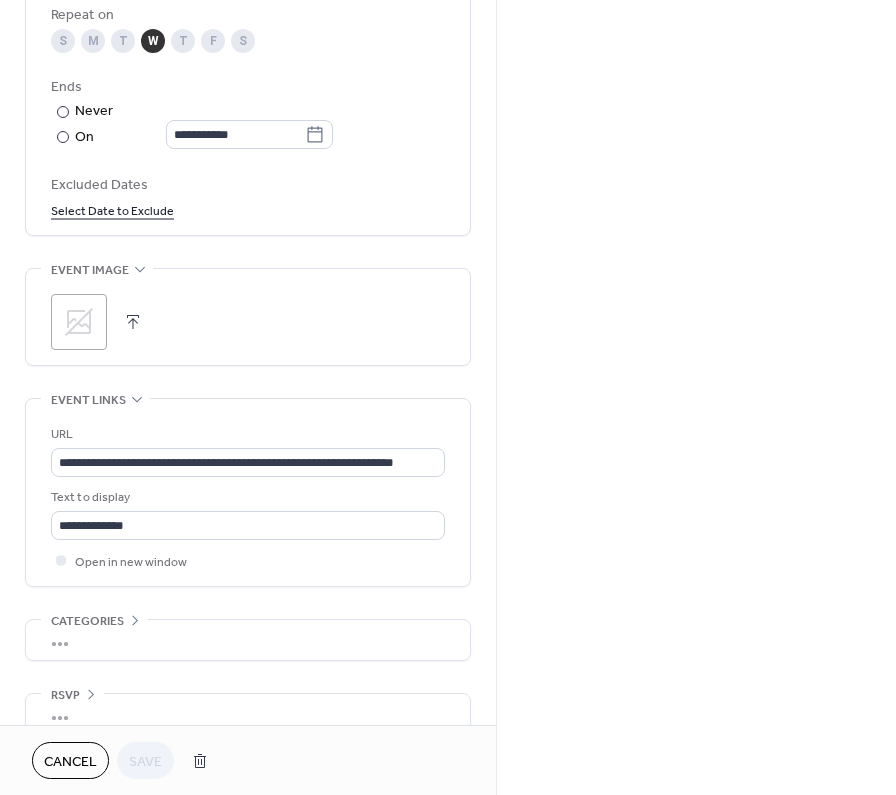 scroll, scrollTop: 1144, scrollLeft: 0, axis: vertical 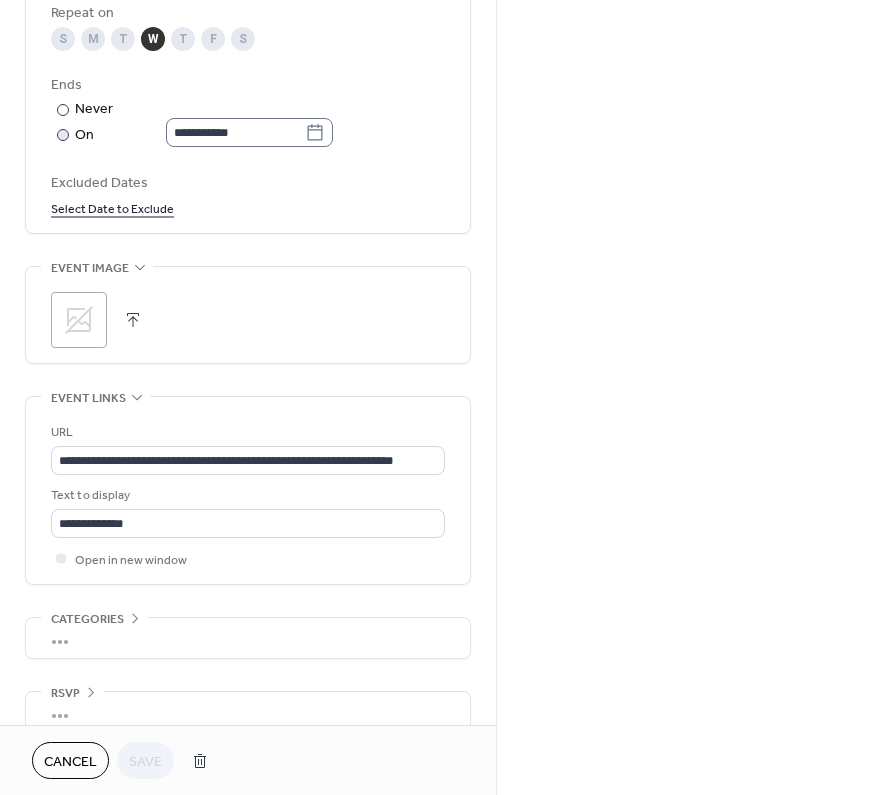 click 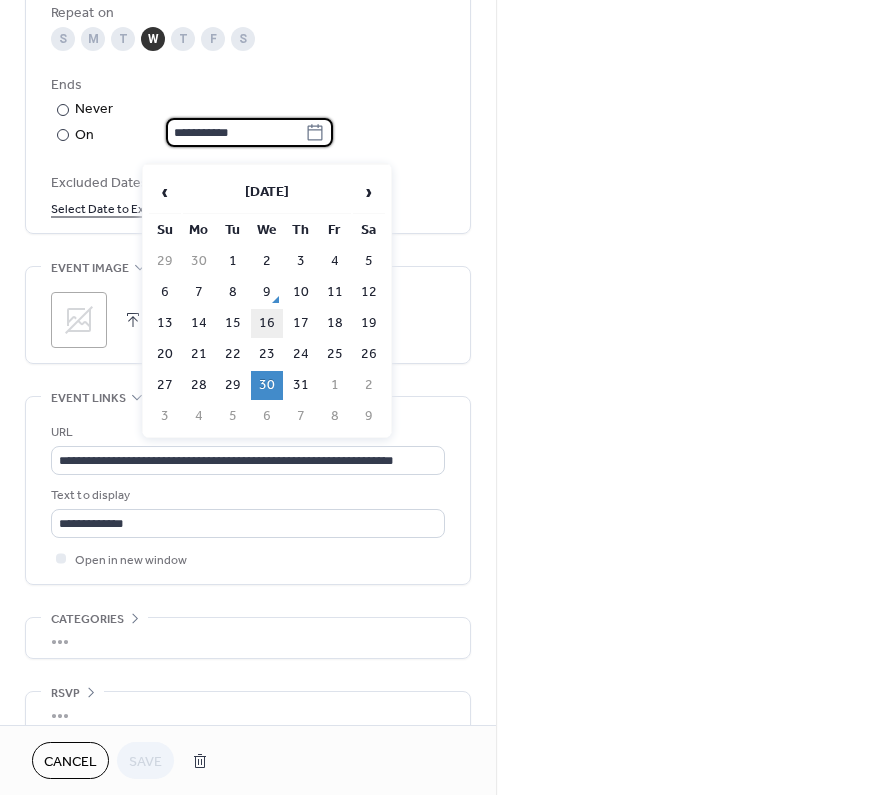 click on "16" at bounding box center (267, 323) 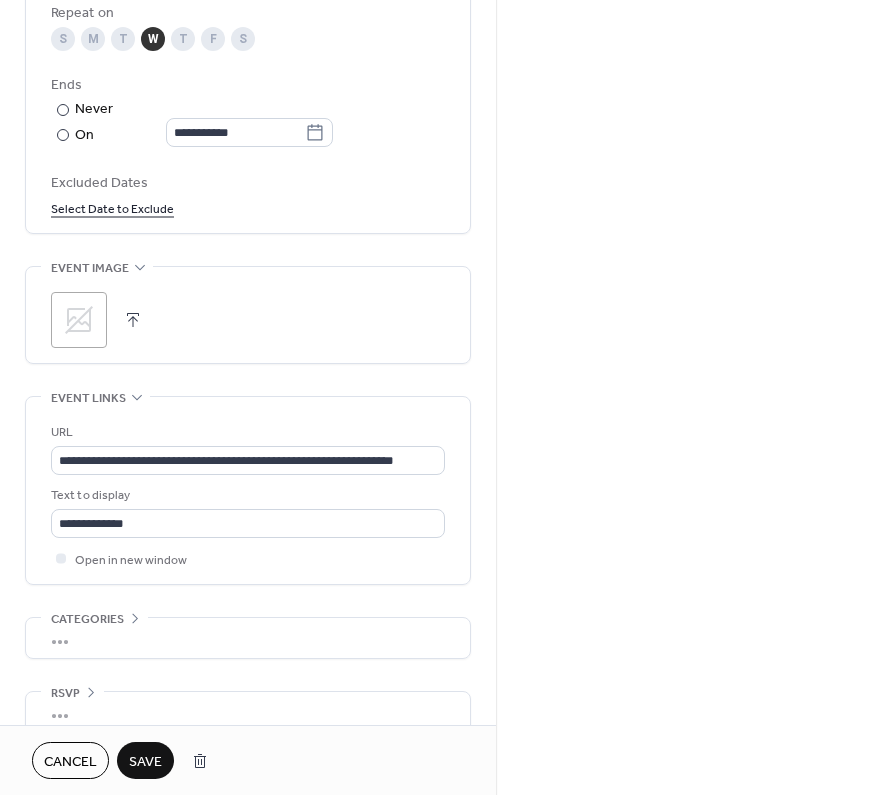 click on "Save" at bounding box center (145, 762) 